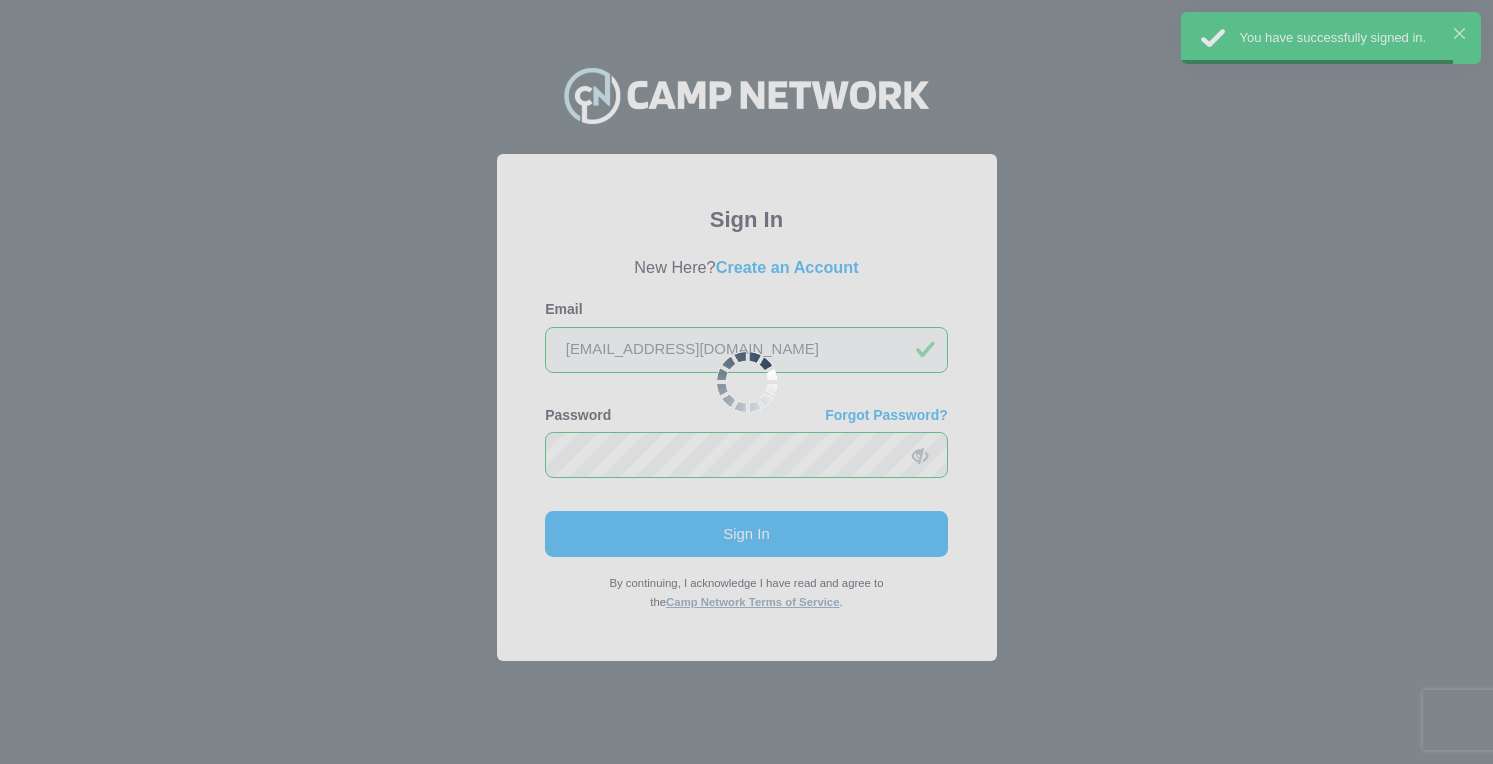 scroll, scrollTop: 0, scrollLeft: 0, axis: both 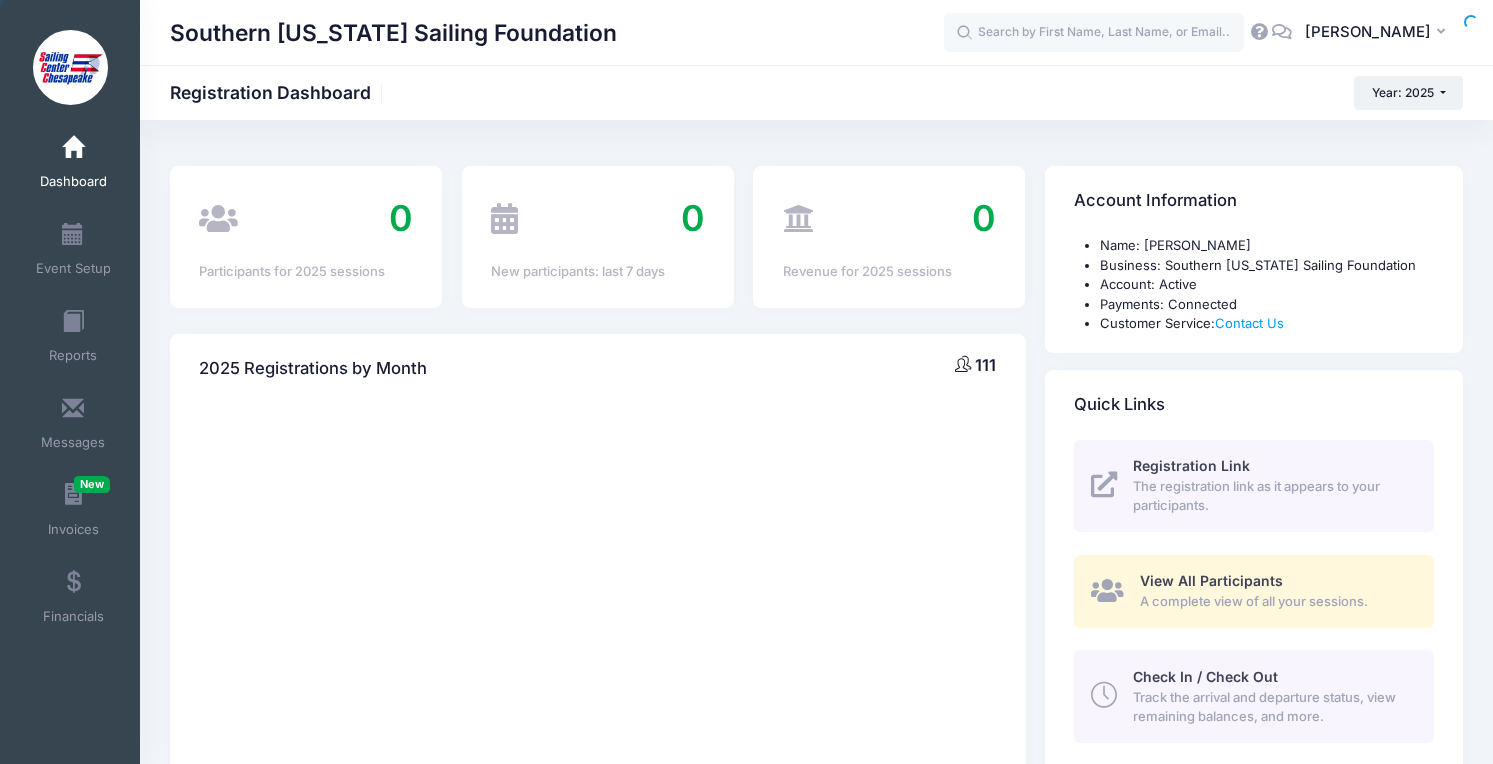 select 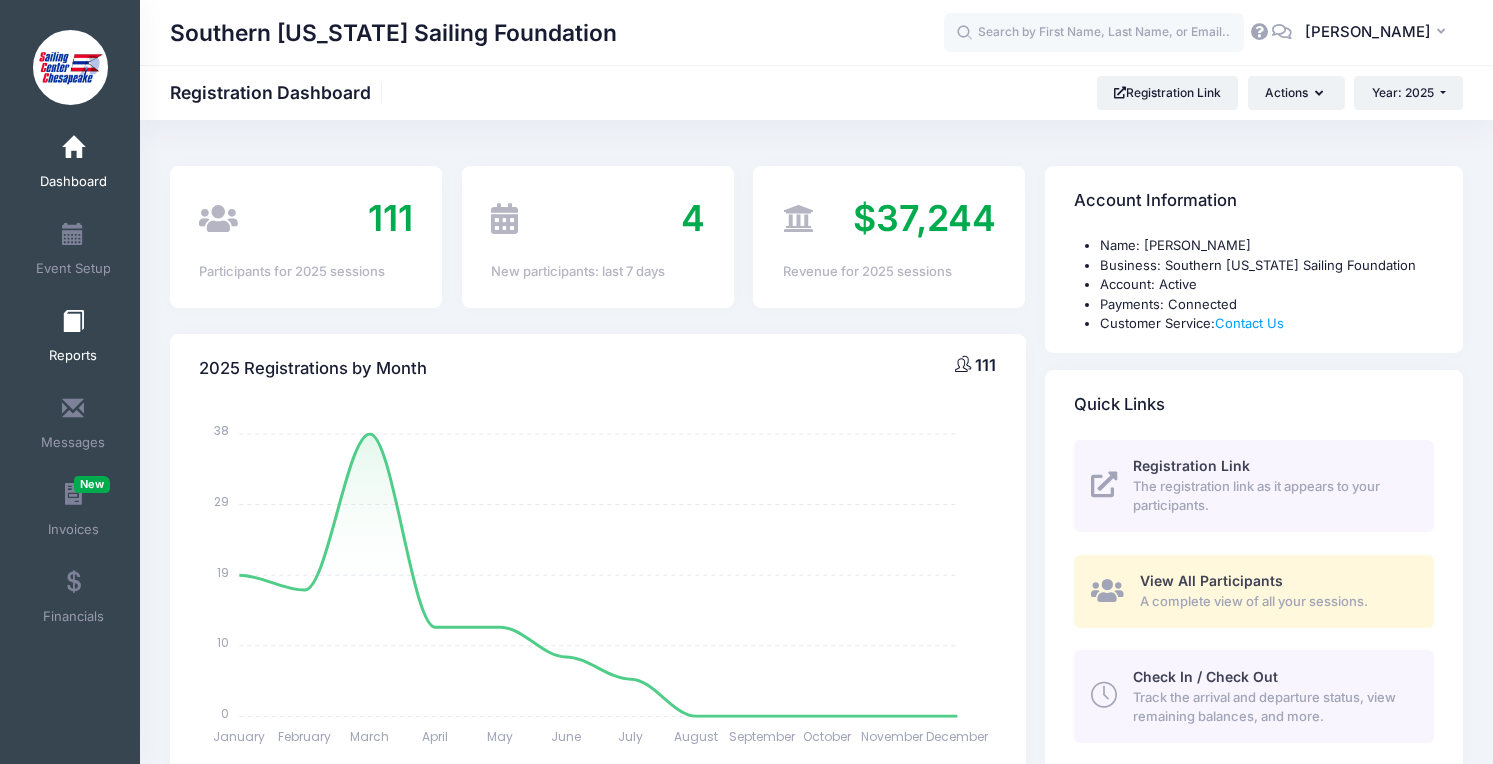 click on "Reports" at bounding box center [73, 339] 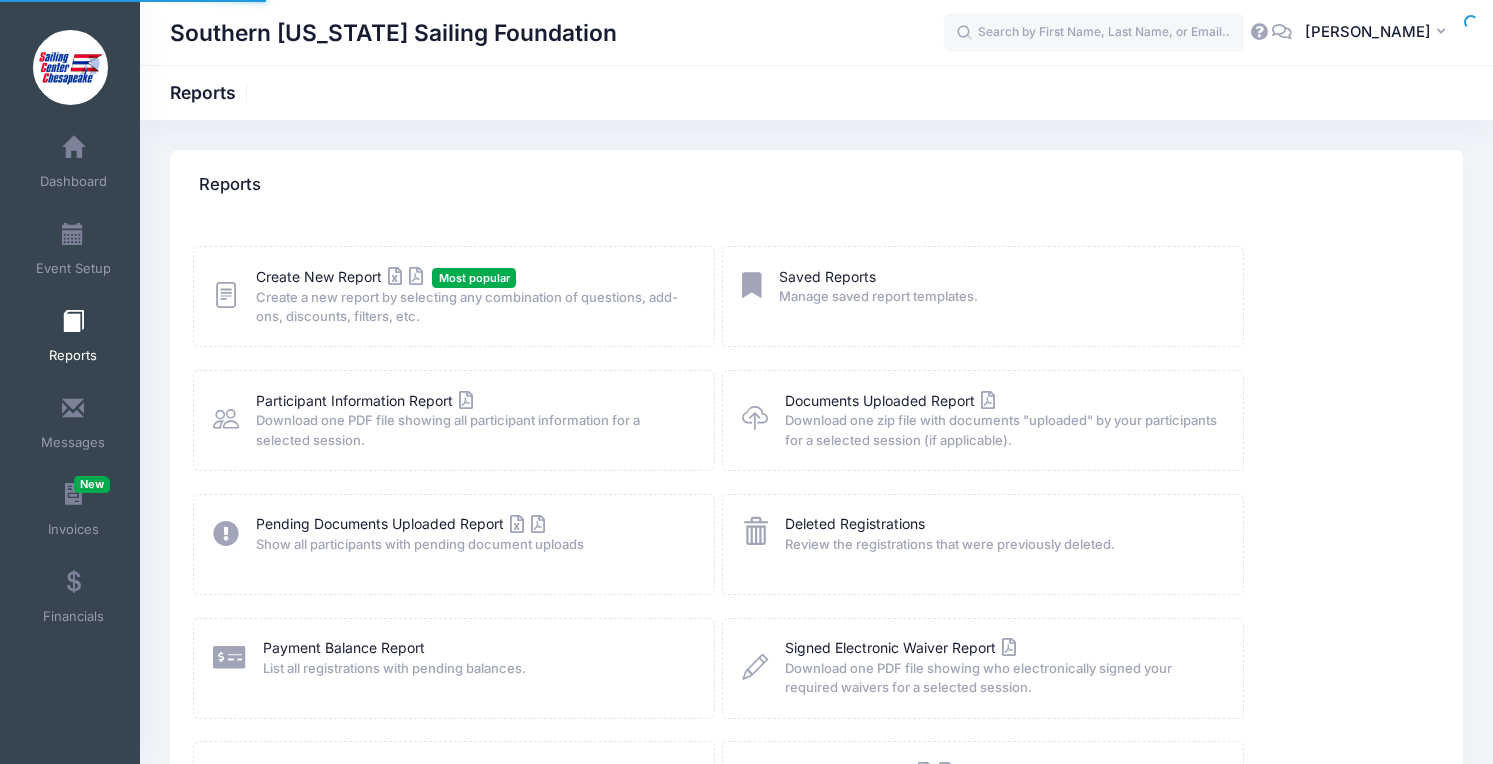 scroll, scrollTop: 0, scrollLeft: 0, axis: both 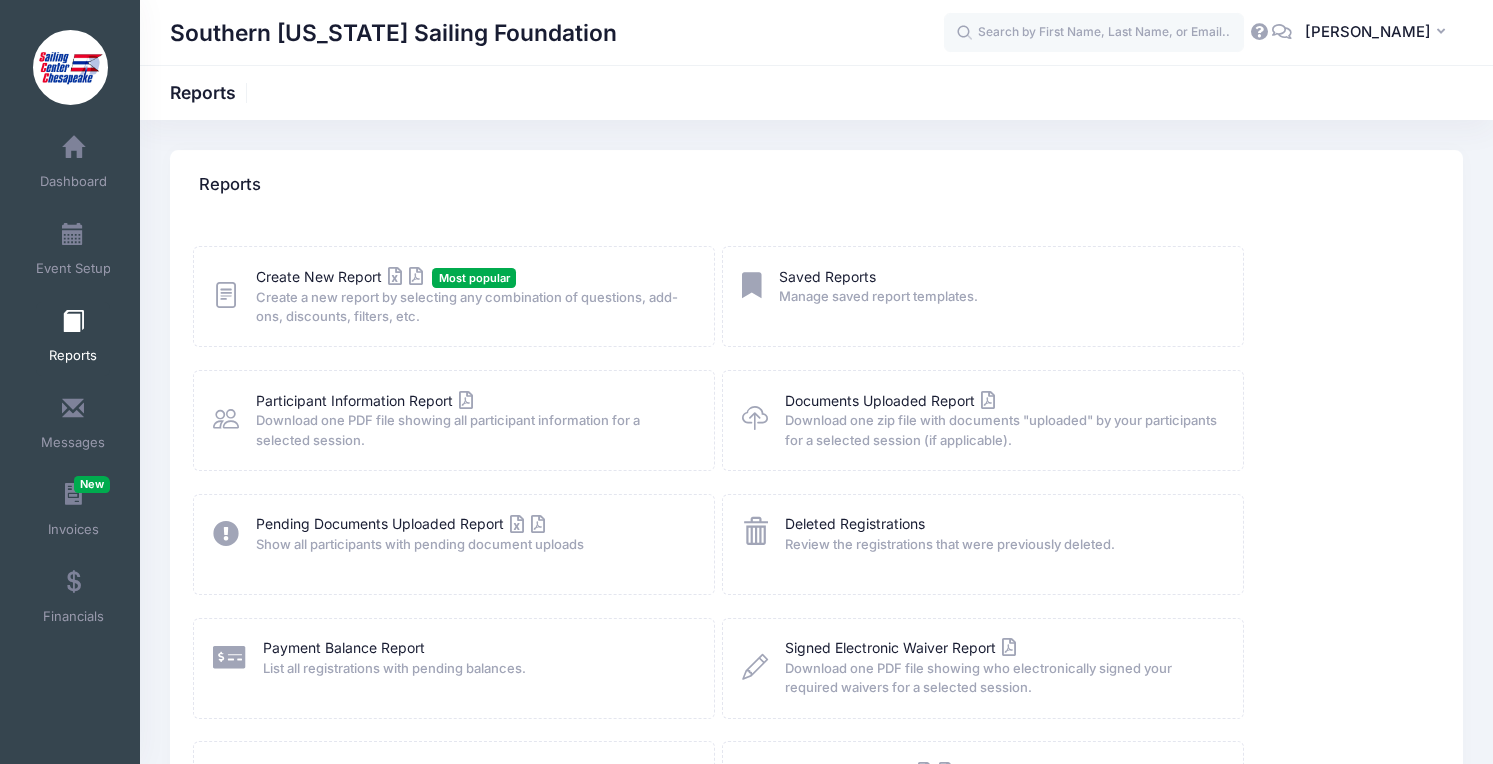 click on "Download one PDF file showing all participant information for a selected session." at bounding box center (472, 430) 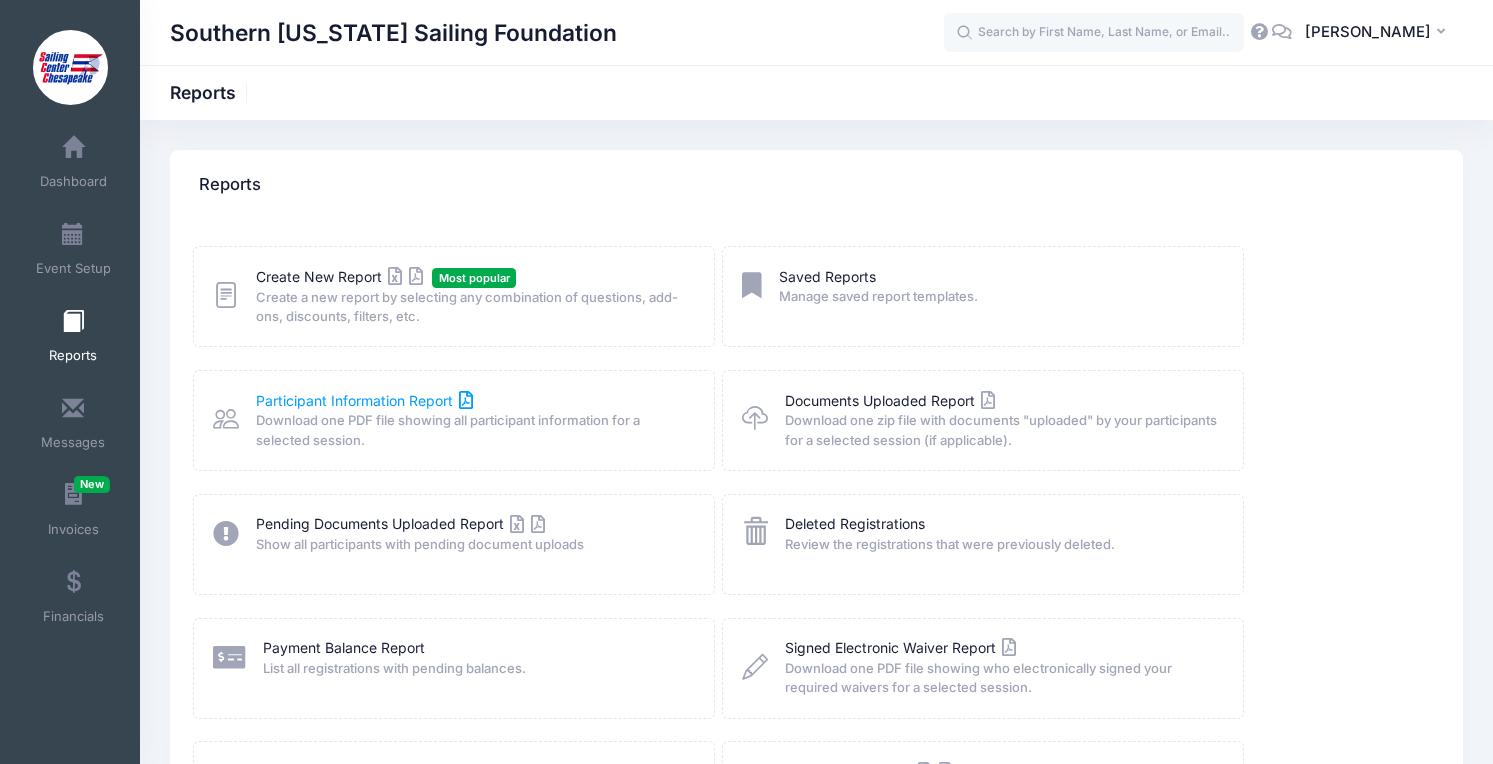 click on "Participant Information Report" at bounding box center [365, 400] 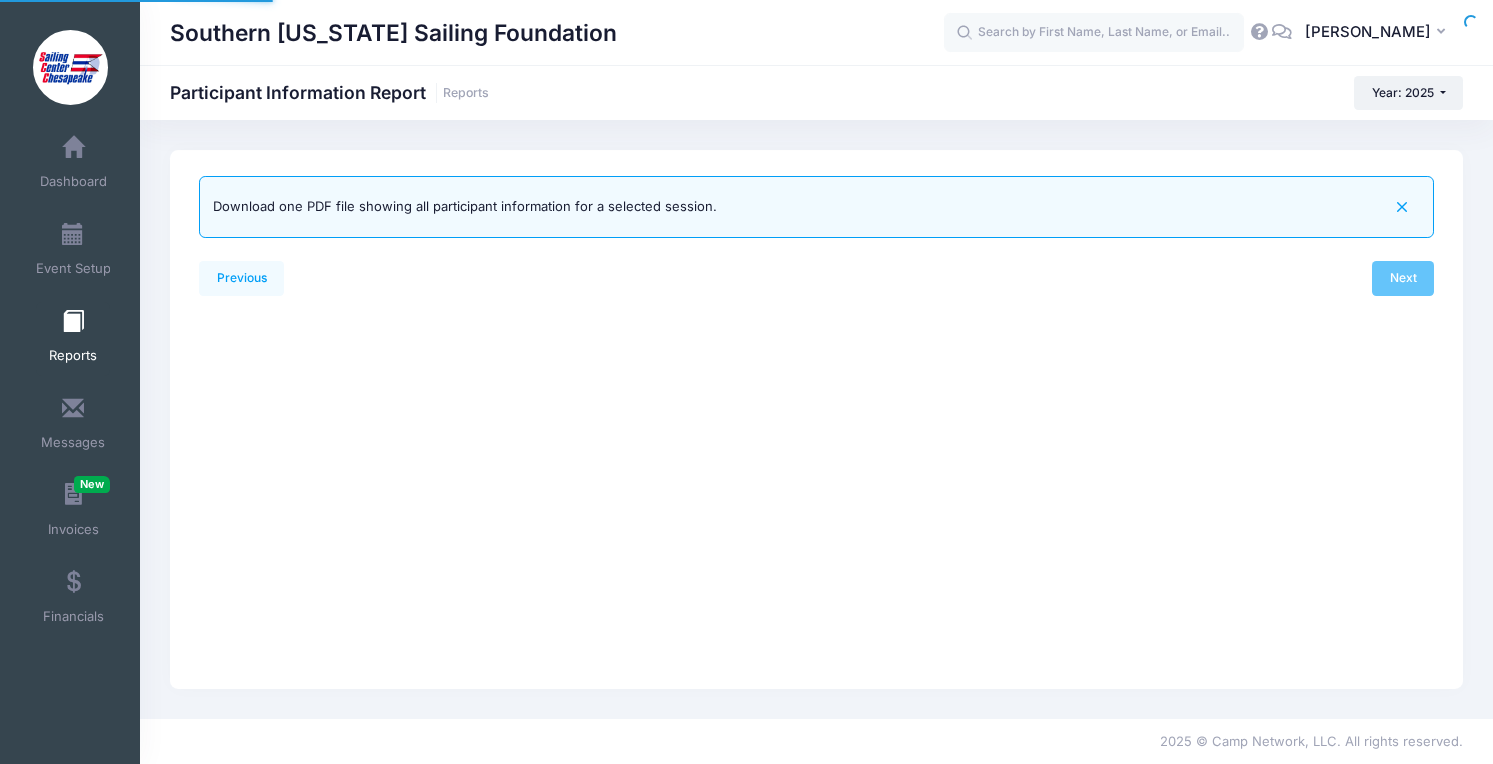 scroll, scrollTop: 0, scrollLeft: 0, axis: both 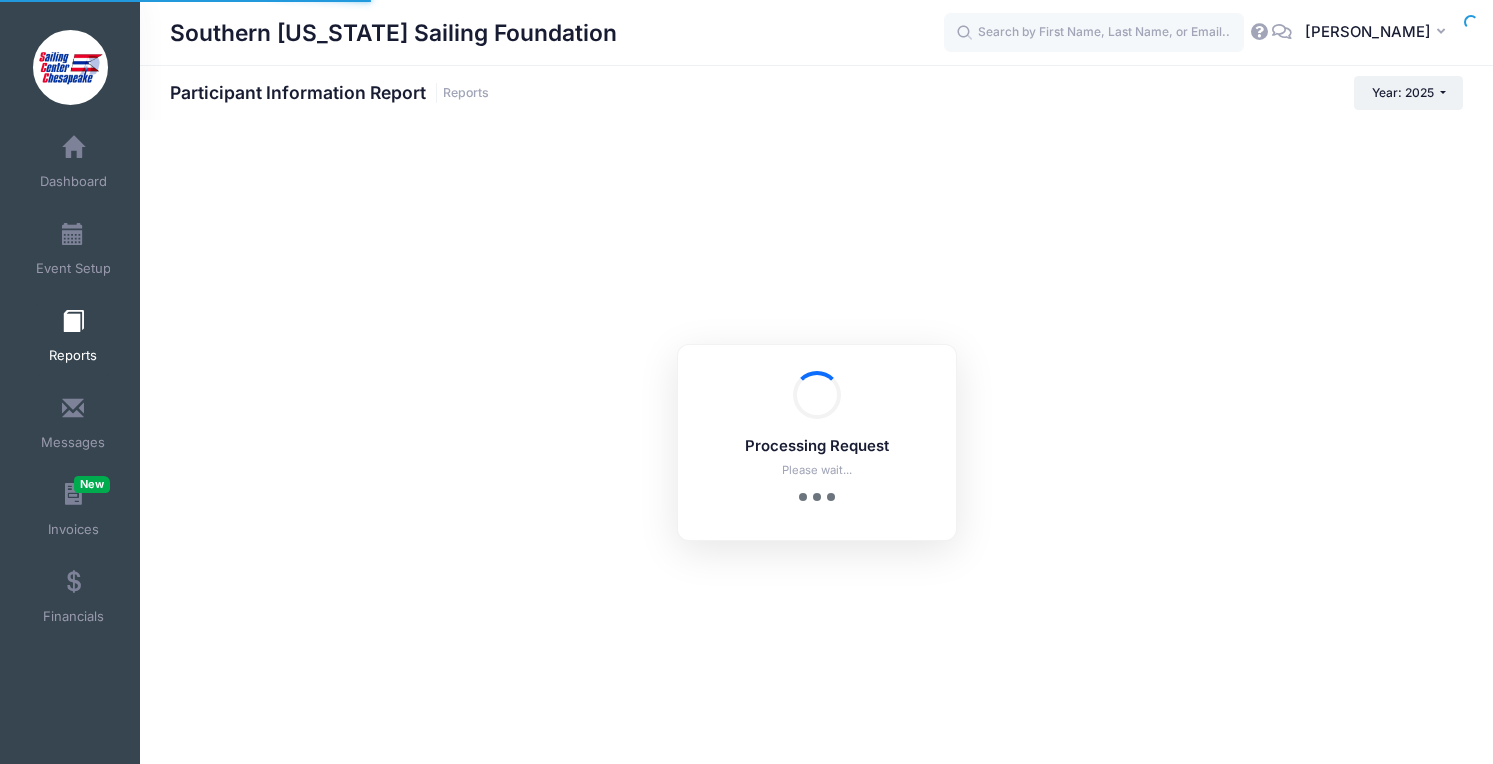 checkbox on "true" 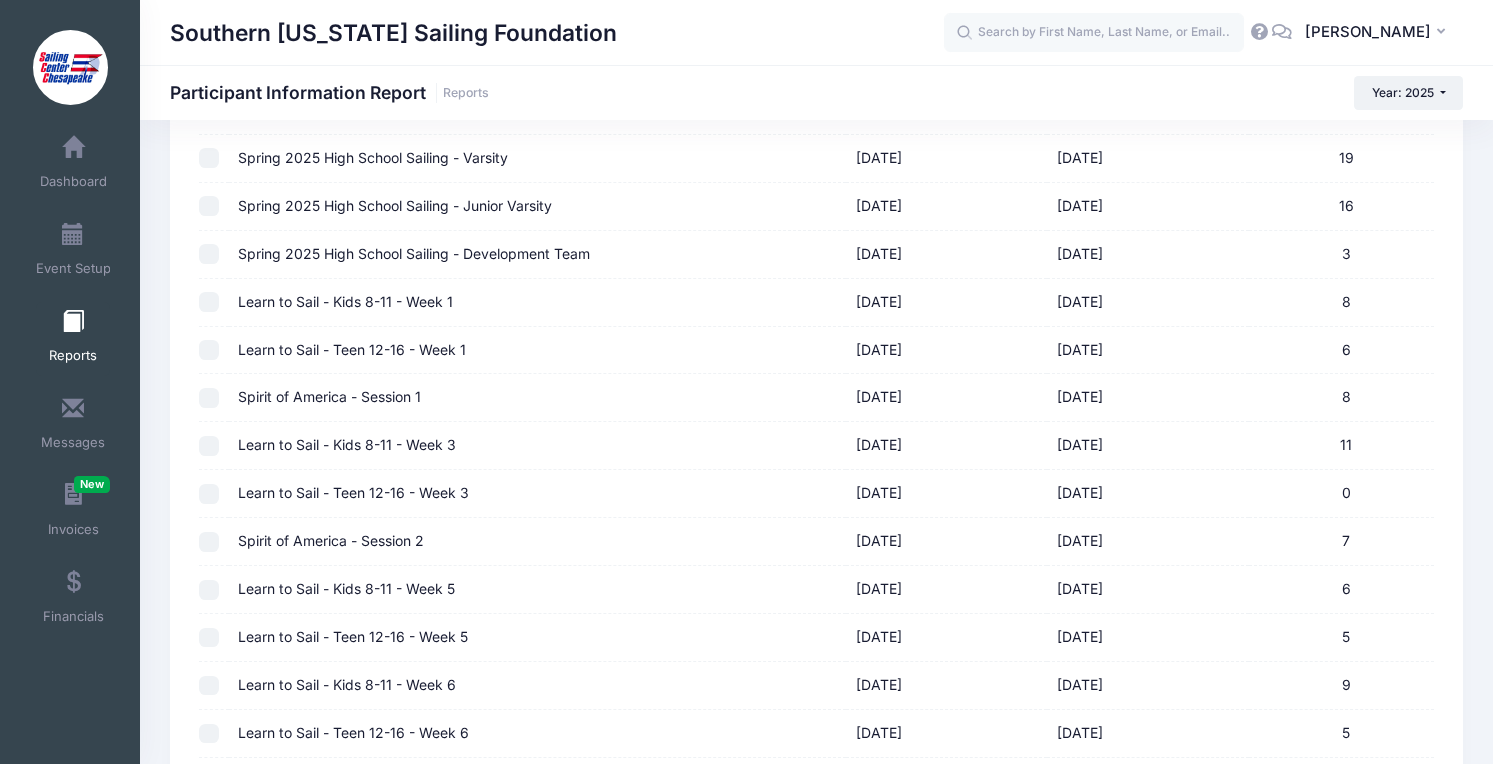 scroll, scrollTop: 250, scrollLeft: 0, axis: vertical 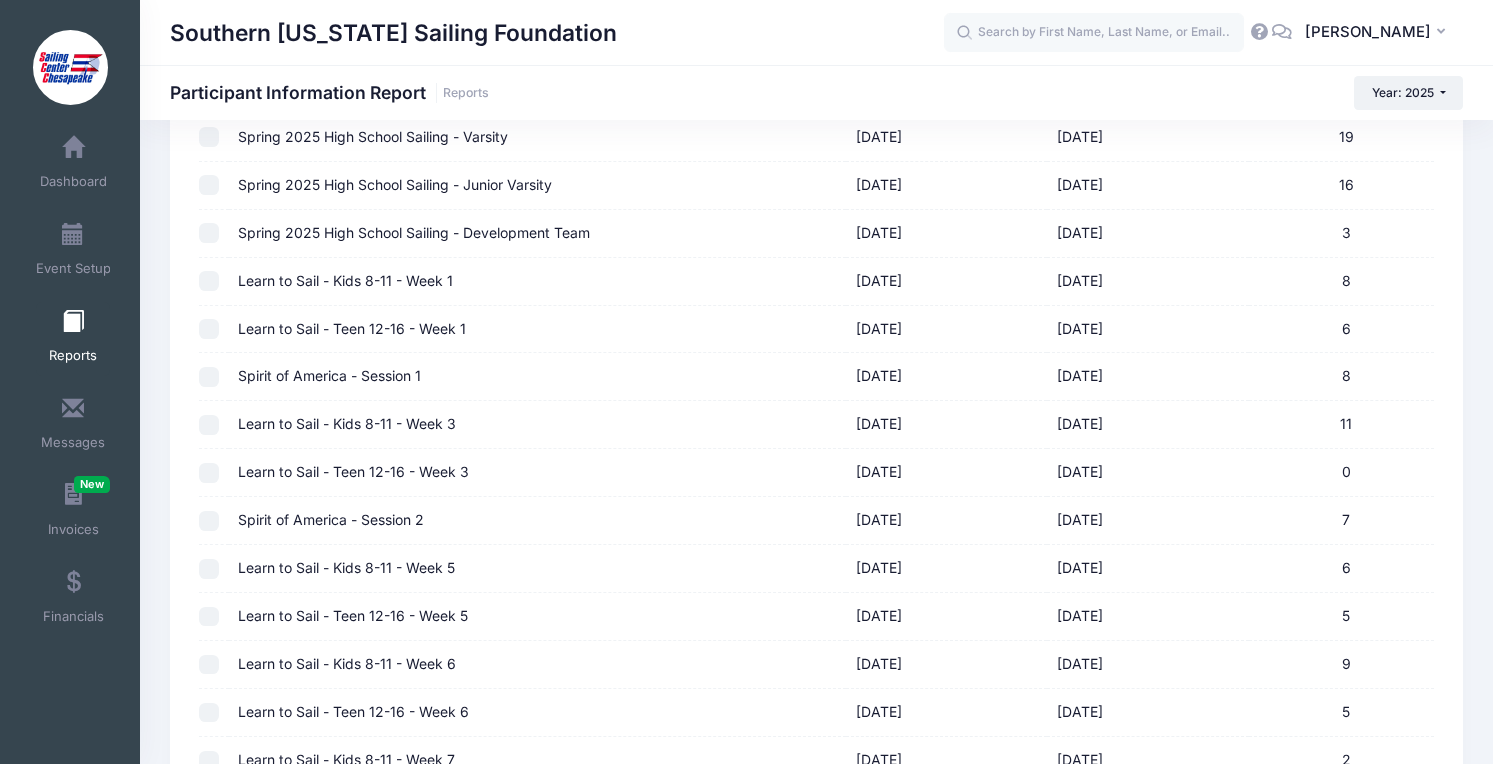 click on "Learn to Sail - Kids 8-11 - Week 5" at bounding box center [537, 569] 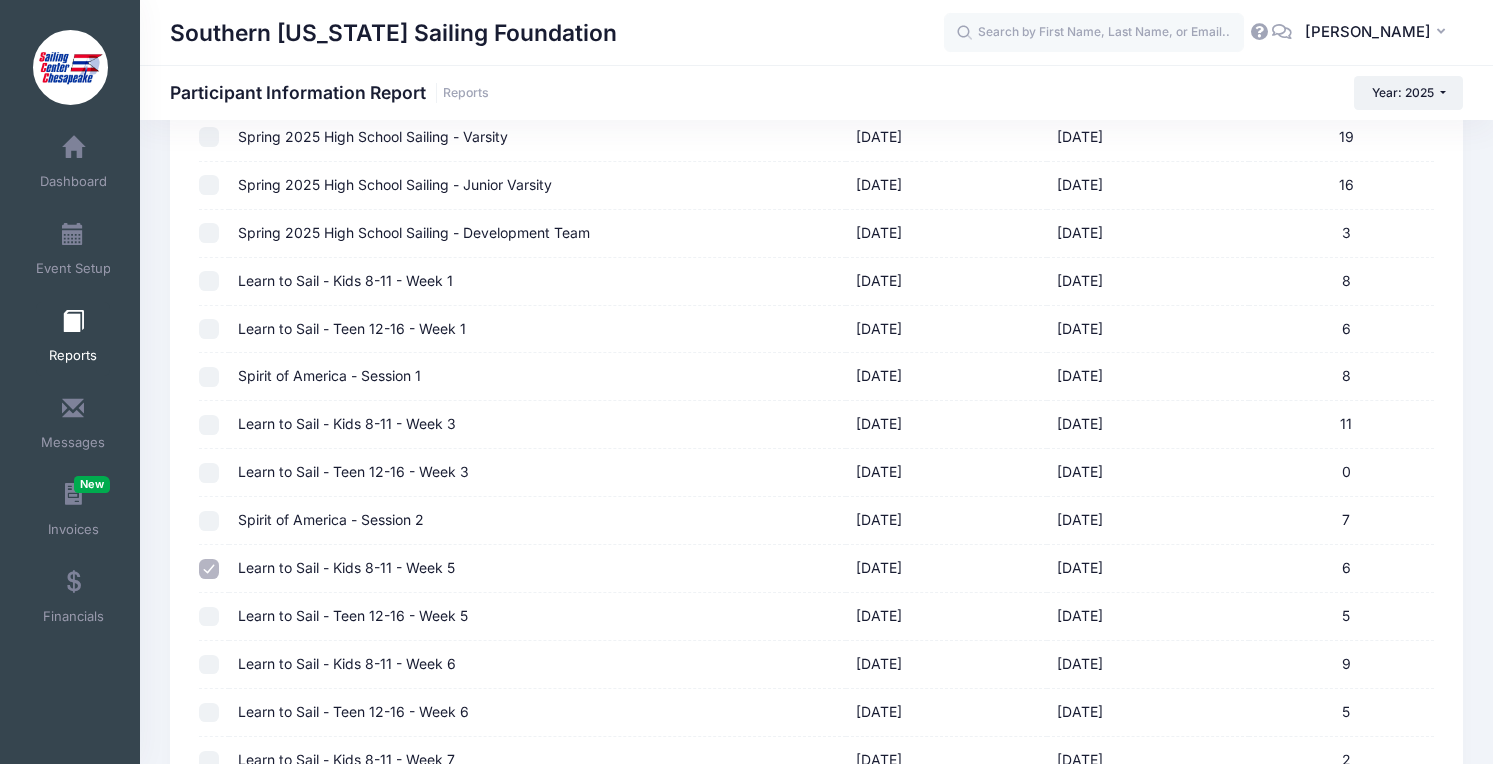 click on "Learn to Sail - Teen 12-16 - Week 5" at bounding box center [537, 617] 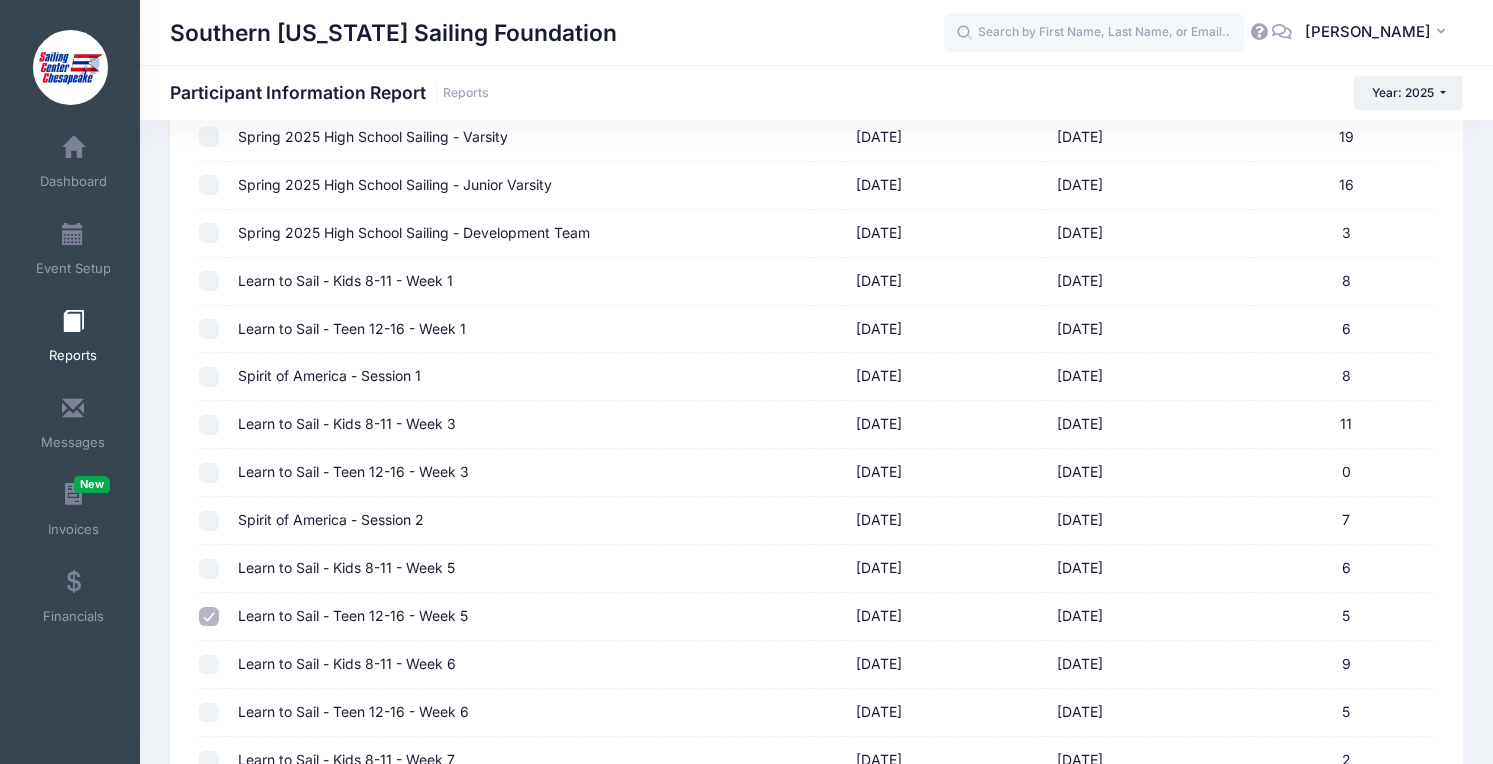 click at bounding box center [209, 569] 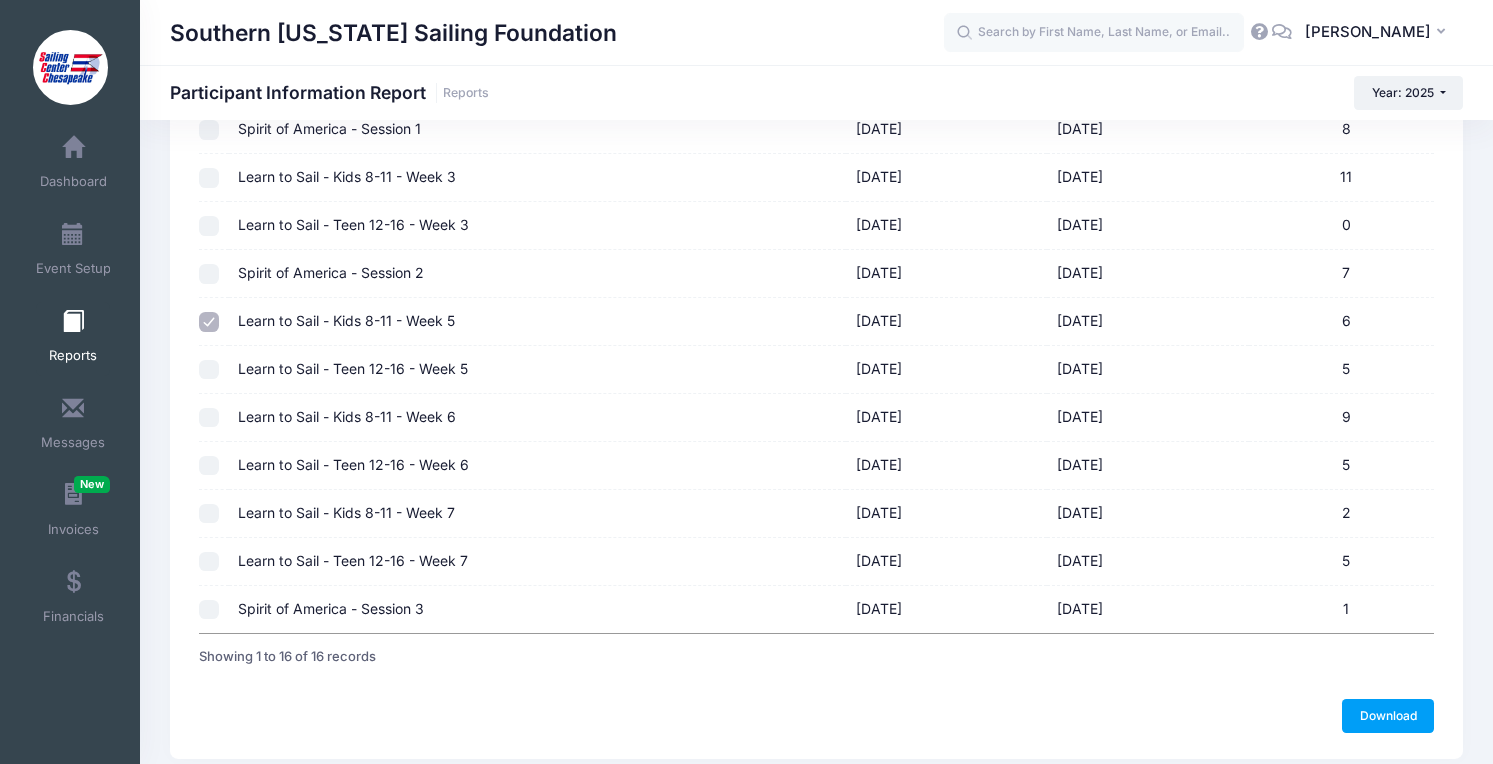 scroll, scrollTop: 568, scrollLeft: 0, axis: vertical 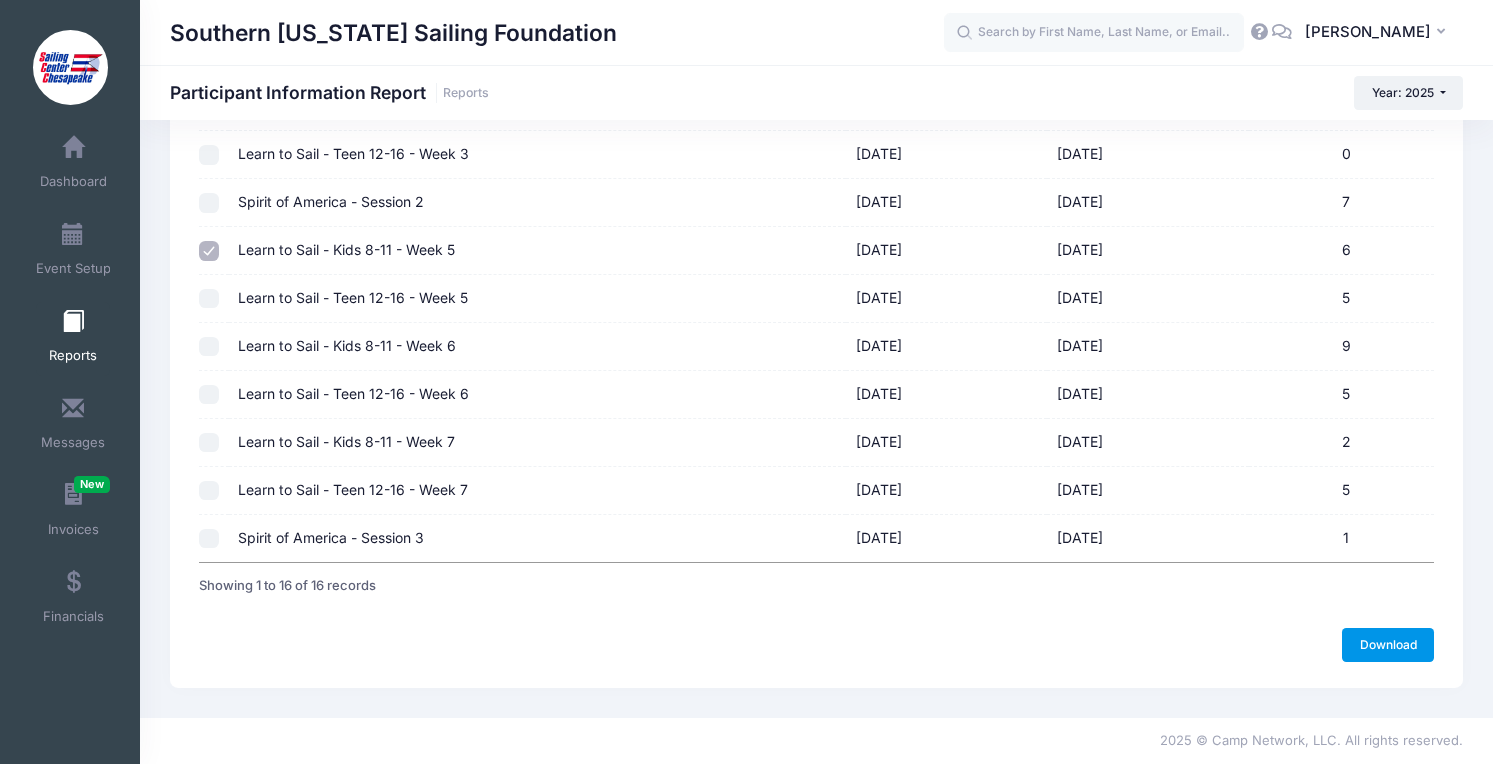 click on "Download" at bounding box center [1388, 645] 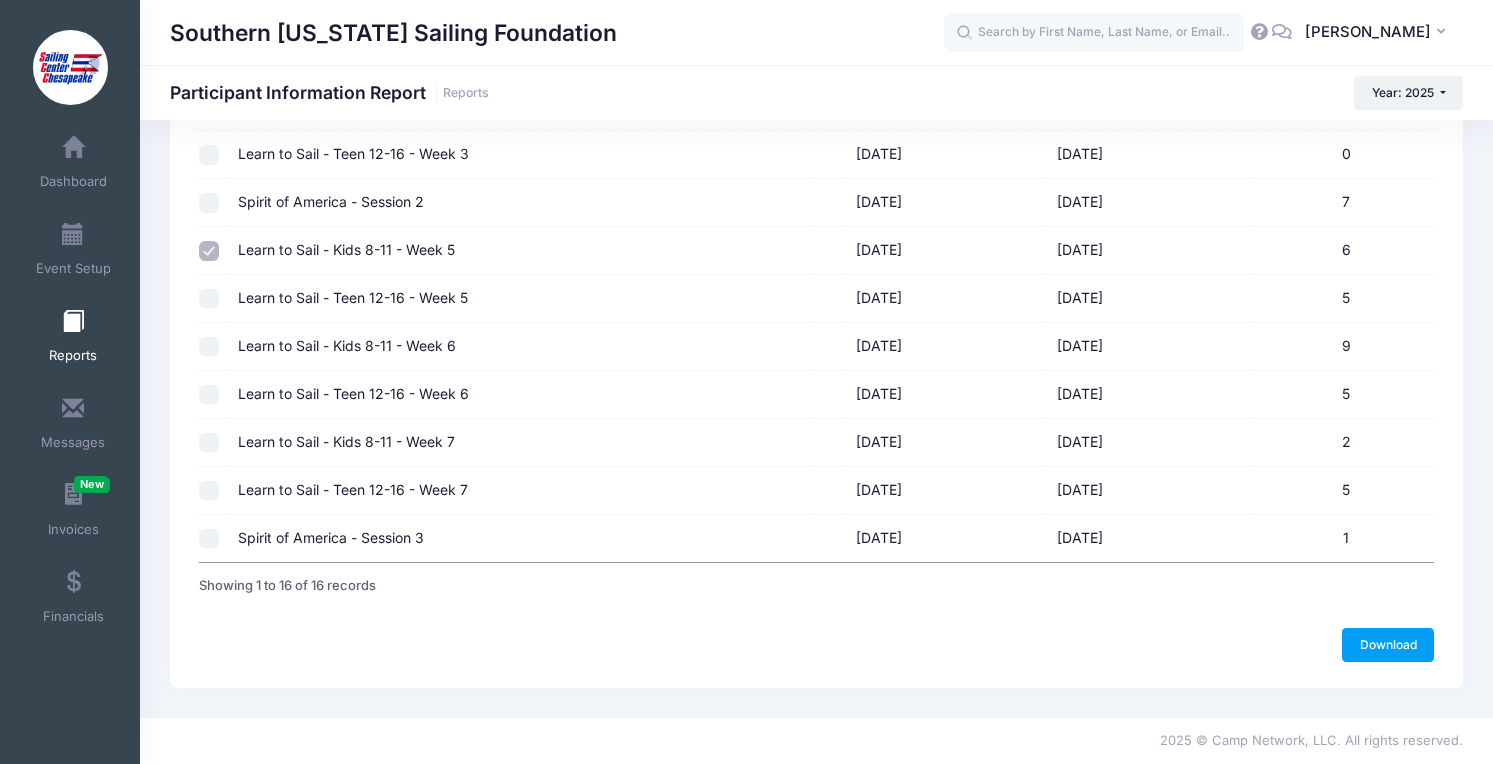 click on "Learn to Sail - Teen 12-16 - Week 5" at bounding box center (537, 299) 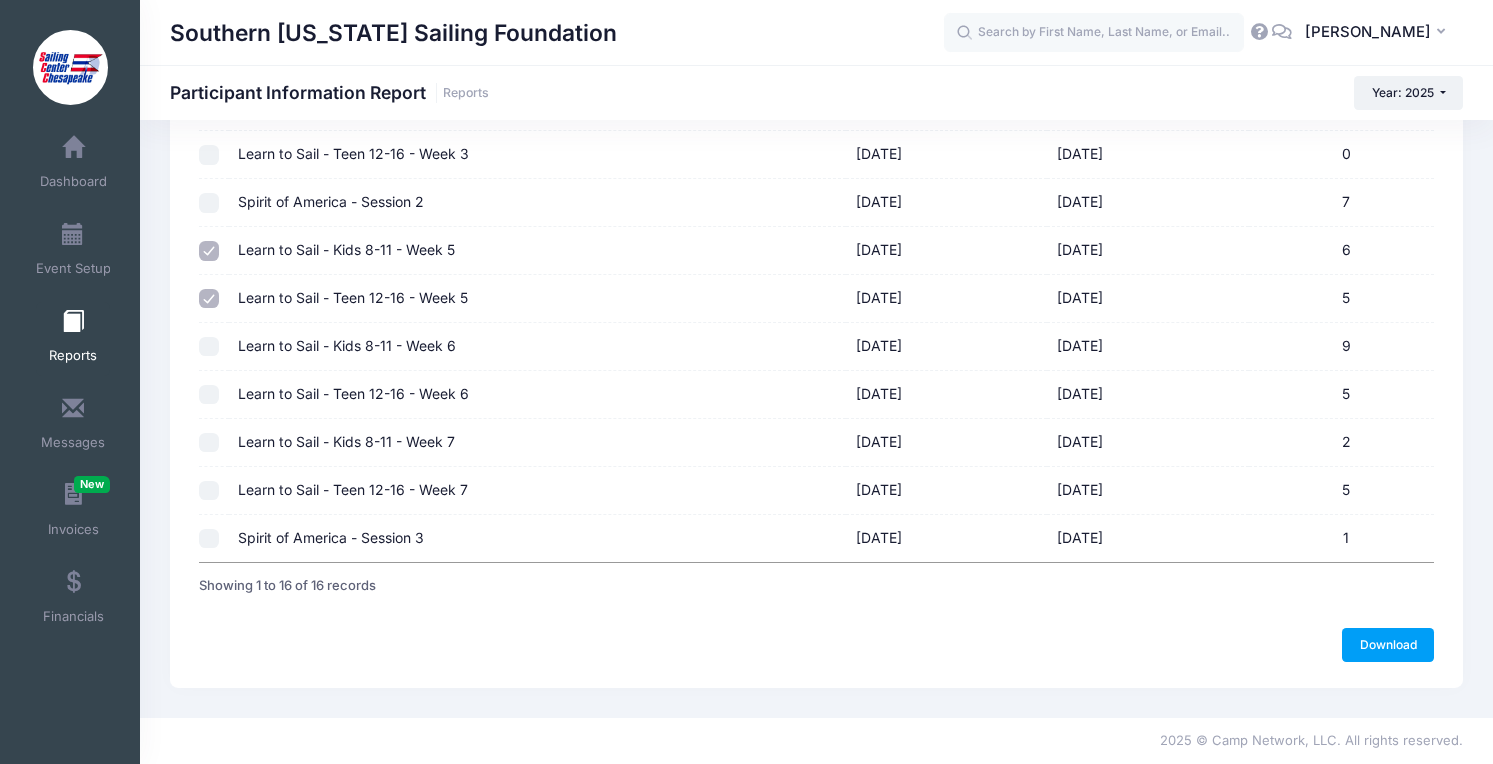 checkbox on "false" 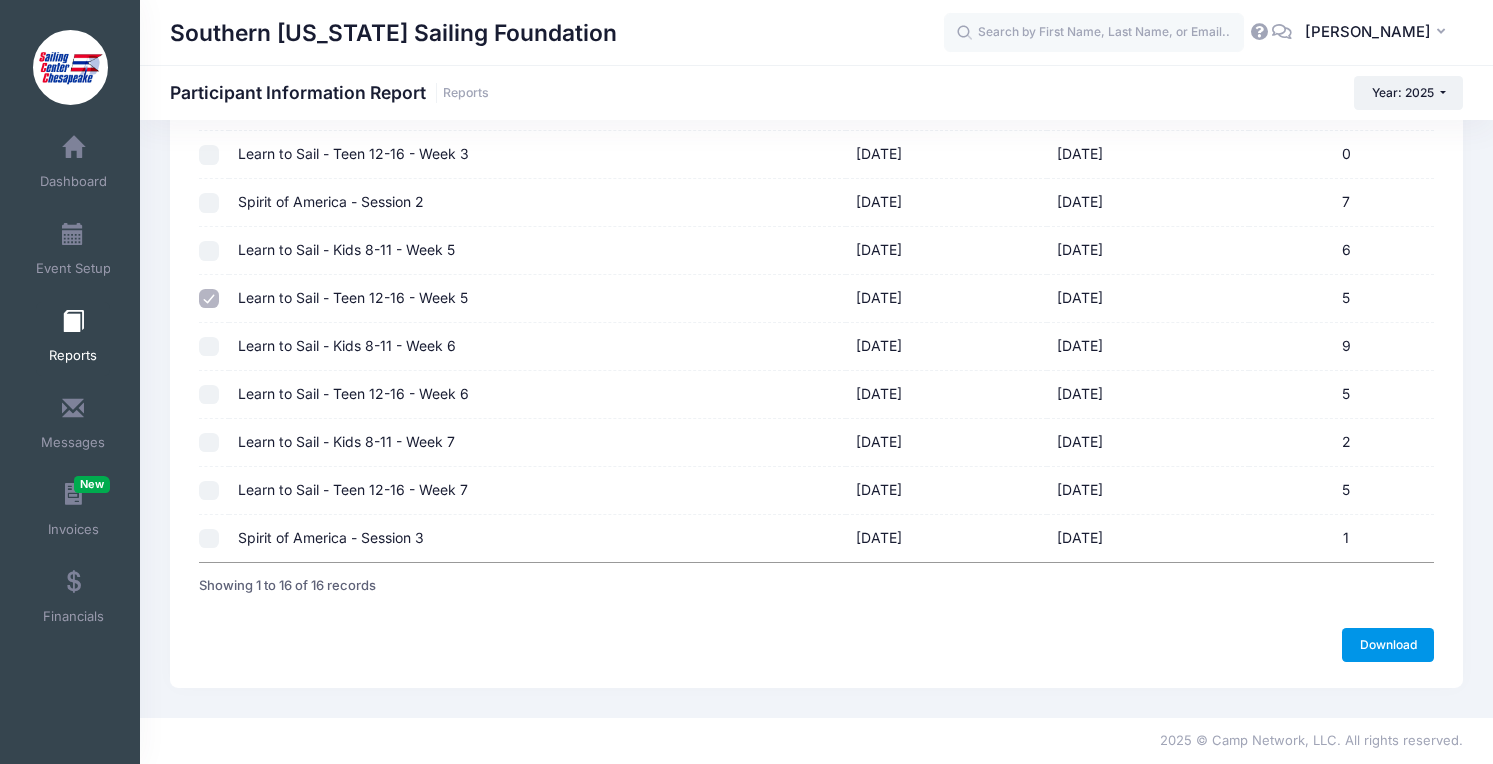click on "Download" at bounding box center (1388, 645) 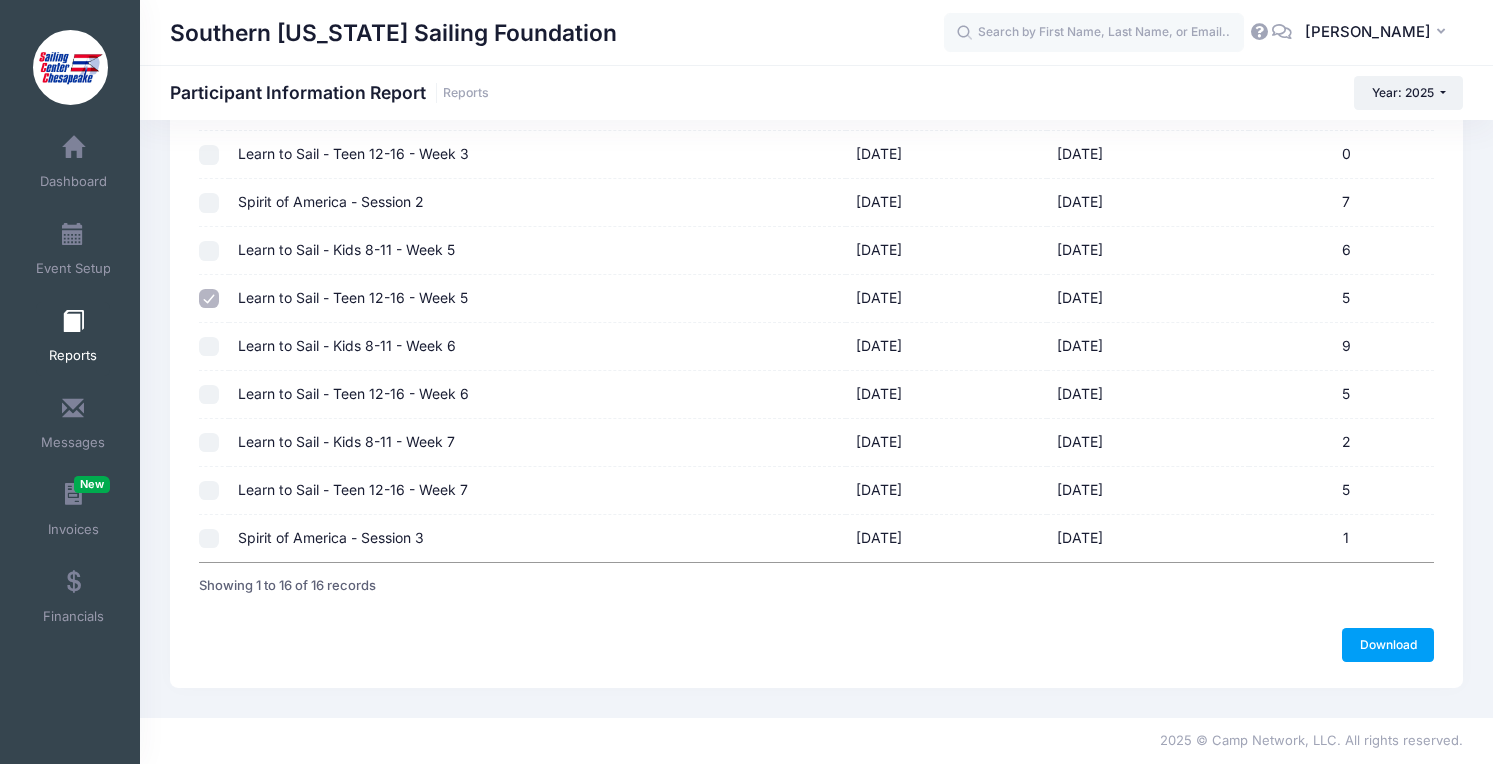 click at bounding box center (73, 322) 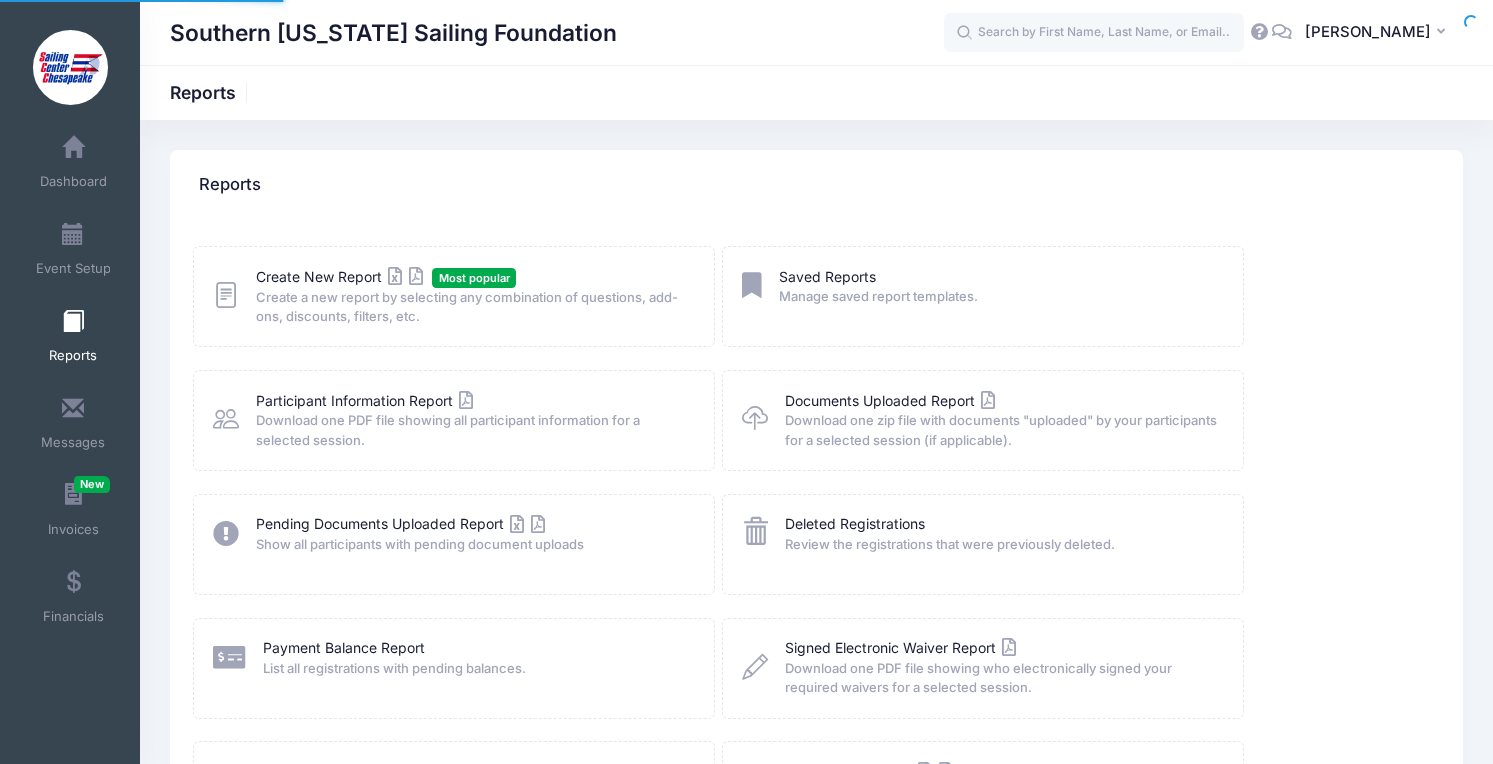 scroll, scrollTop: 0, scrollLeft: 0, axis: both 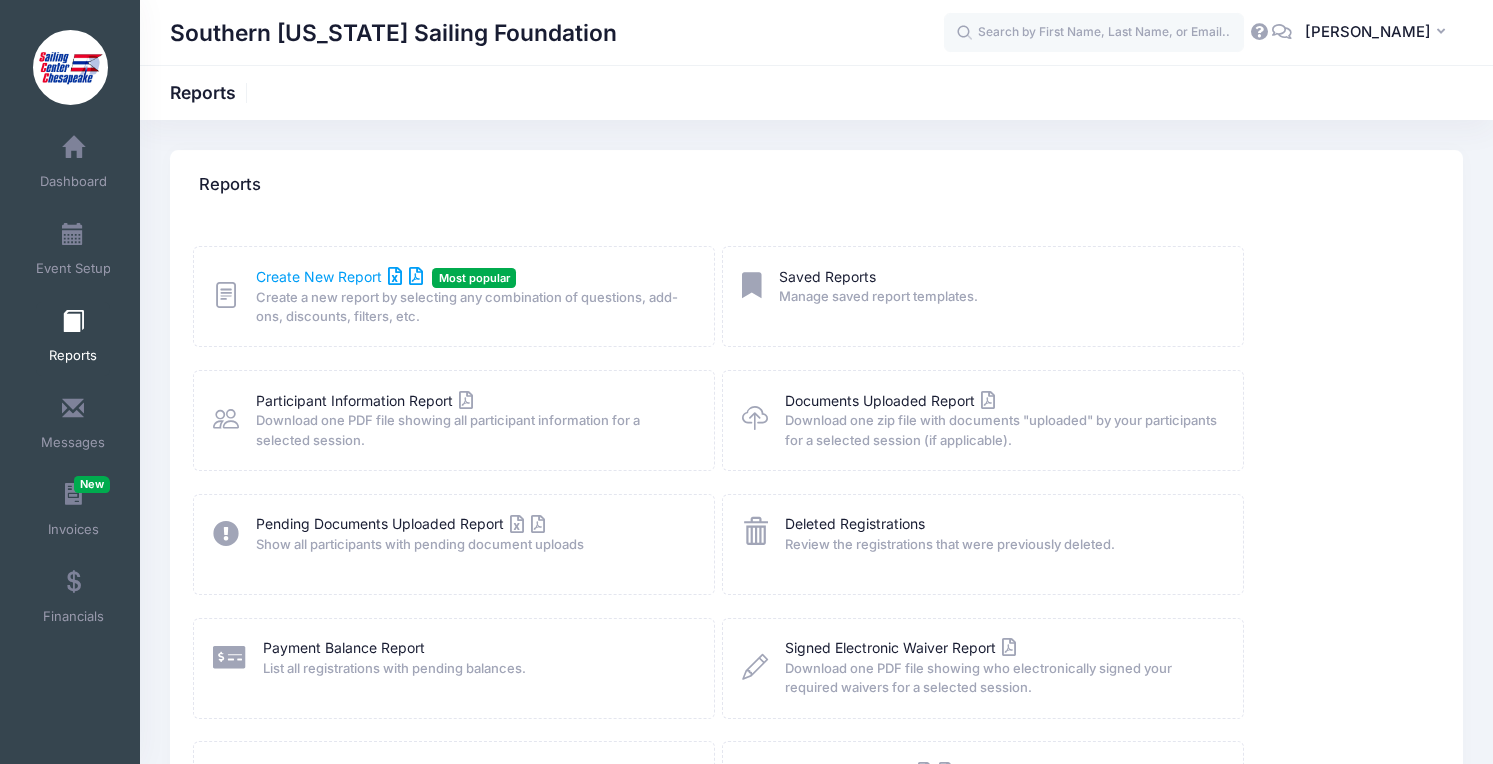 click on "Create New Report" at bounding box center (339, 276) 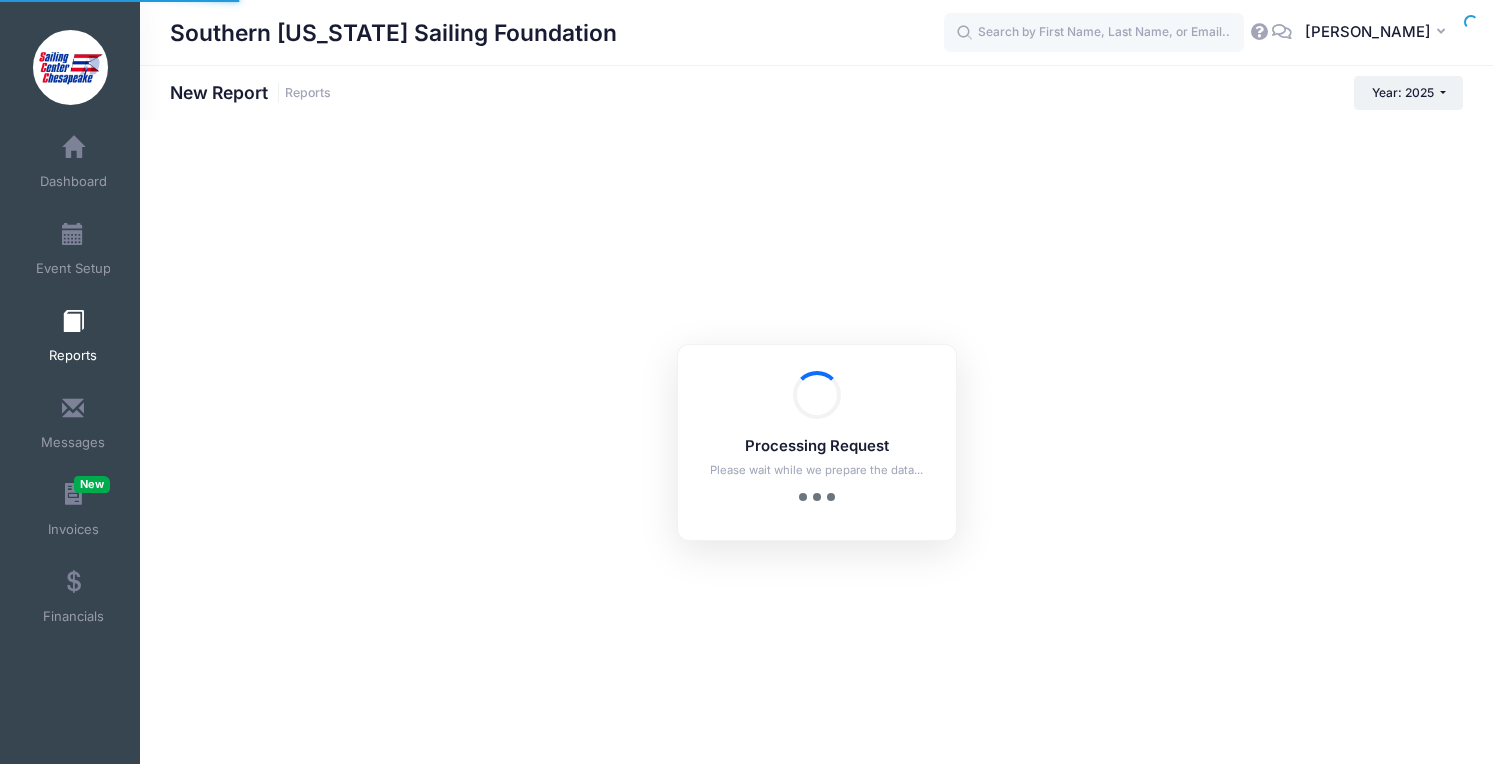 scroll, scrollTop: 0, scrollLeft: 0, axis: both 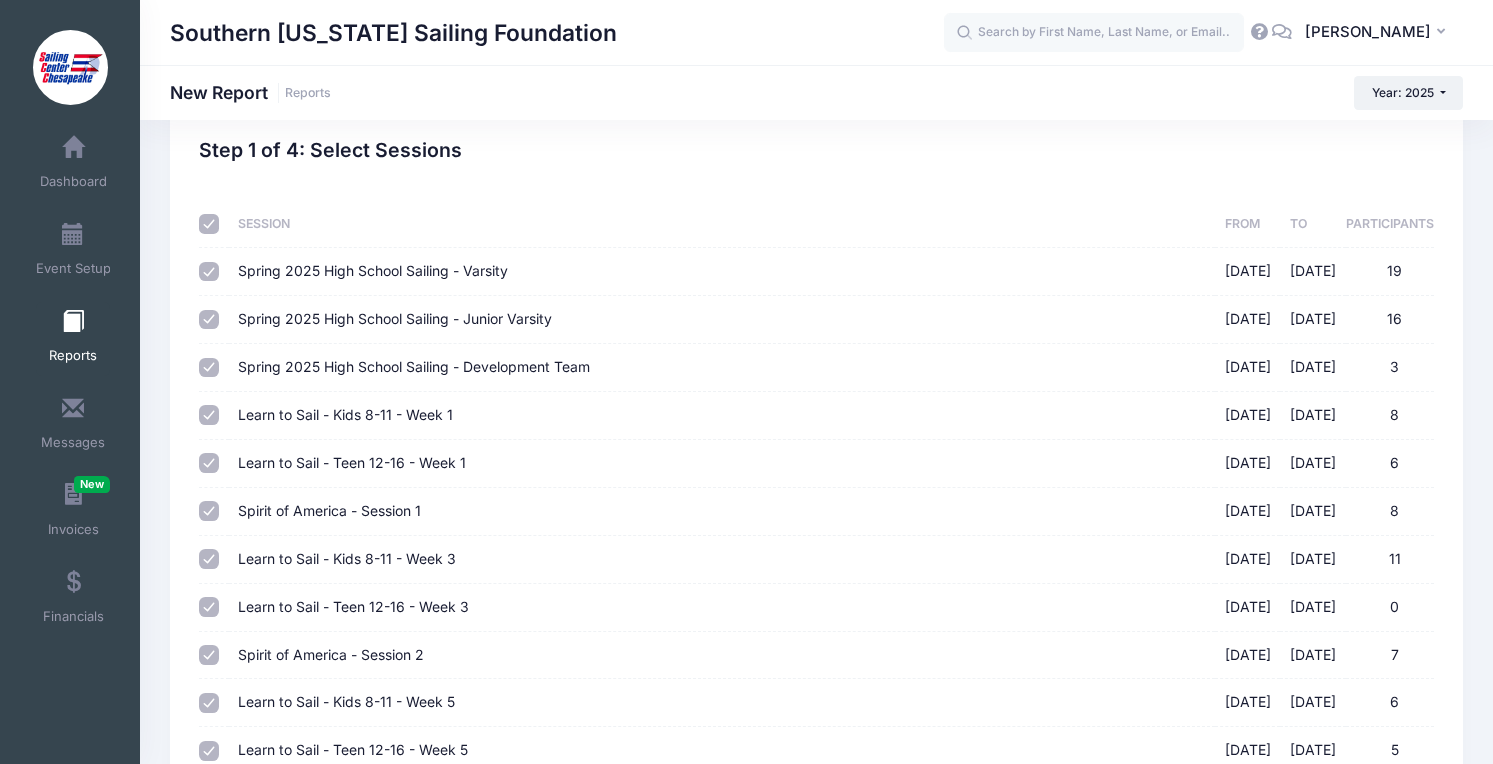 click at bounding box center [209, 224] 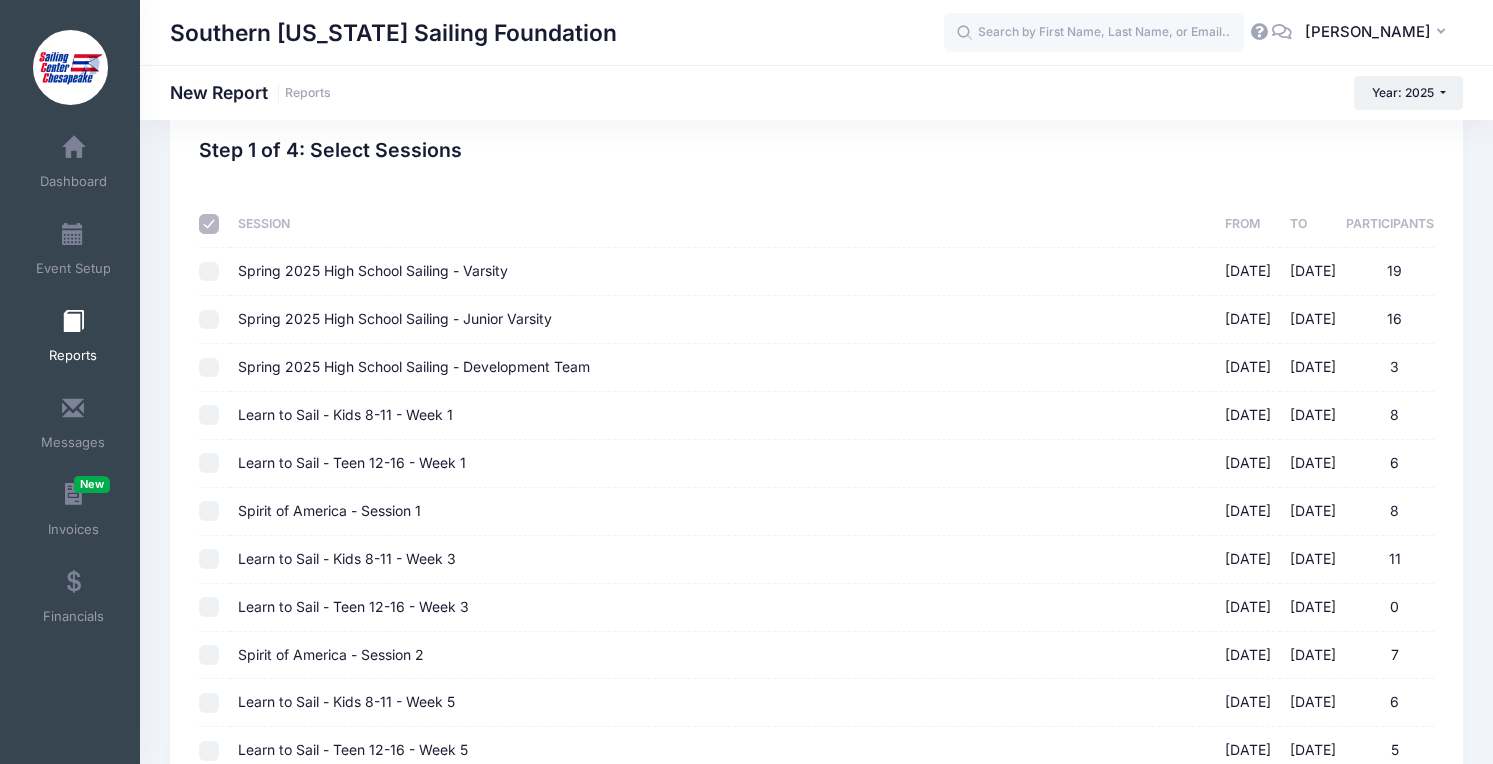 checkbox on "false" 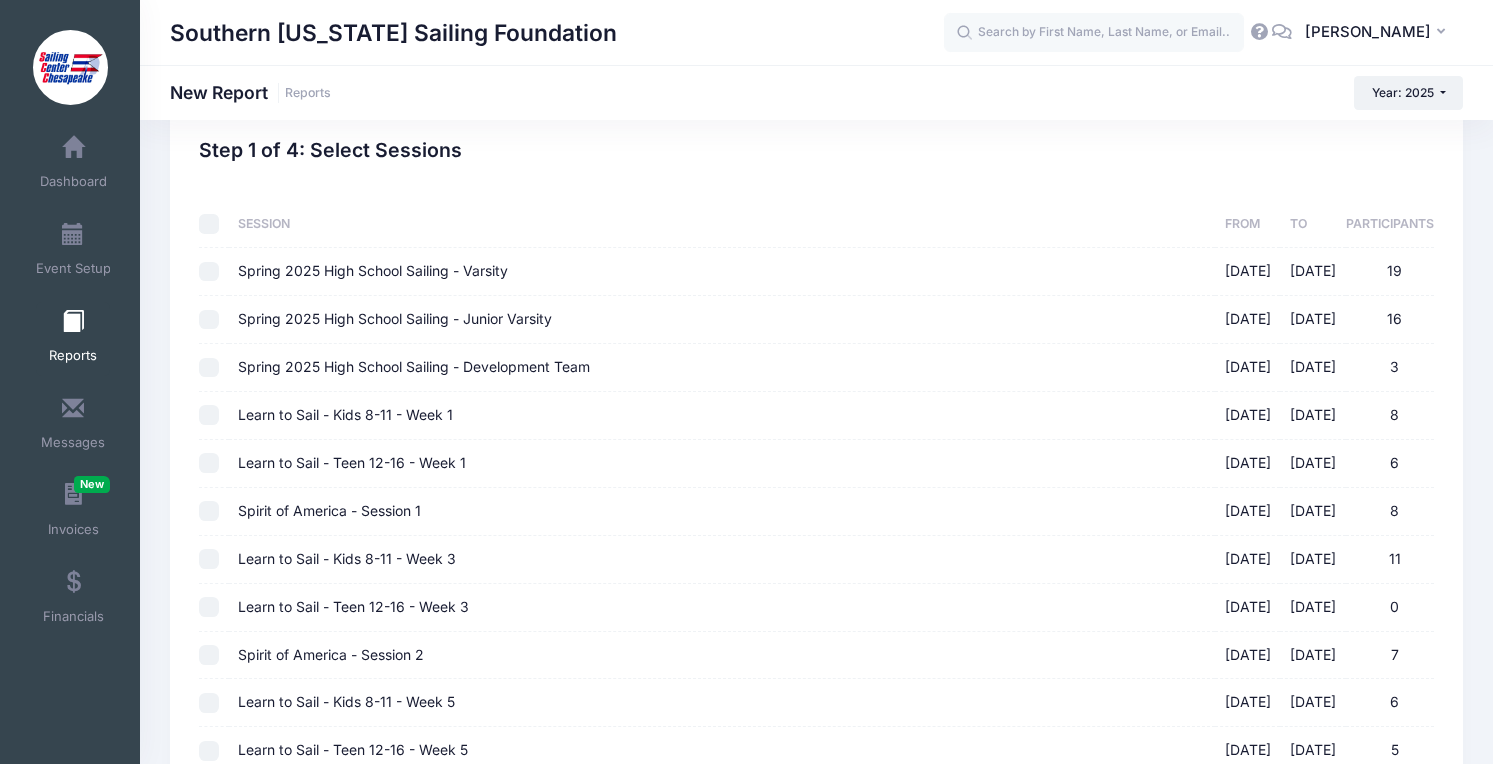 checkbox on "false" 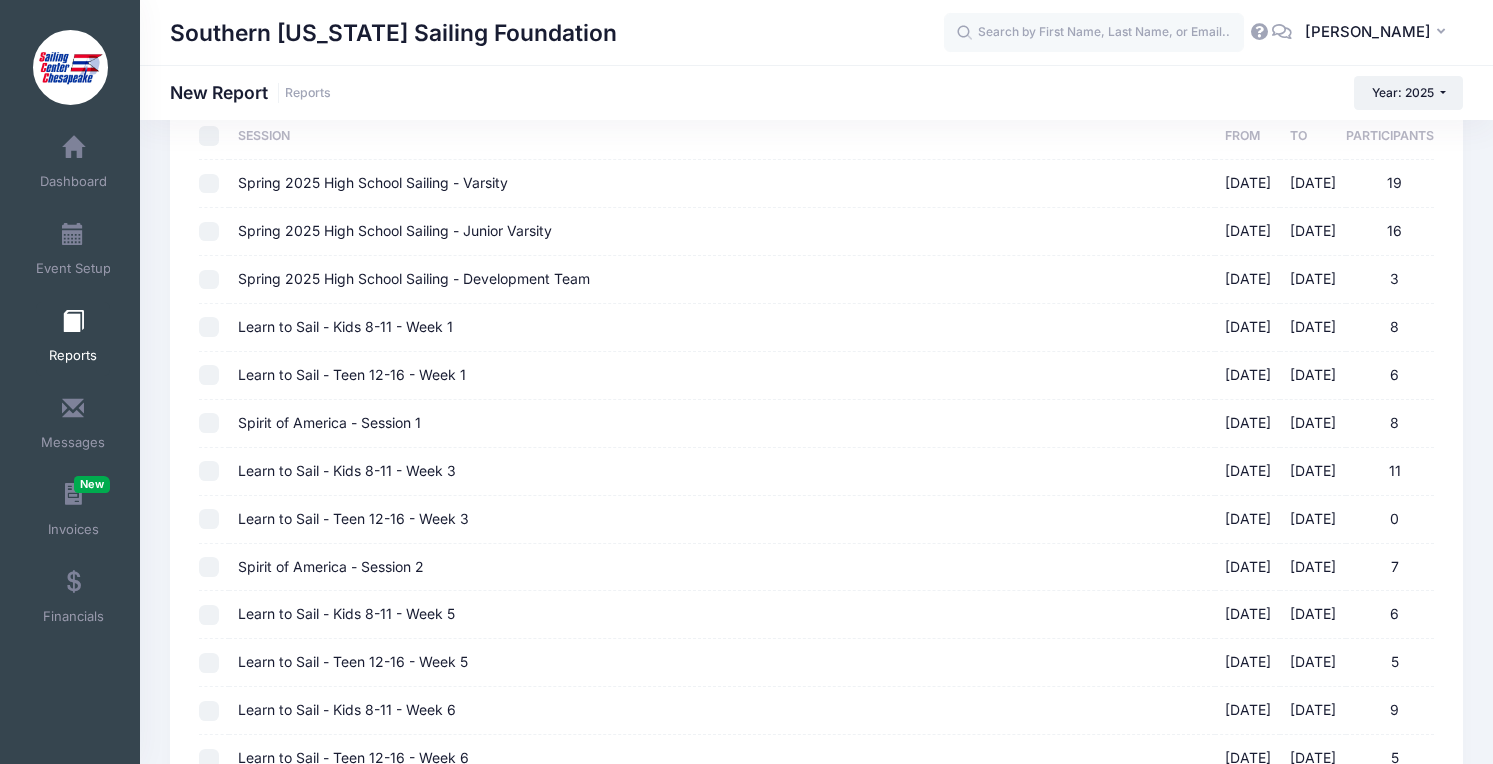 scroll, scrollTop: 145, scrollLeft: 0, axis: vertical 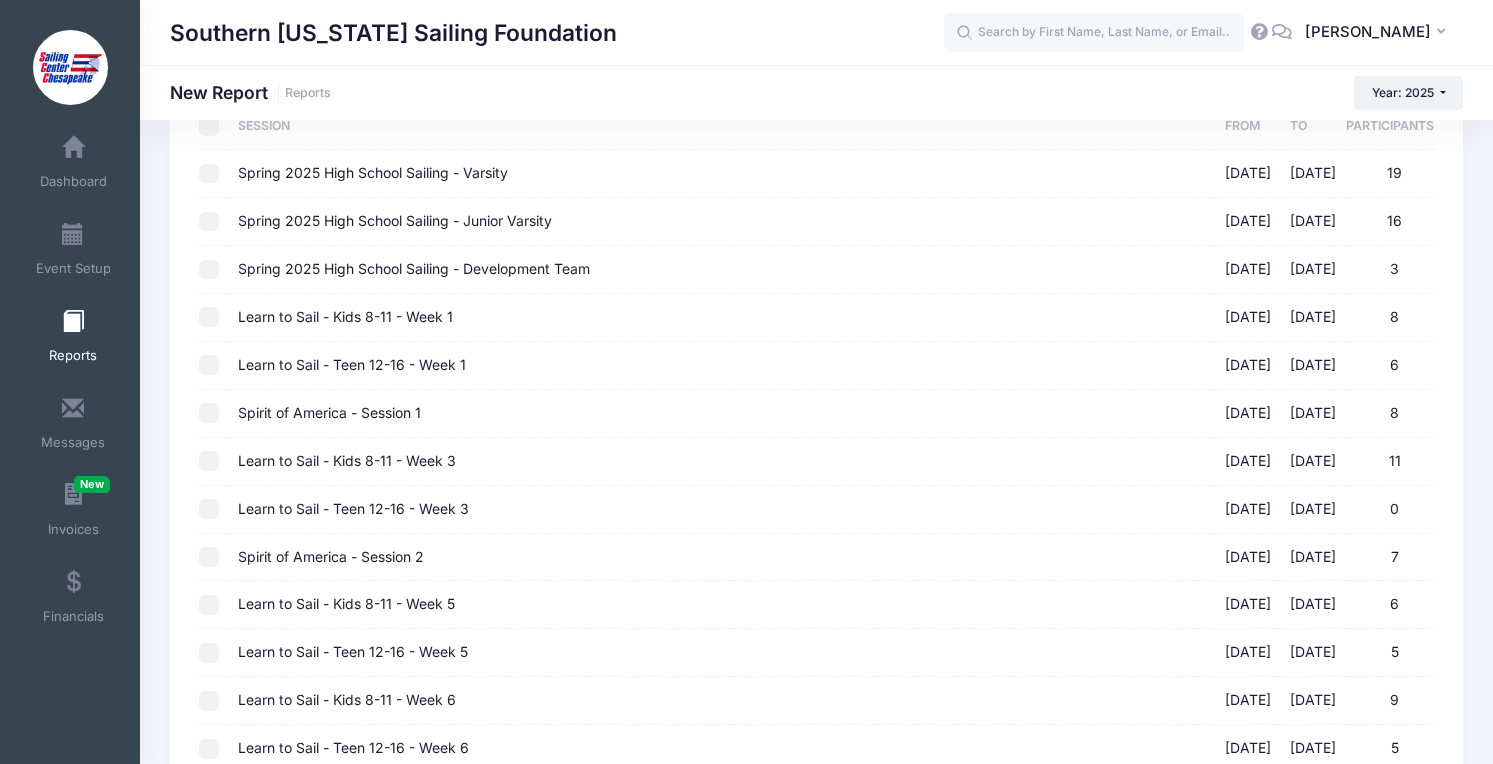 click on "Learn to Sail - Kids 8-11 - Week 5 07/14/2025 - 07/18/2025  6" at bounding box center (209, 605) 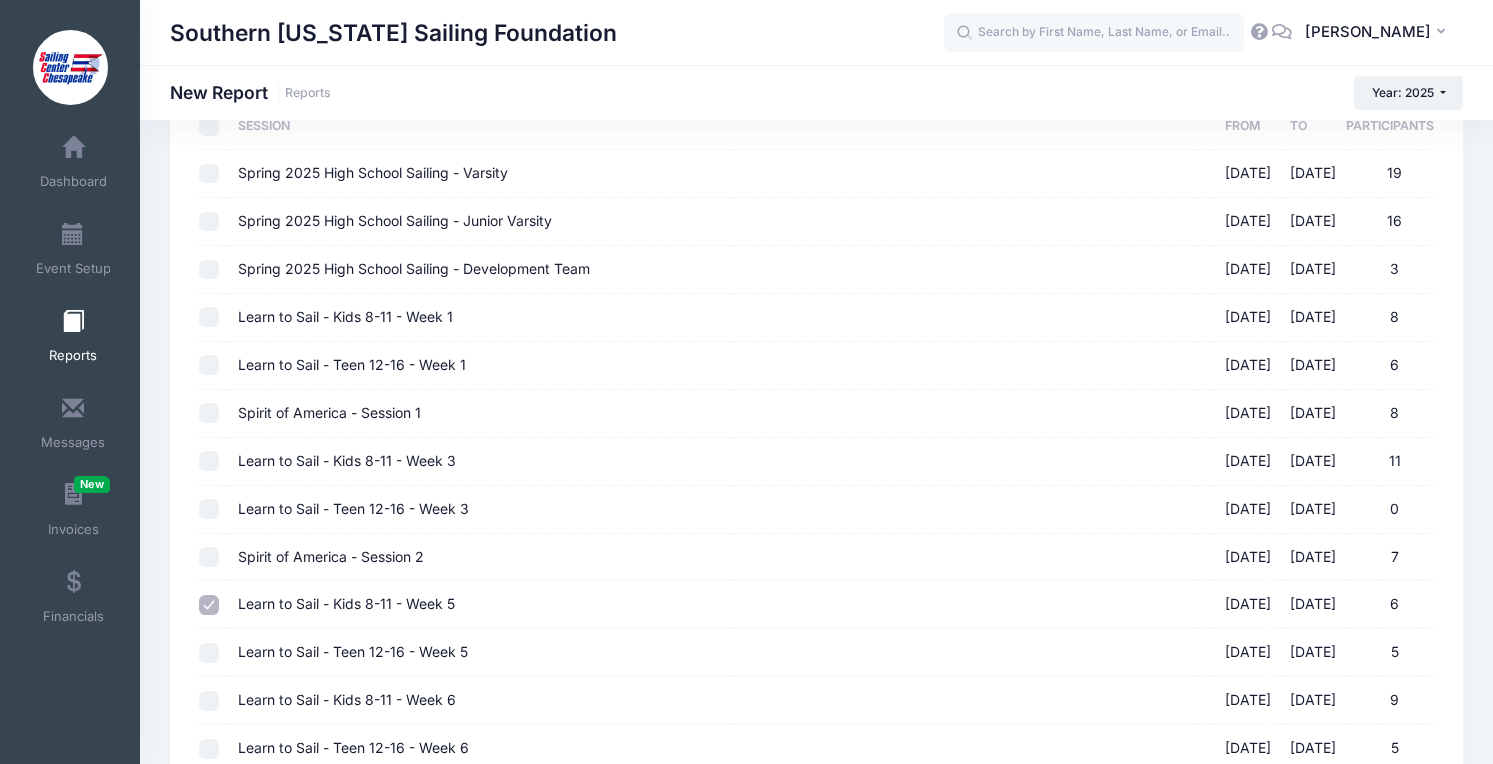 click on "Learn to Sail - Teen 12-16 - Week 5 07/14/2025 - 07/18/2025  5" at bounding box center [209, 653] 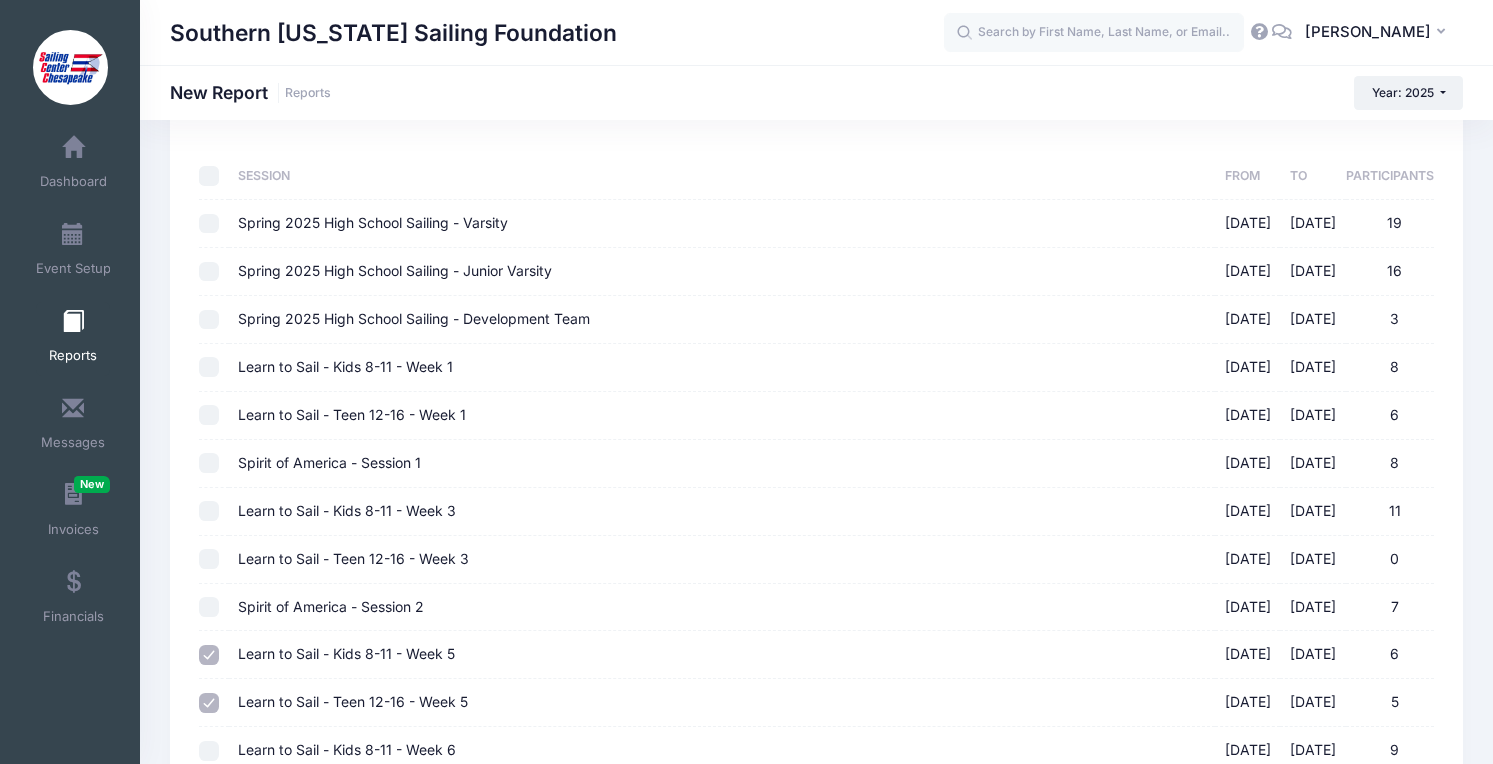 scroll, scrollTop: 499, scrollLeft: 0, axis: vertical 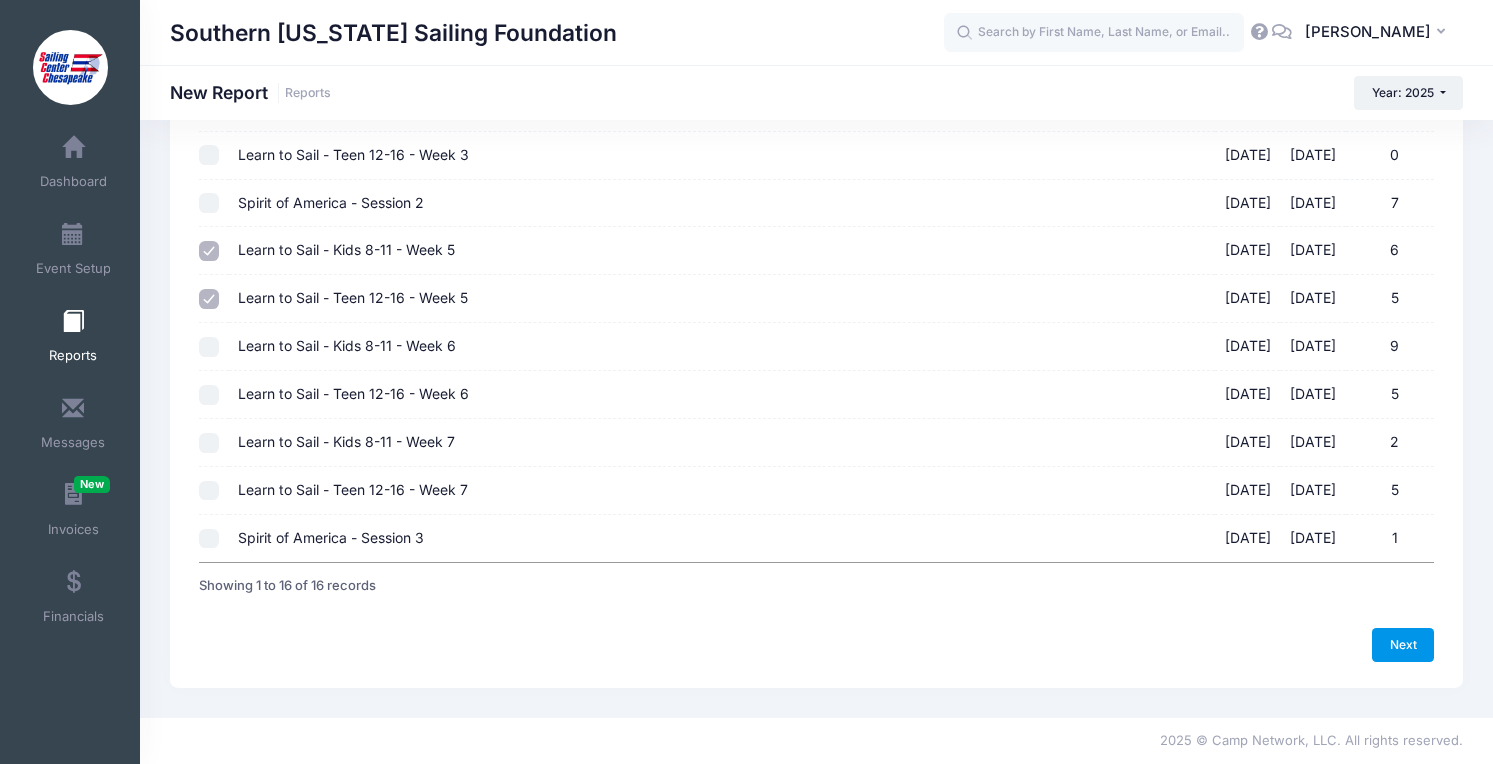 click on "Next" at bounding box center (1403, 645) 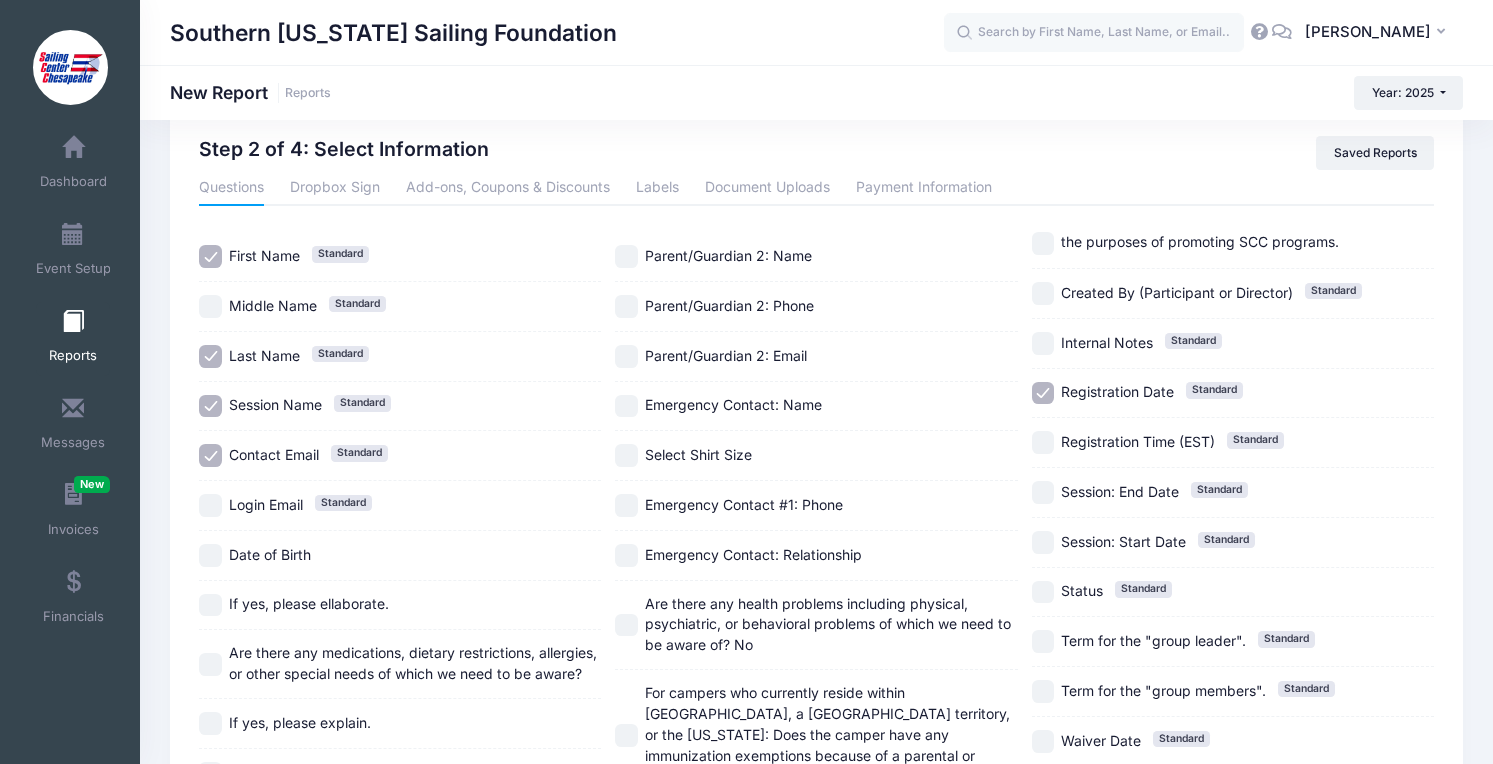scroll, scrollTop: 0, scrollLeft: 0, axis: both 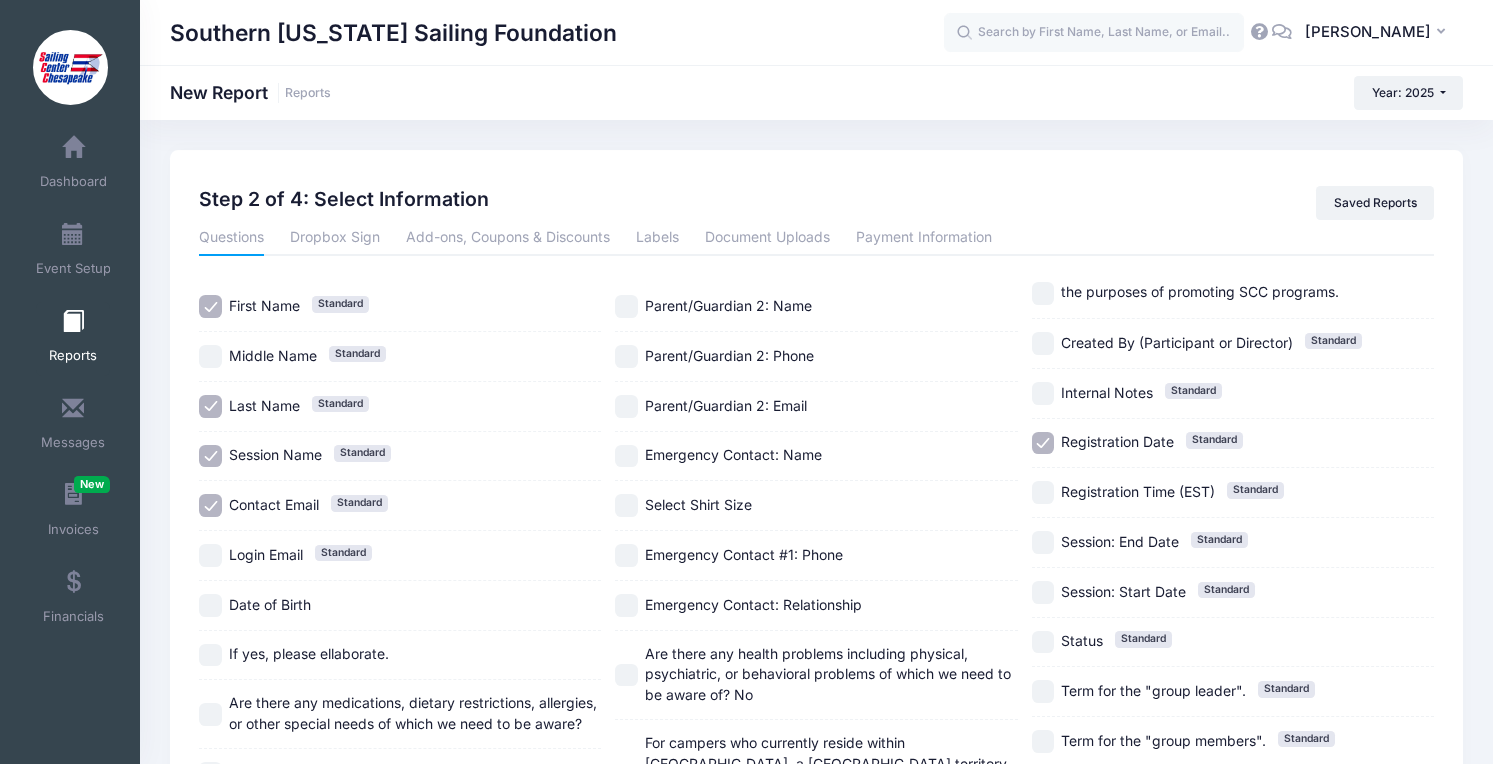 click on "Select Shirt Size" at bounding box center [816, 505] 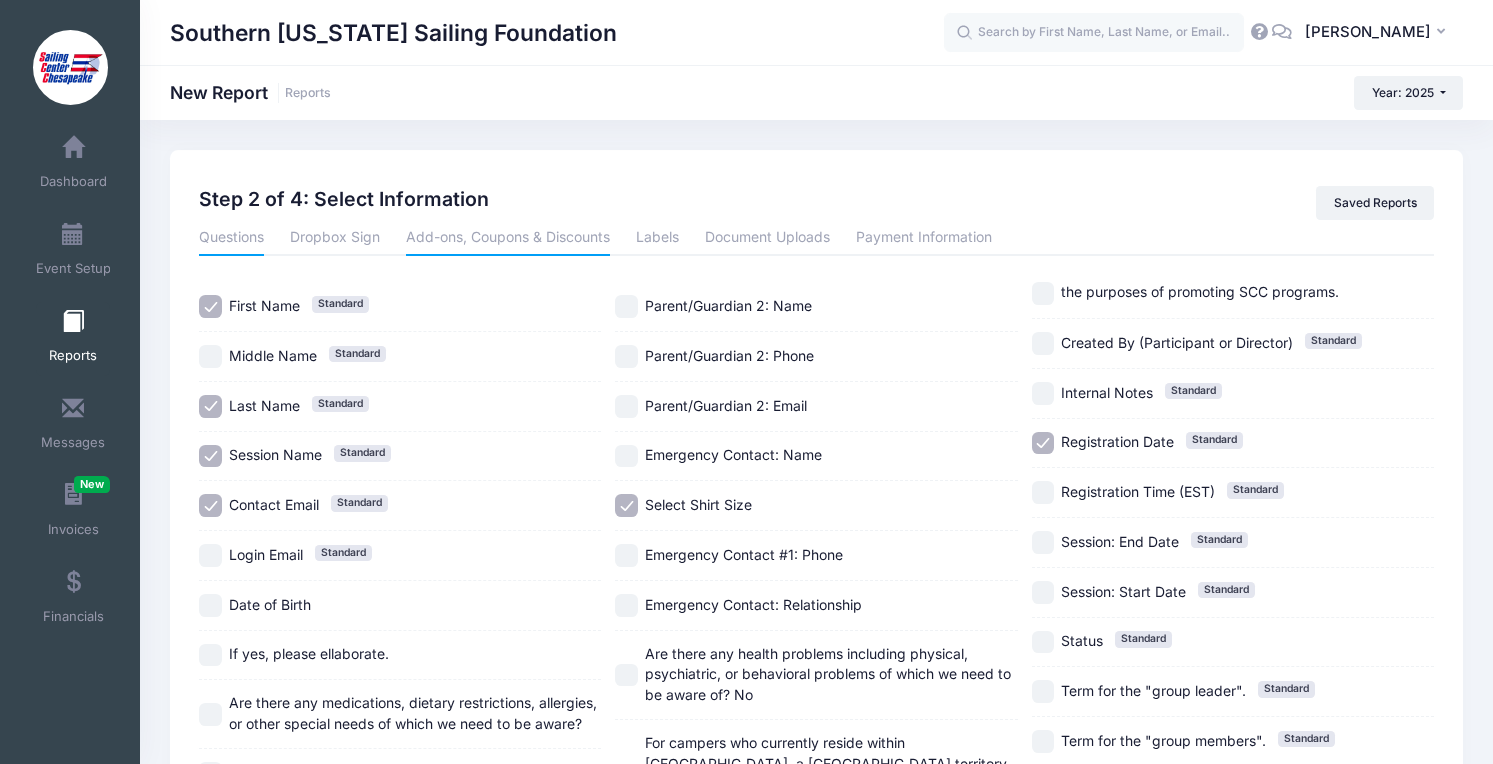 click on "Add-ons, Coupons & Discounts" at bounding box center (508, 238) 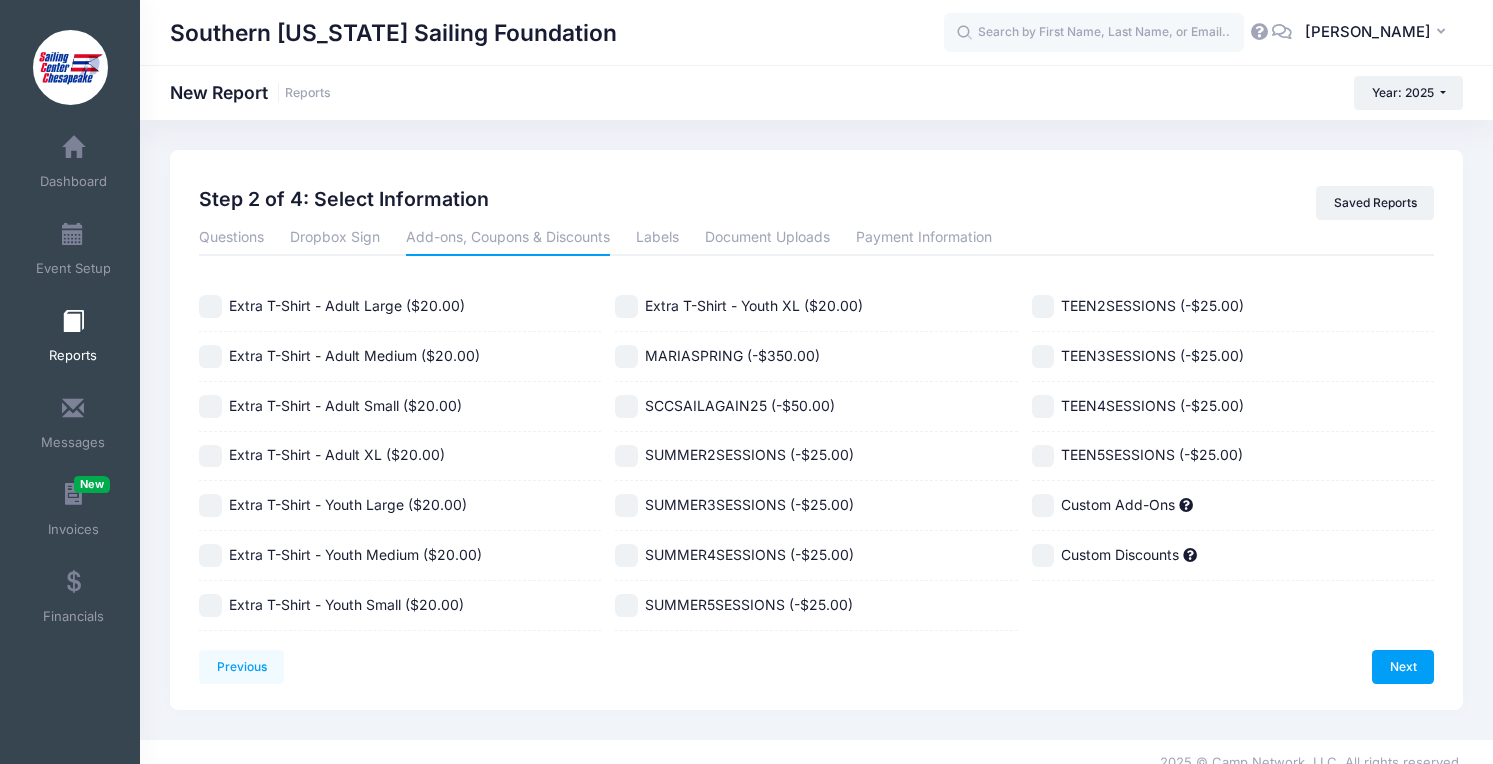 click on "Extra T-Shirt - Adult Large ($20.00)" at bounding box center (347, 305) 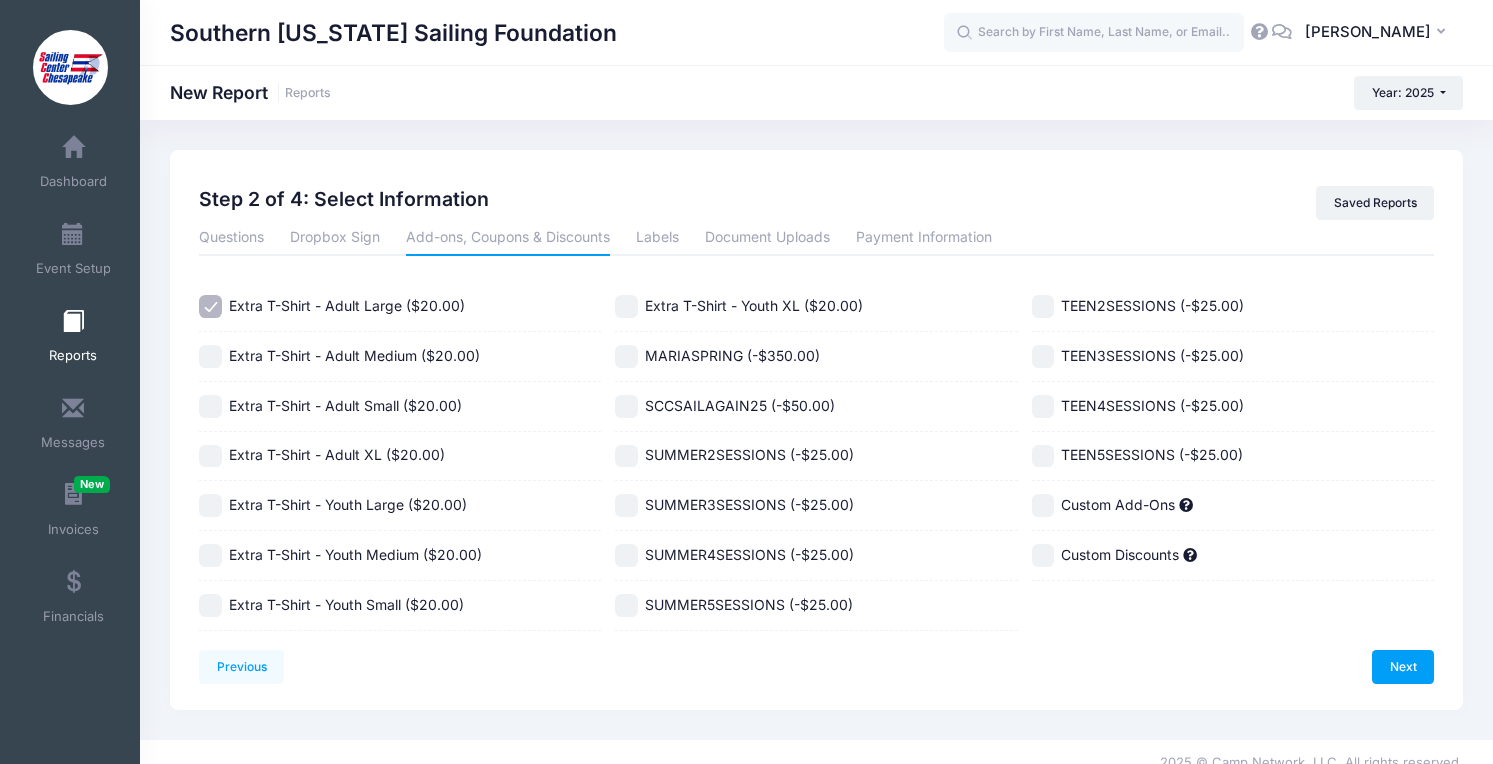 click on "Extra T-Shirt - Adult Medium ($20.00)" at bounding box center [354, 355] 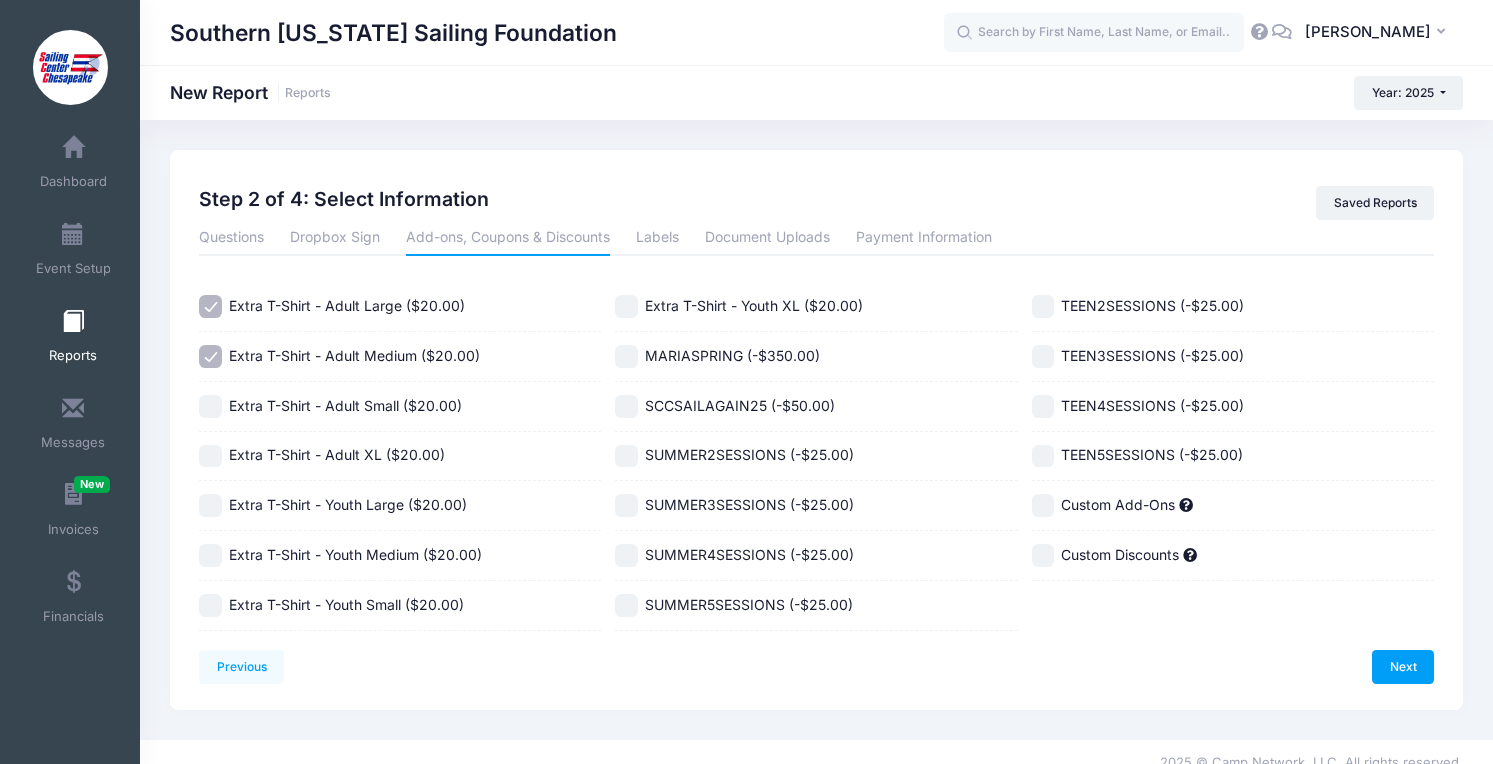 click on "Extra T-Shirt - Adult Small ($20.00)" at bounding box center [345, 405] 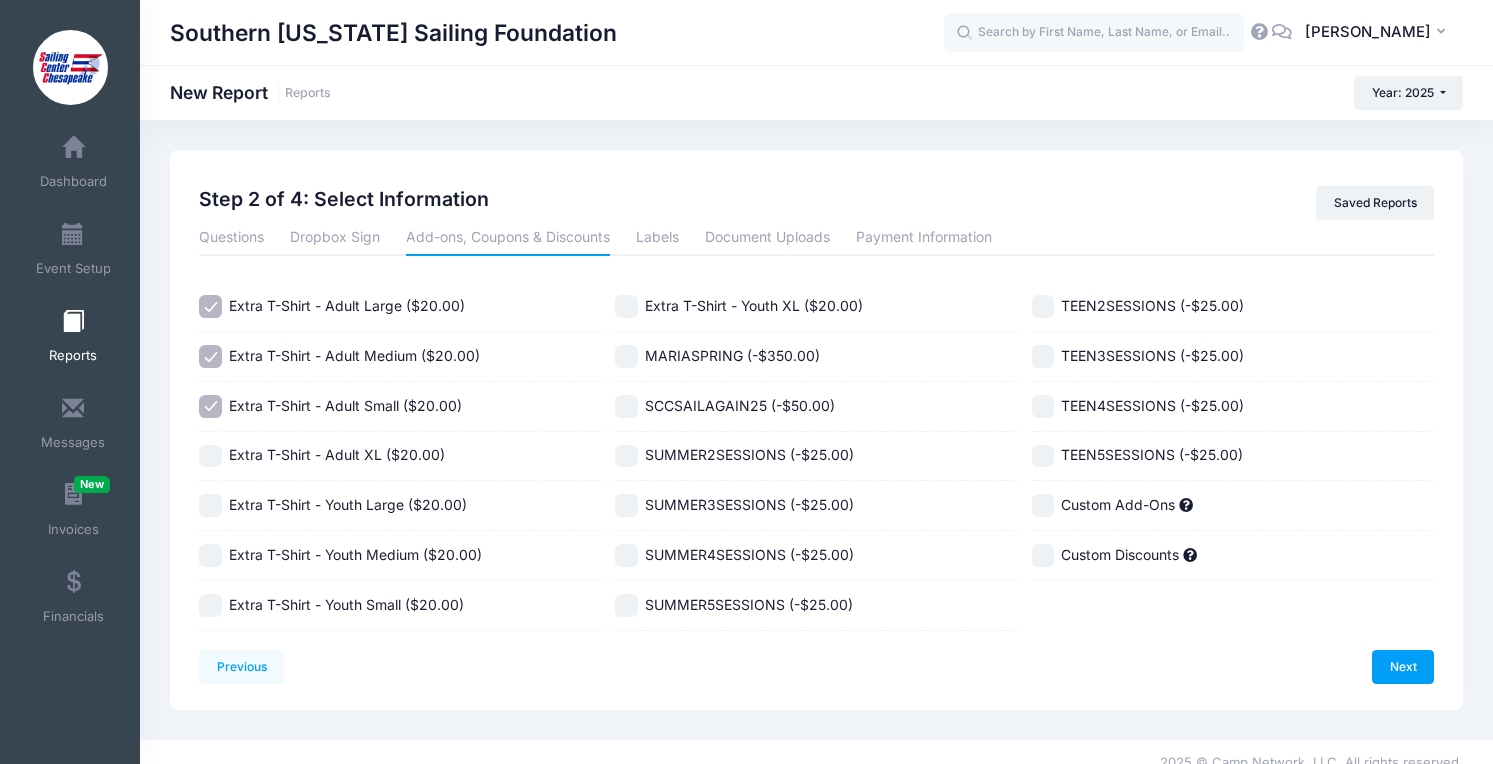 click on "Extra T-Shirt - Adult XL ($20.00)" at bounding box center [337, 454] 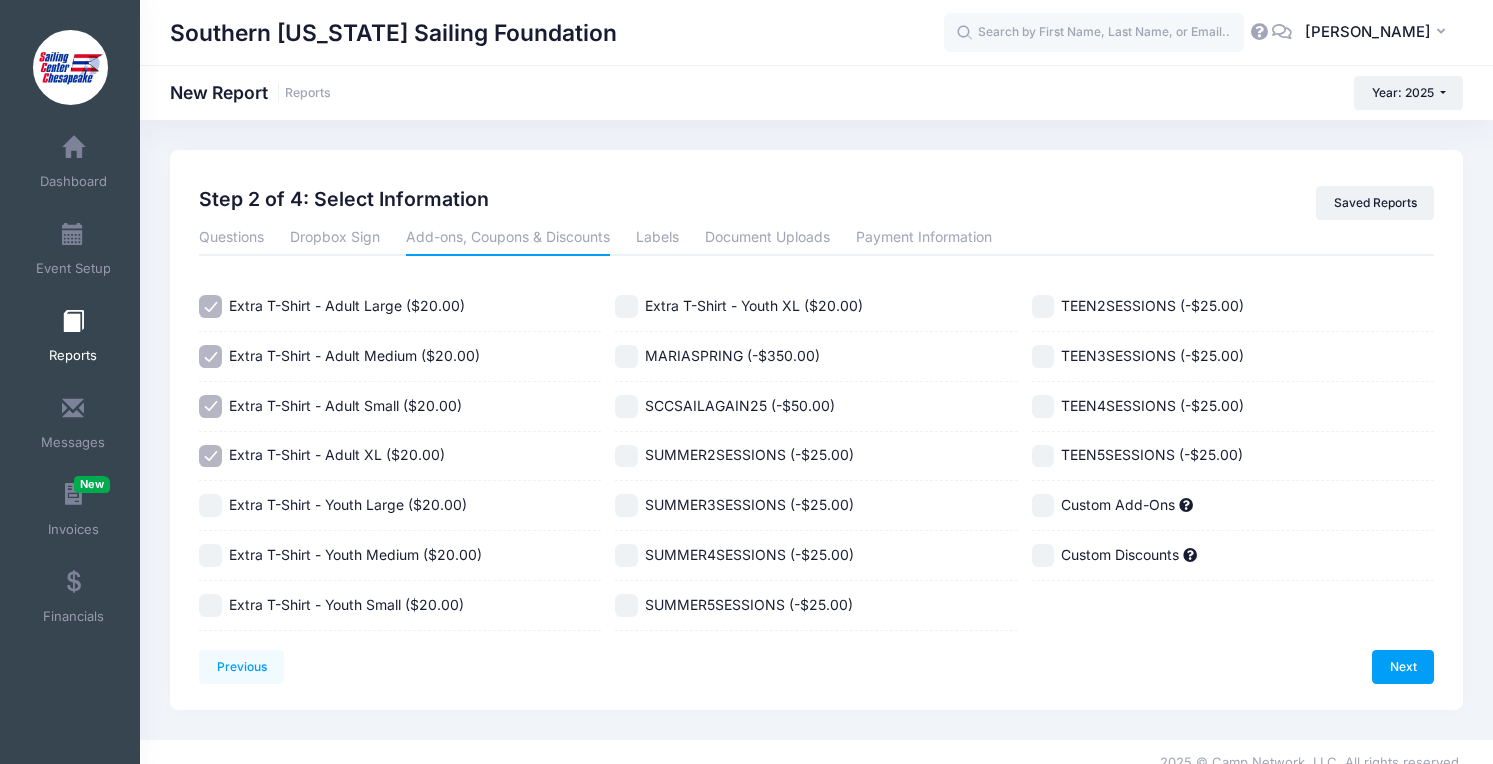 click on "Extra T-Shirt - Youth Large ($20.00)" at bounding box center [348, 504] 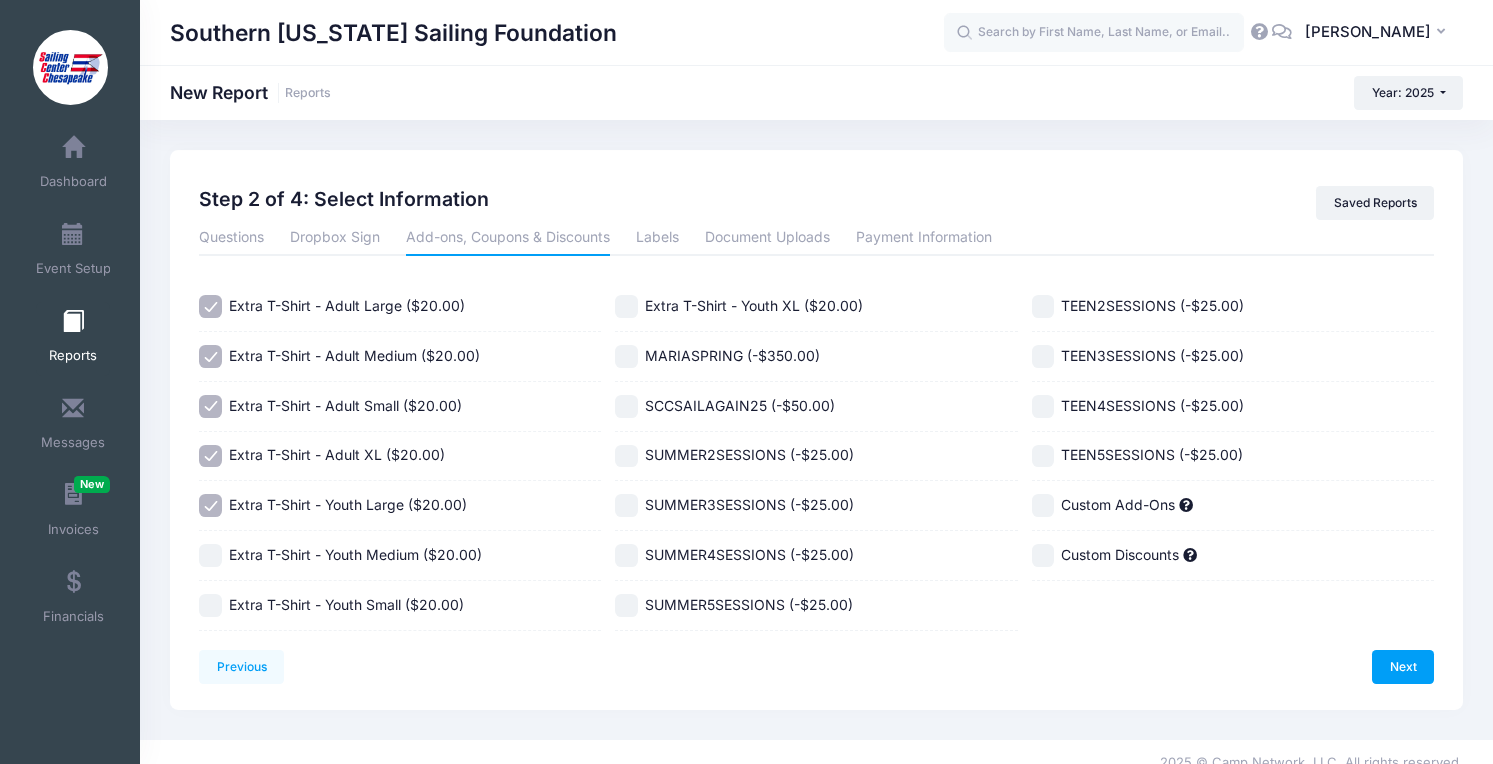 click on "Extra T-Shirt - Youth Medium ($20.00)" at bounding box center [355, 554] 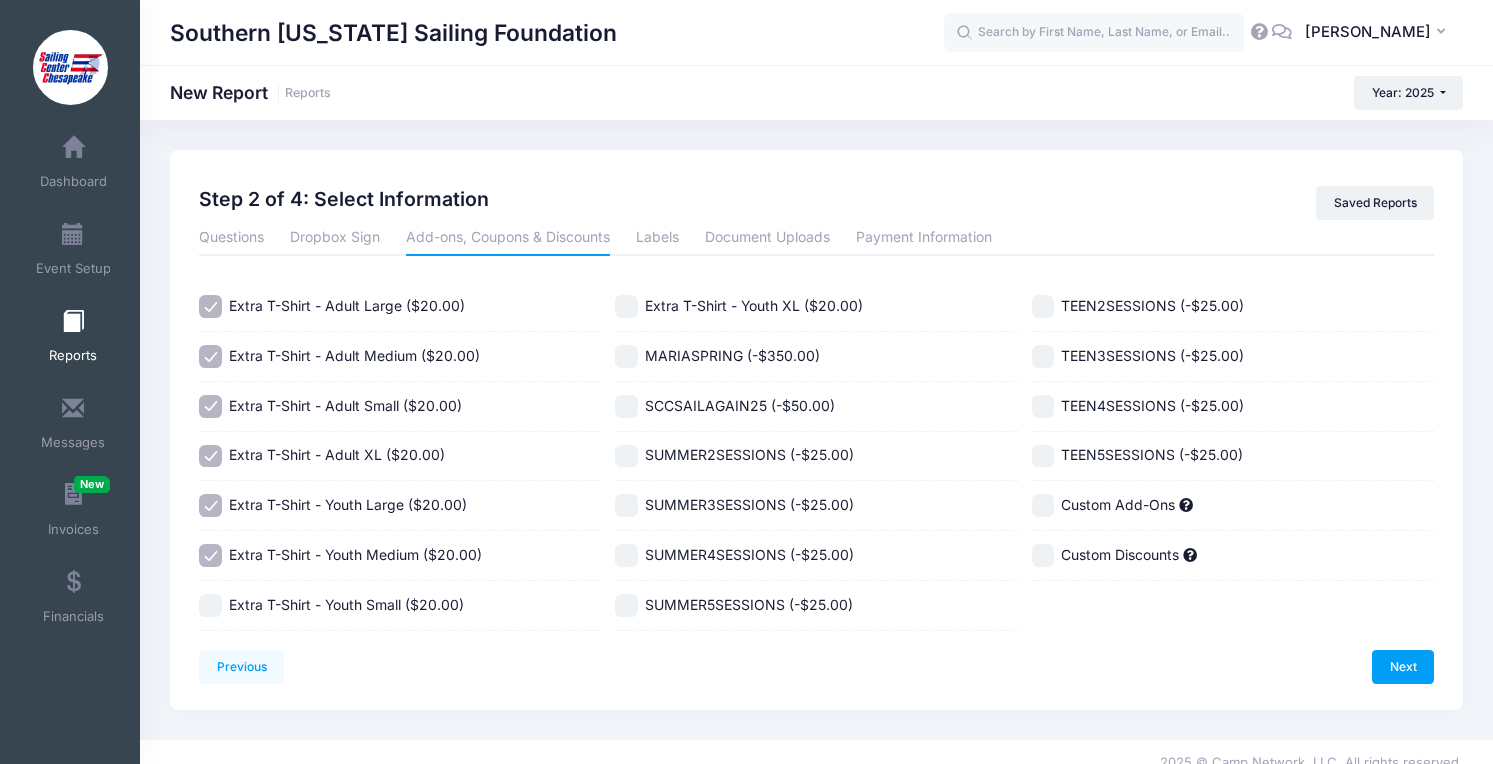 click on "Extra T-Shirt - Youth Small ($20.00)" at bounding box center [346, 604] 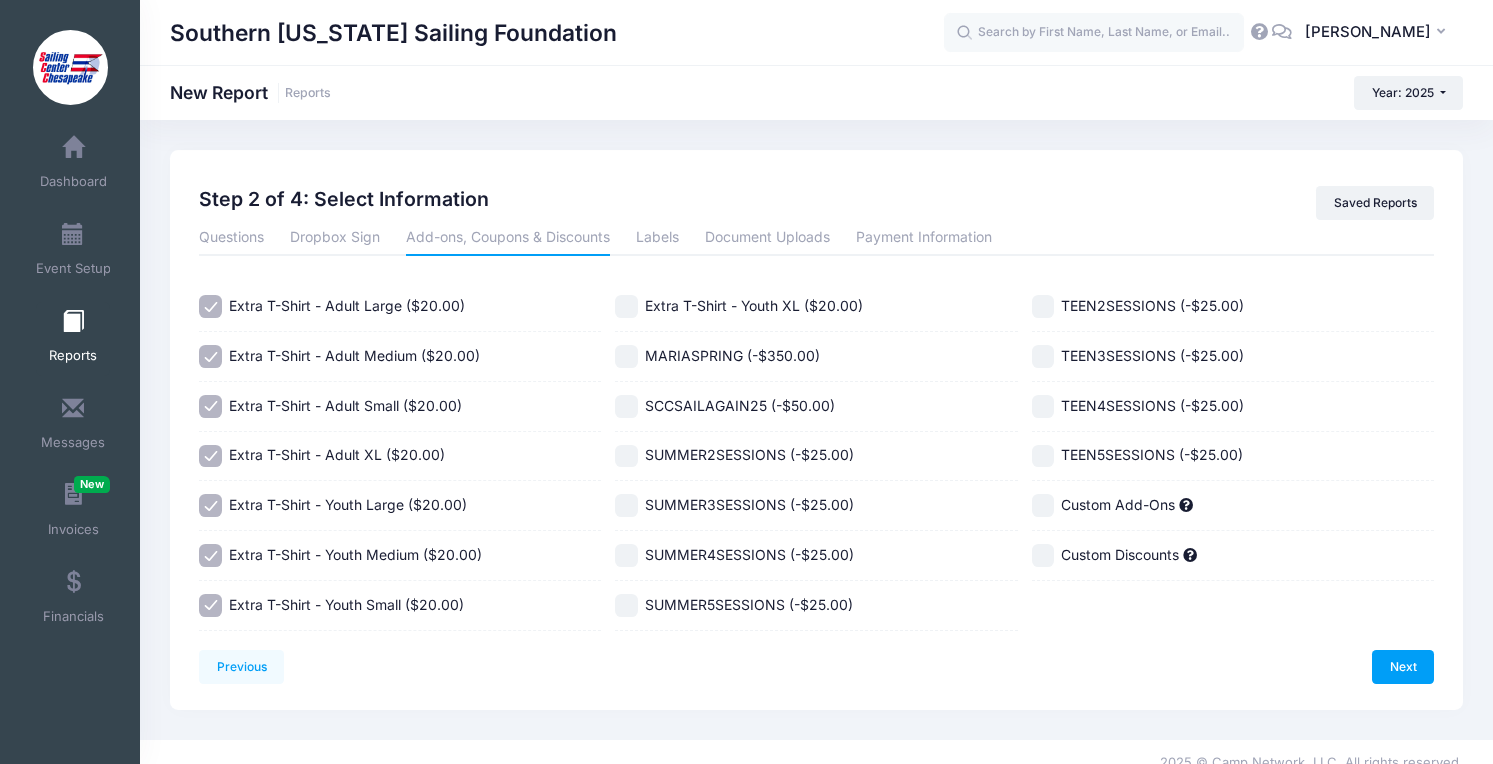 click on "Extra T-Shirt - Youth XL ($20.00)" at bounding box center [754, 305] 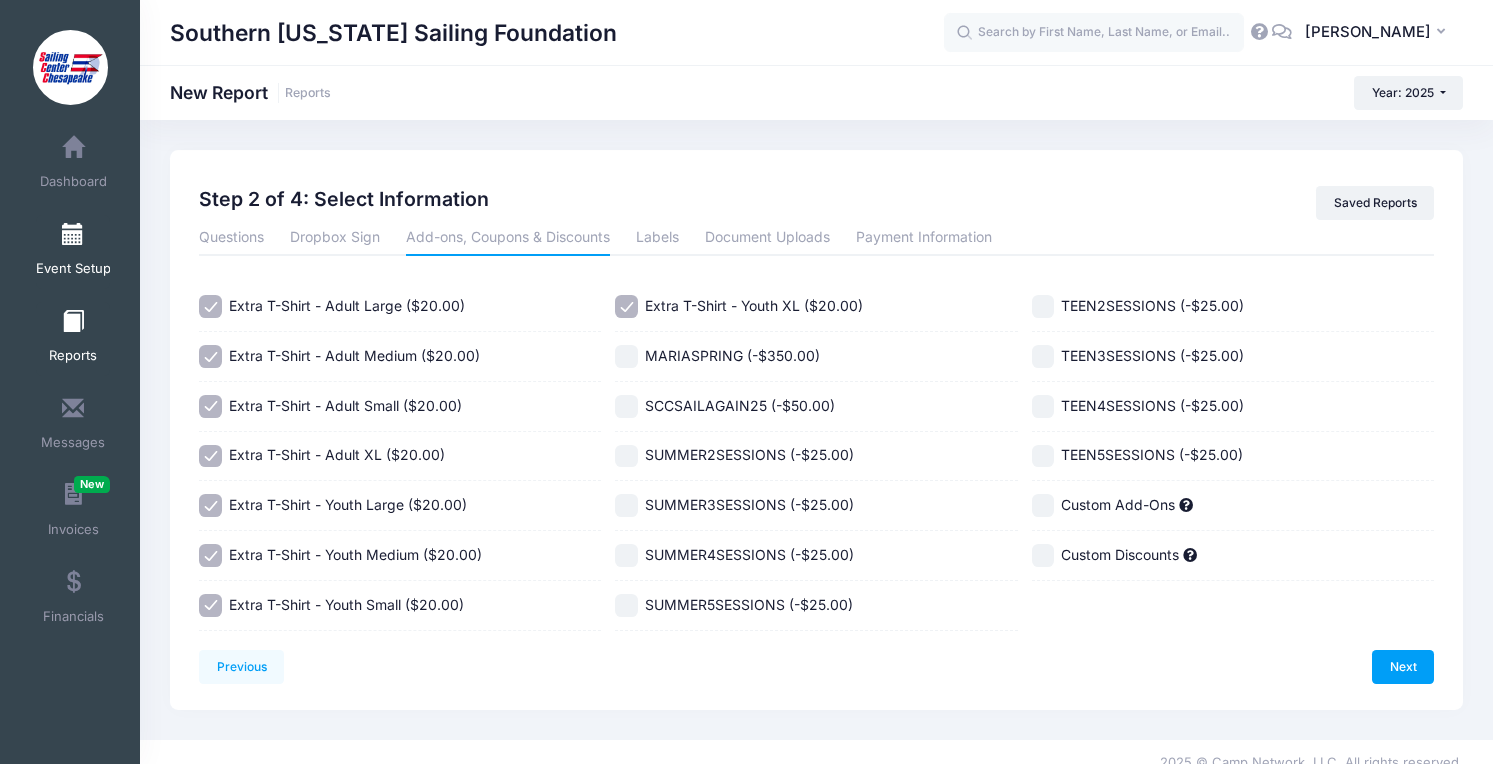 click on "Event Setup" at bounding box center (73, 269) 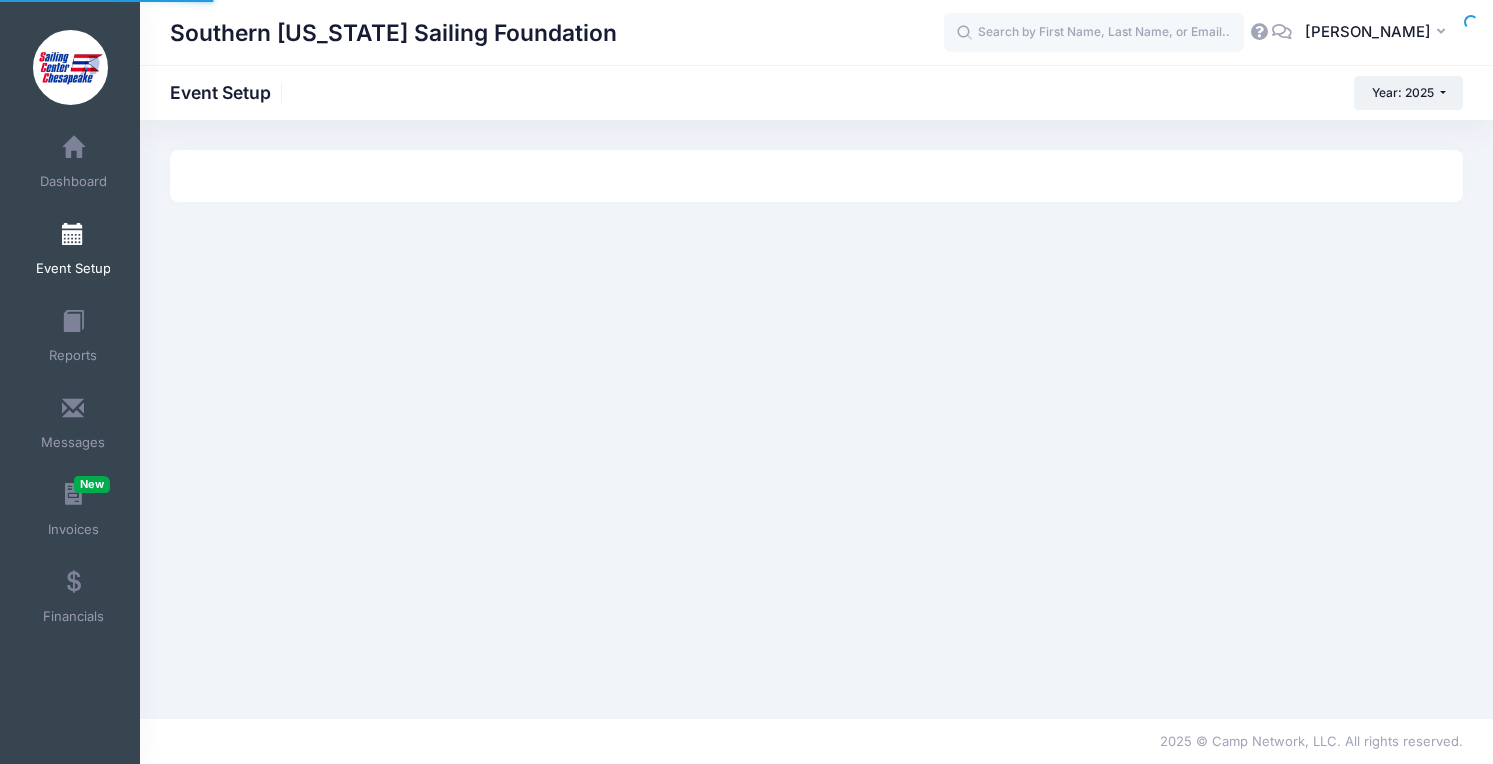 scroll, scrollTop: 0, scrollLeft: 0, axis: both 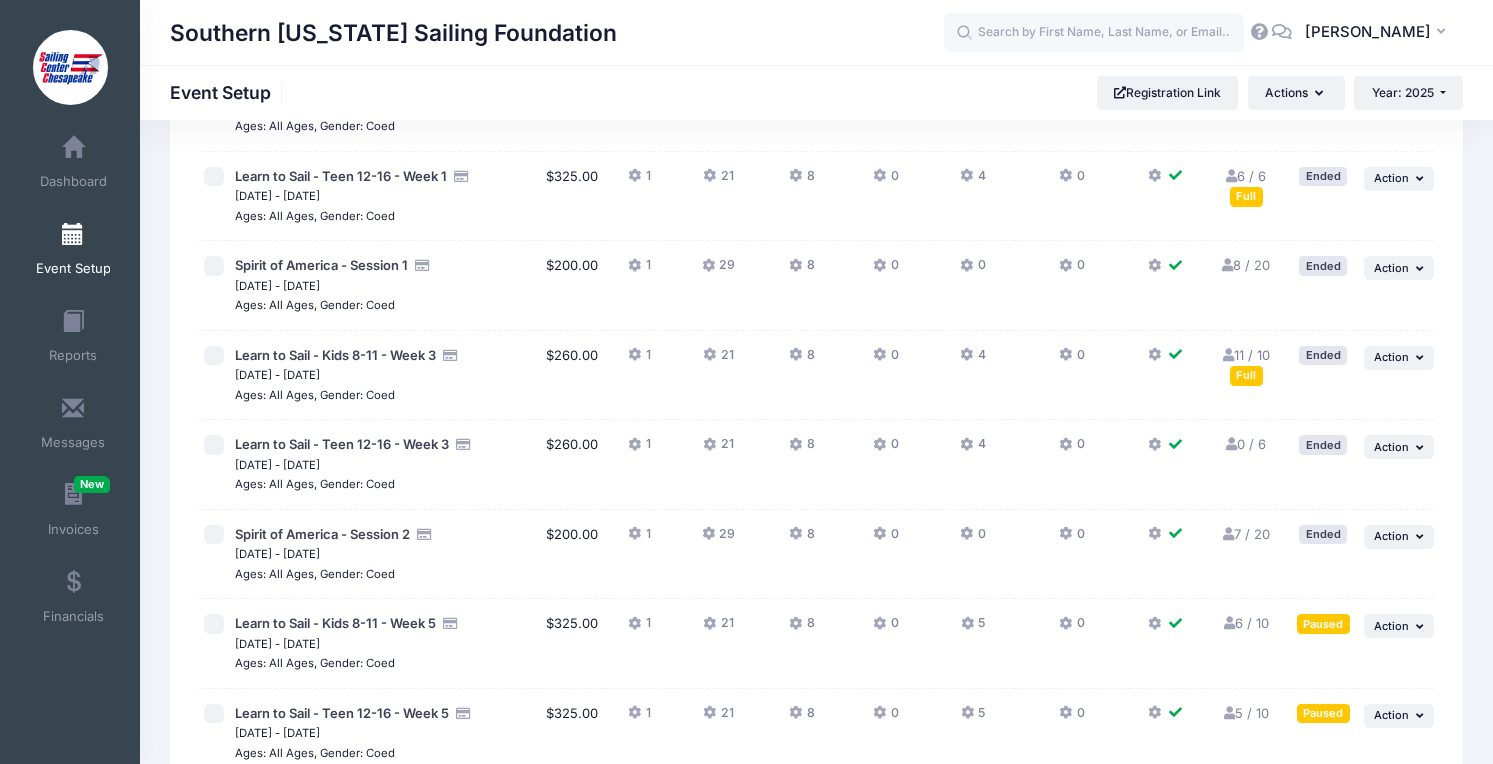 click on "6             / 10
Full" at bounding box center [1246, 623] 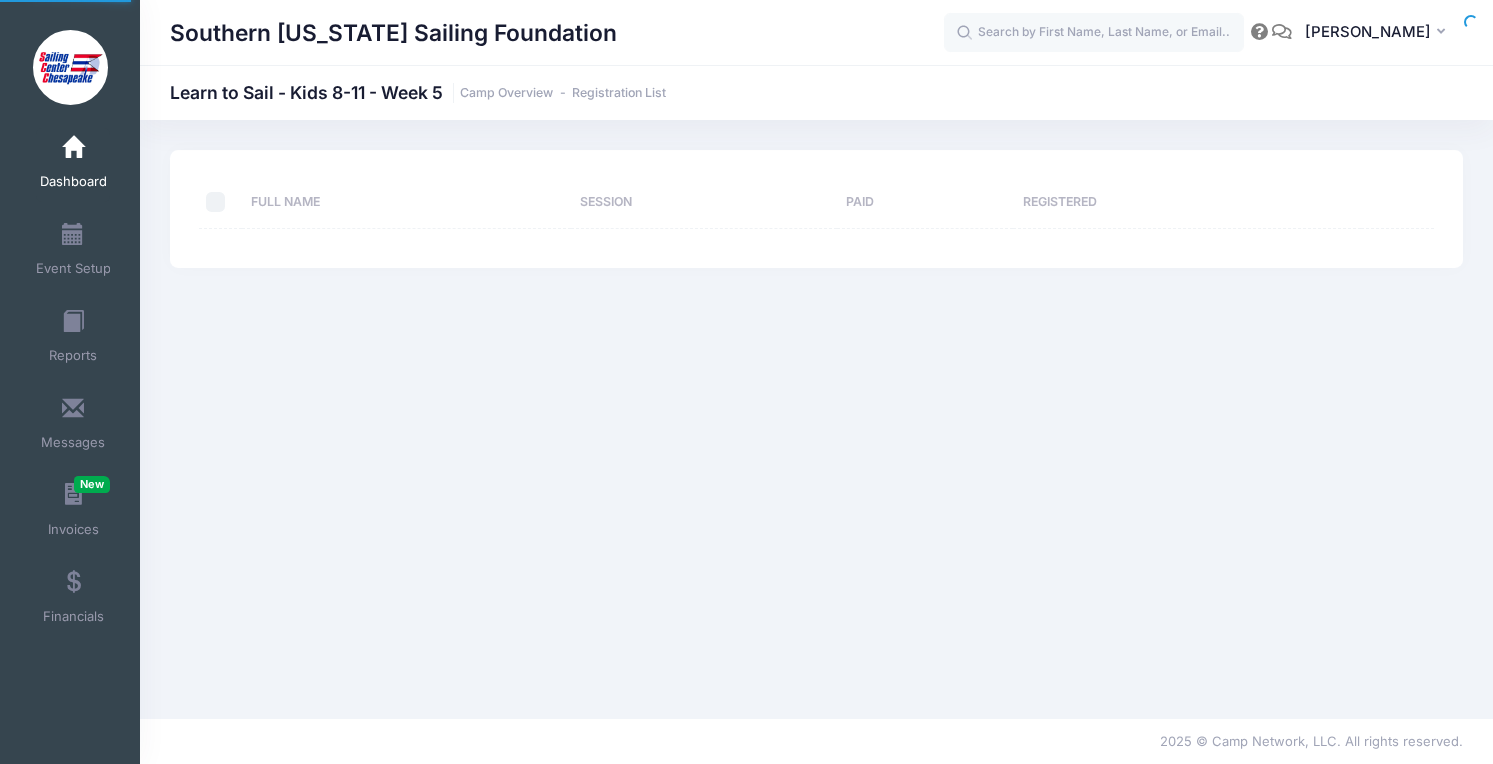 scroll, scrollTop: 0, scrollLeft: 0, axis: both 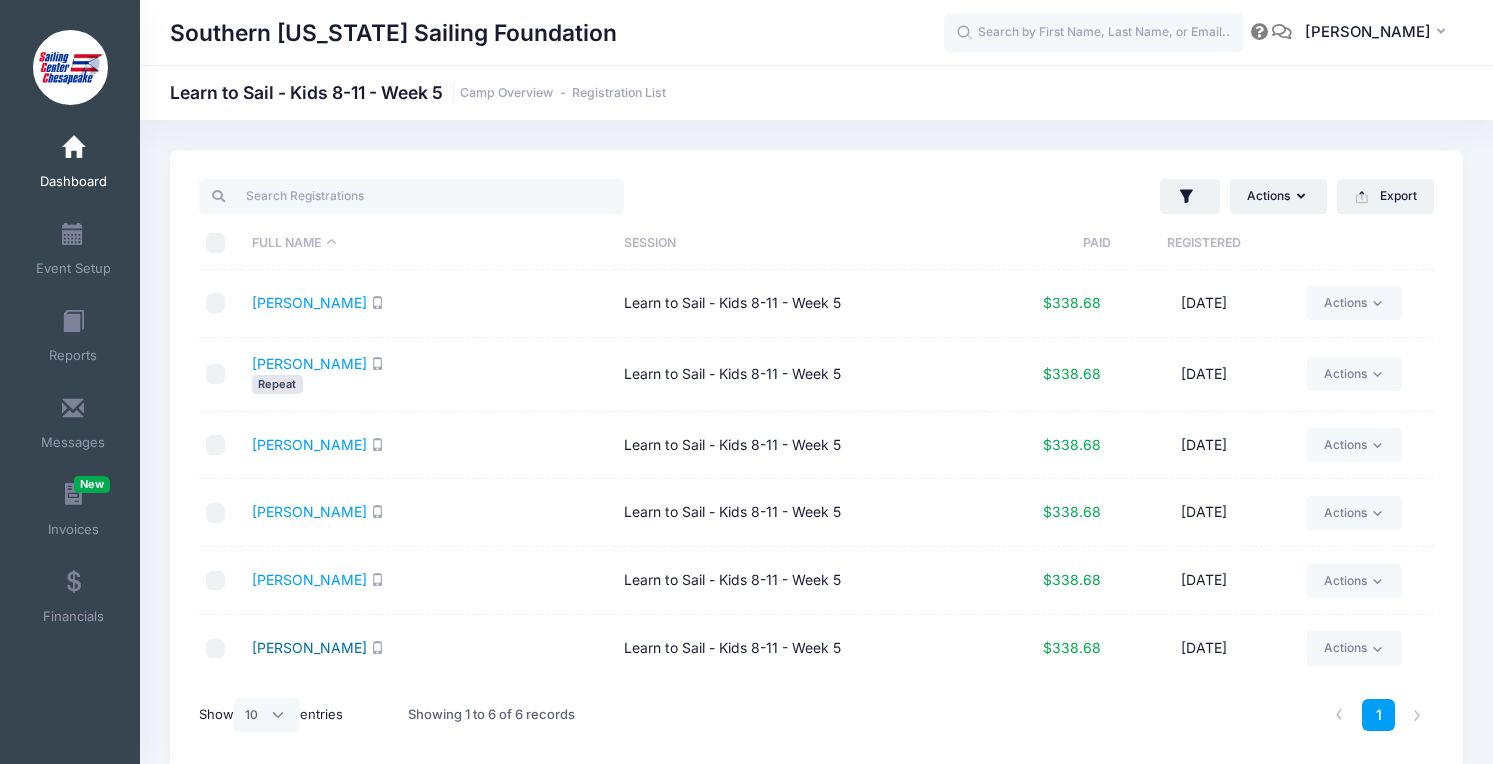 click on "Volz, Noah" at bounding box center [309, 647] 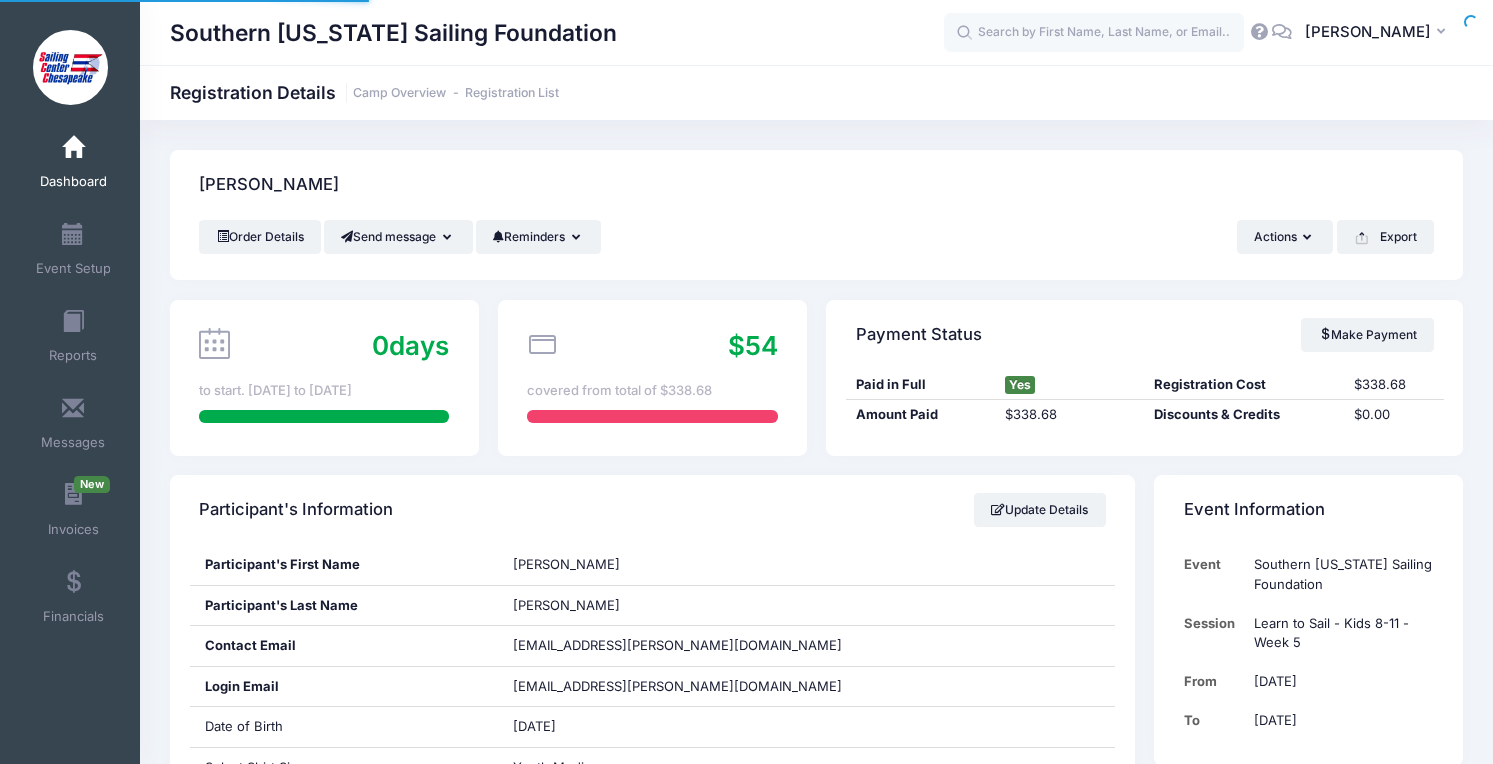scroll, scrollTop: 0, scrollLeft: 0, axis: both 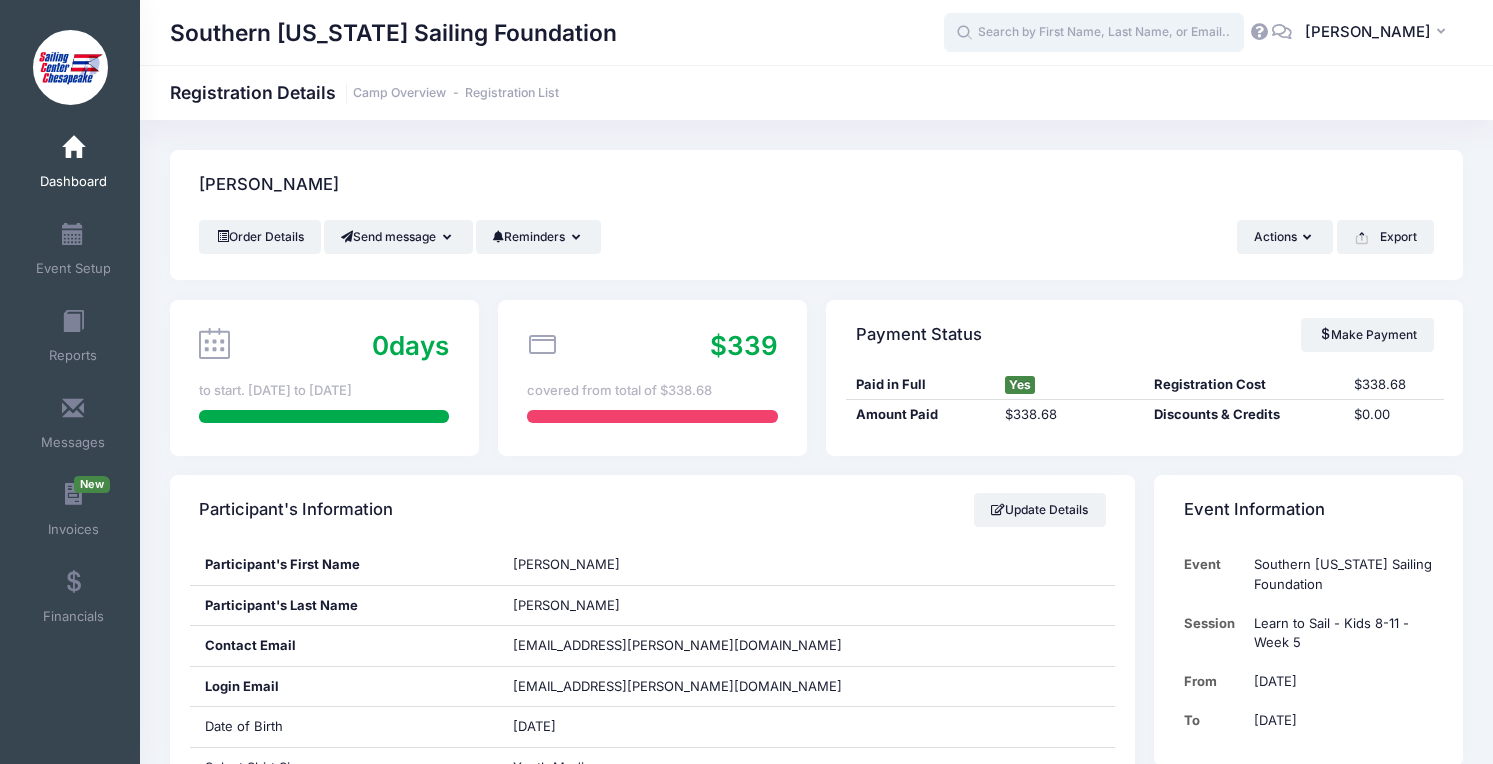 click at bounding box center (1094, 33) 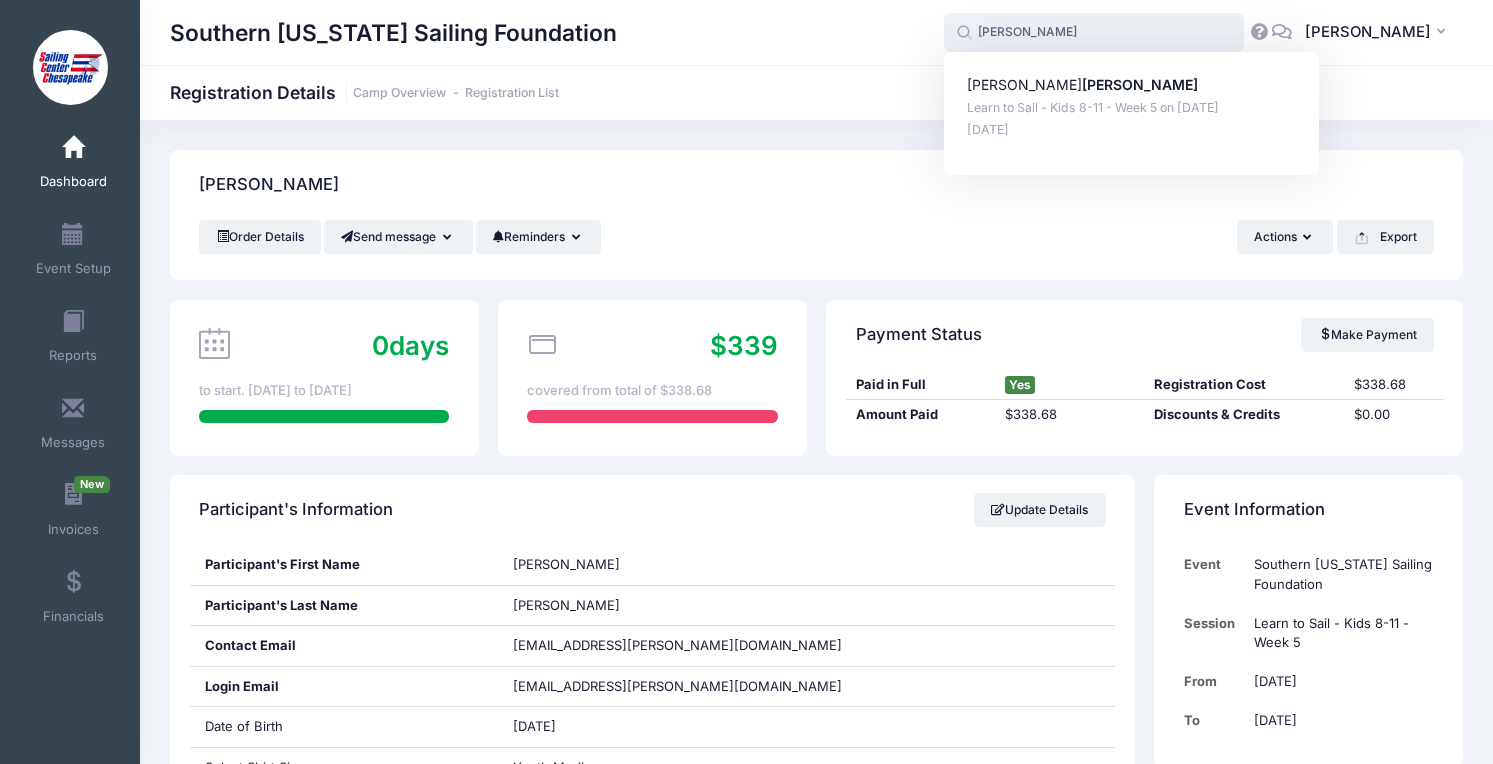 type on "volz" 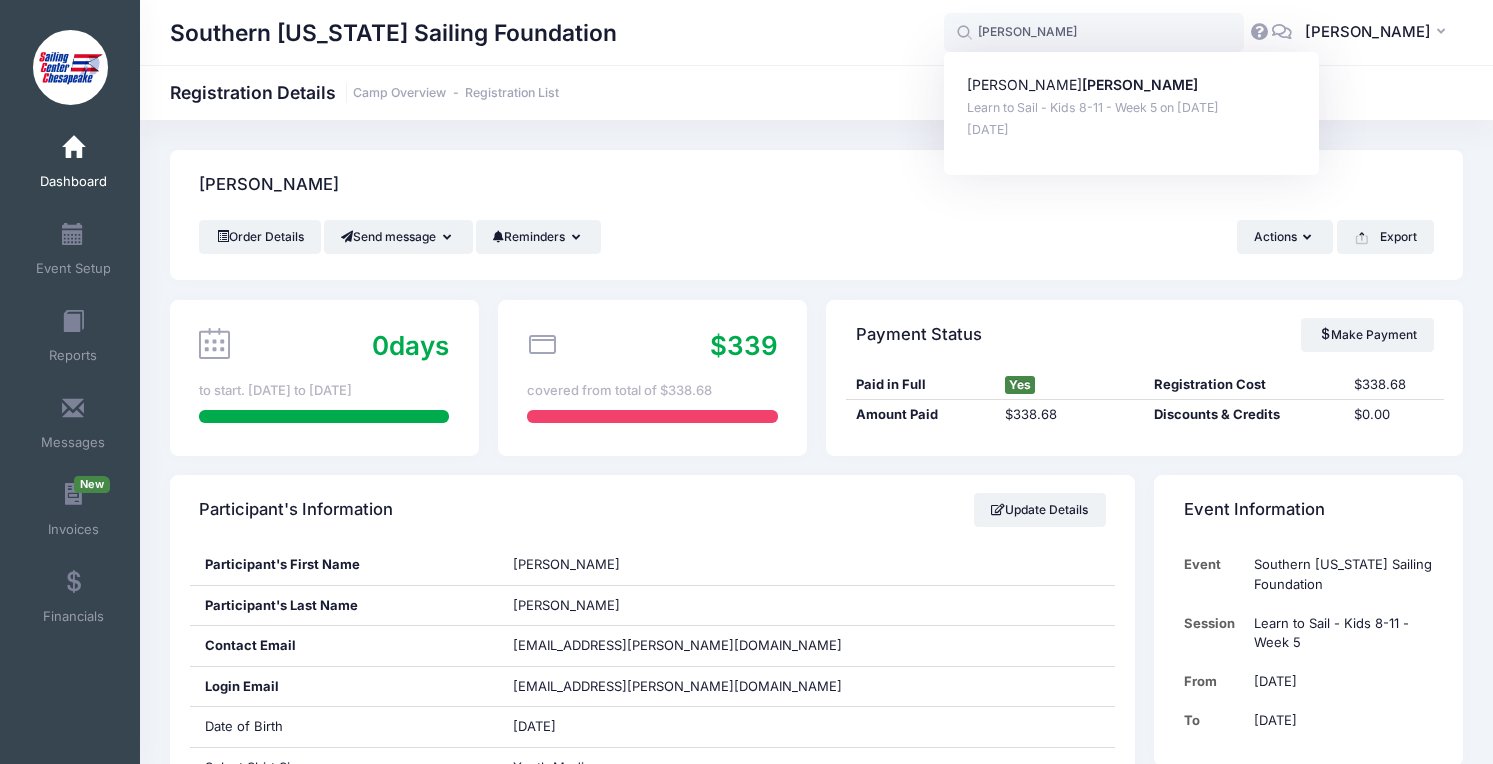 click on "Southern Maryland Sailing Foundation
Registration Details
Camp Overview
Registration List" at bounding box center [816, 1751] 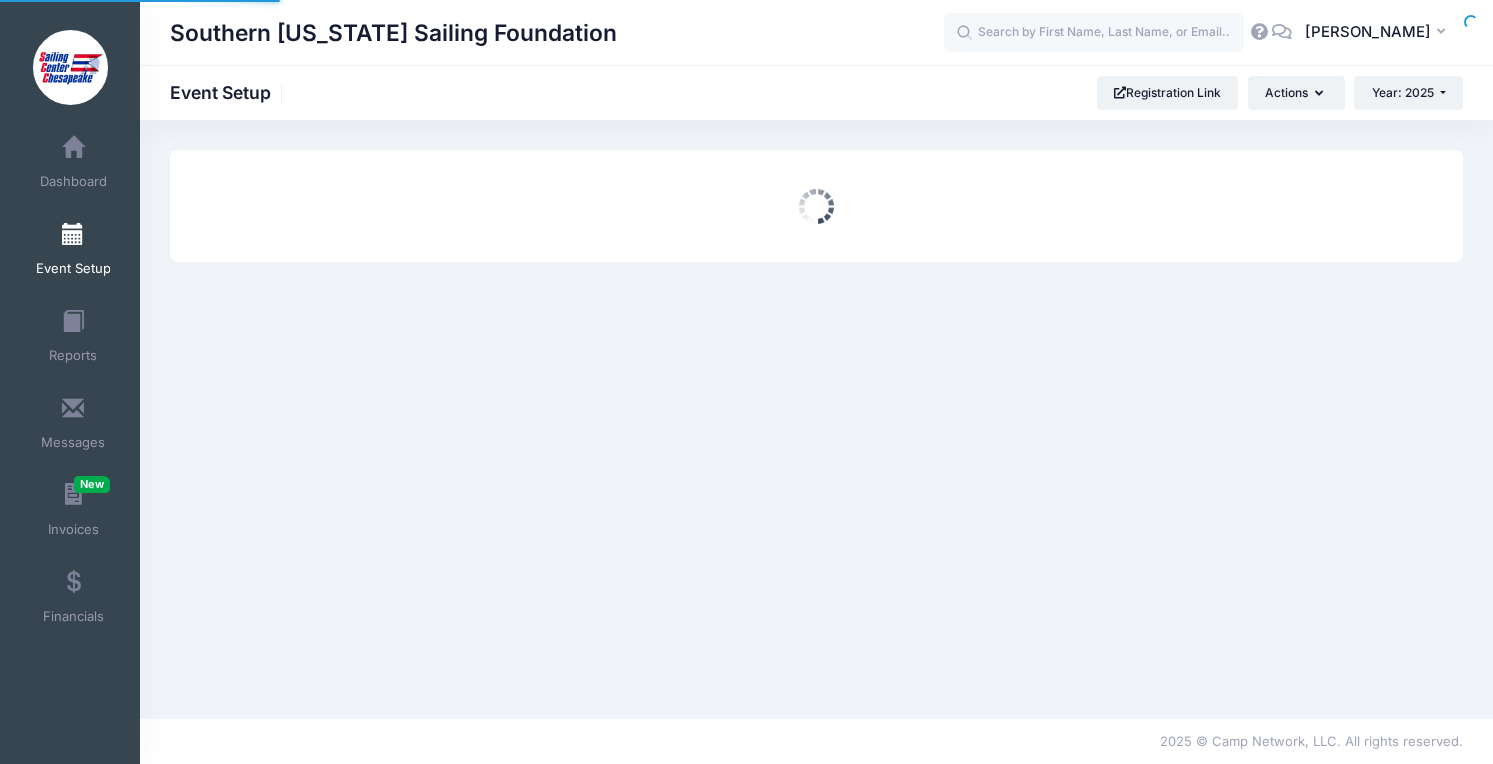 scroll, scrollTop: 0, scrollLeft: 0, axis: both 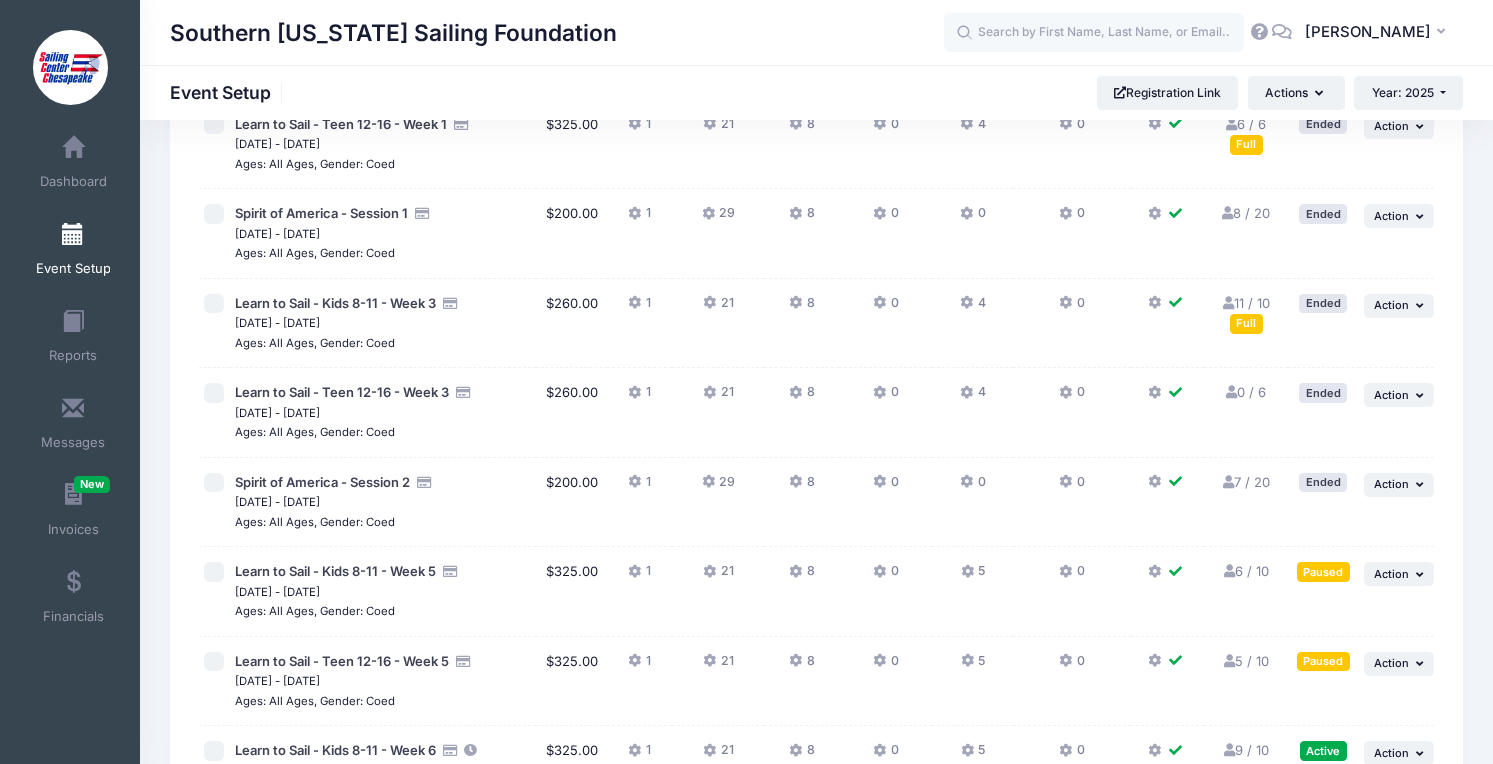 click on "5             / 10
Full" at bounding box center (1246, 661) 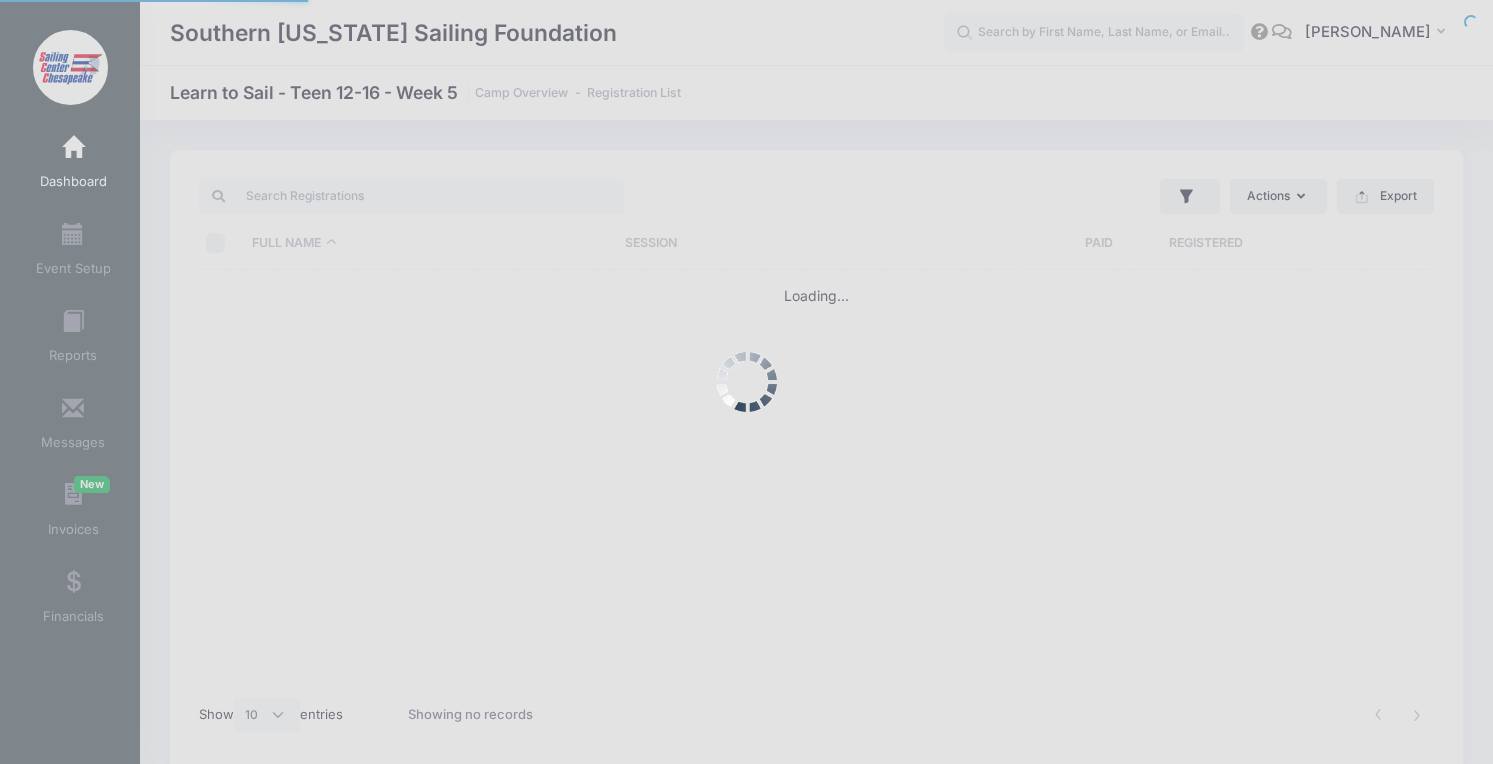 select on "10" 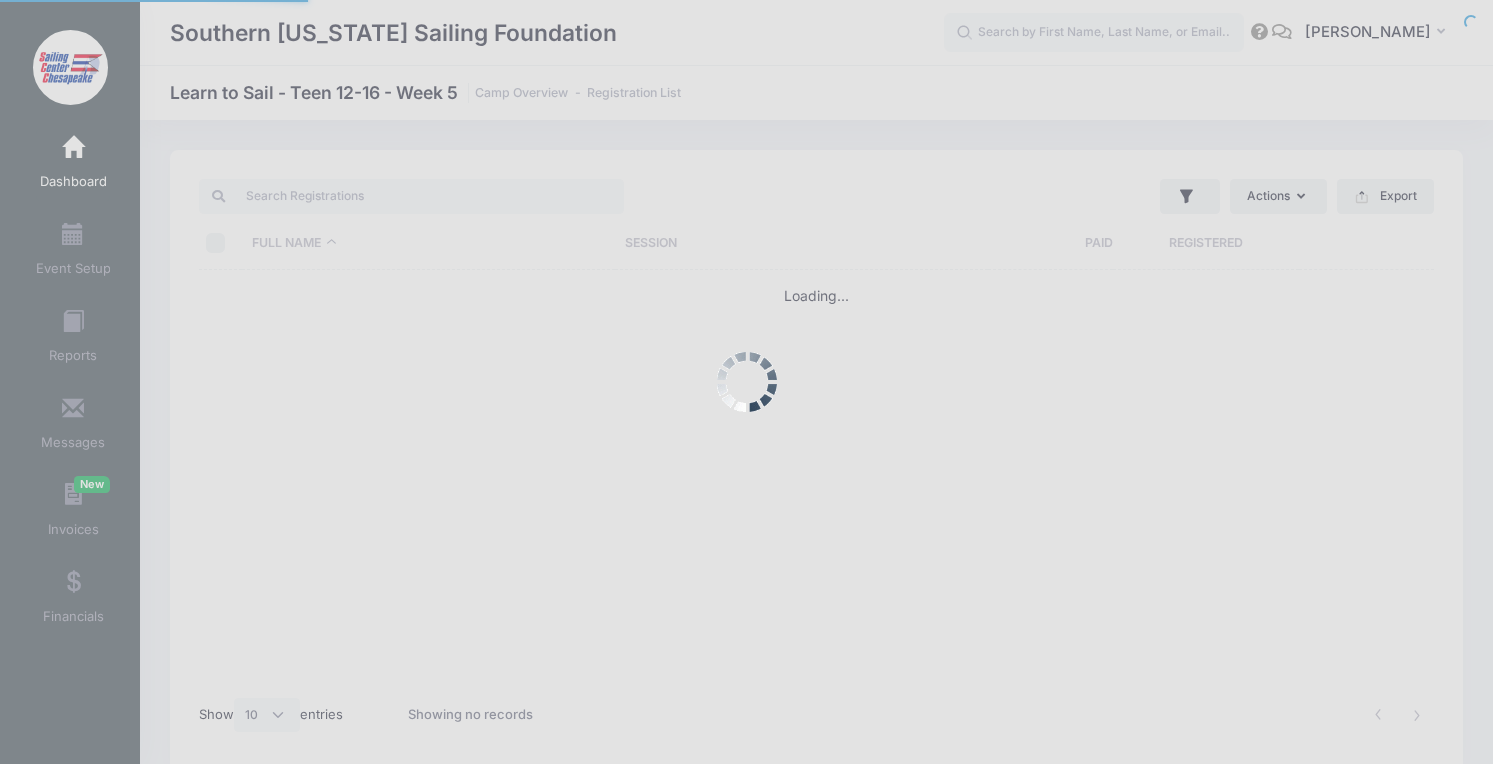 scroll, scrollTop: 0, scrollLeft: 0, axis: both 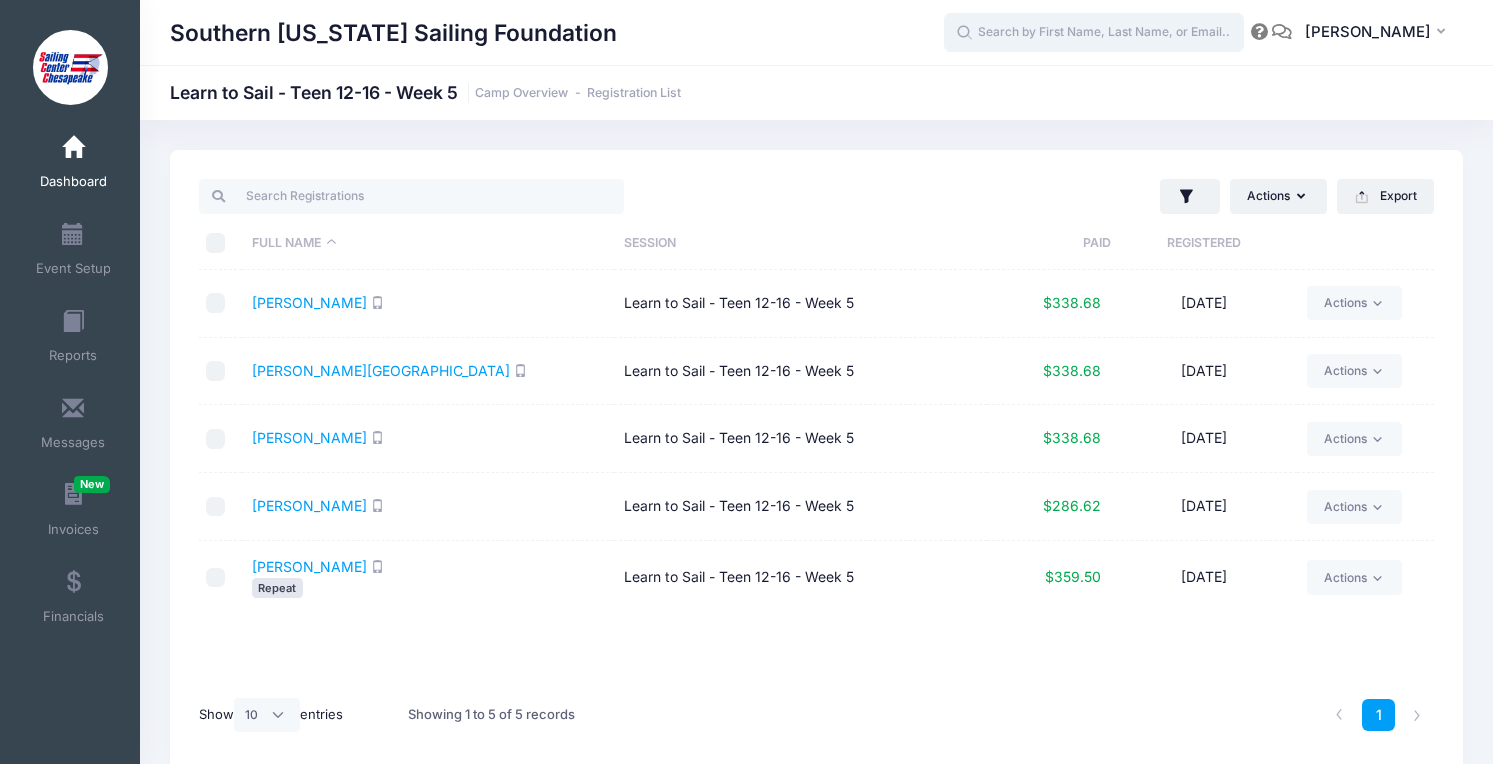 click at bounding box center (1094, 33) 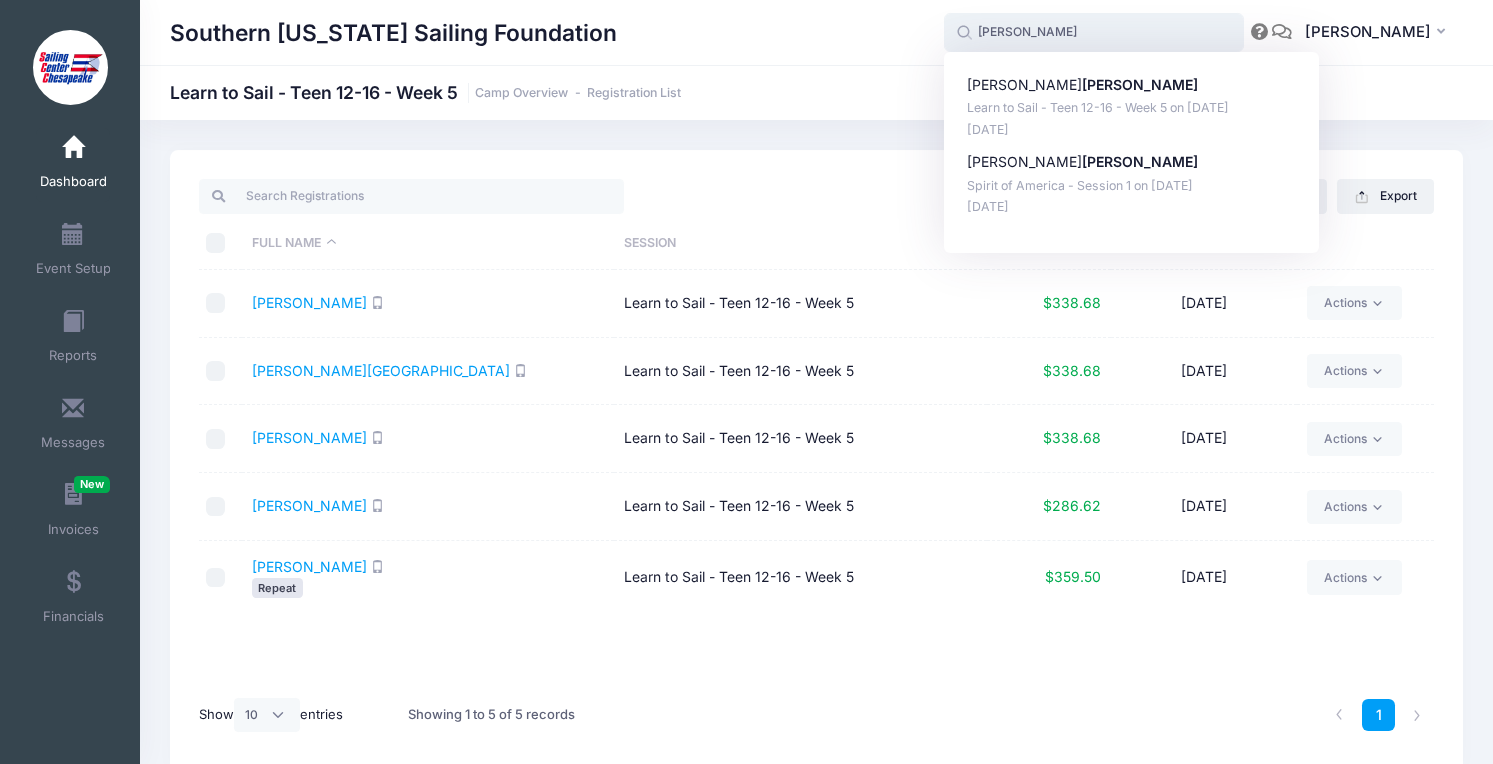 type on "marshall" 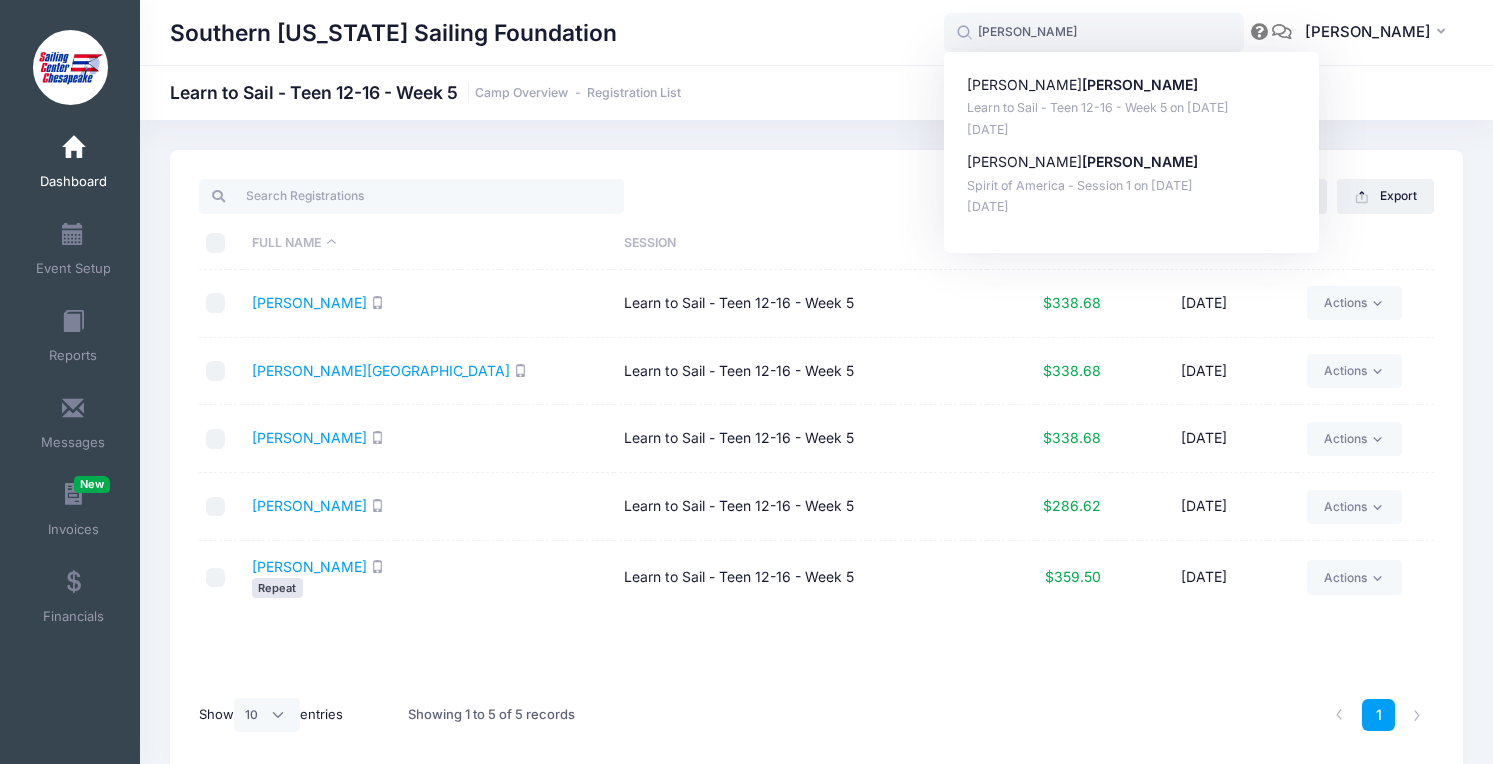 click on "Full Name Session Paid Registered
Coleman, Will   Learn to Sail - Teen 12-16 - Week 5 $338.68 05/27/2025 Actions
Email  SMS  Assign Labels  Internal Notes  Change Session or Program  Delete
Fahey, Kendal   Learn to Sail - Teen 12-16 - Week 5 $338.68 03/04/2025 Actions
Email  SMS  Assign Labels  Internal Notes  Change Session or Program  Delete
Lansley, Alainne   Learn to Sail - Teen 12-16 - Week 5 $338.68 03/04/2025 Actions
Email  SMS  Assign Labels  Internal Notes  Change Session or Program  Delete
Marshall, Zachary   Learn to Sail - Teen 12-16 - Week 5 $286.62 07/12/2025 Actions
Email  SMS  Assign Labels  Internal Notes  Change Session or Program  Delete
Roy, Emma   Repeat" at bounding box center (816, 477) 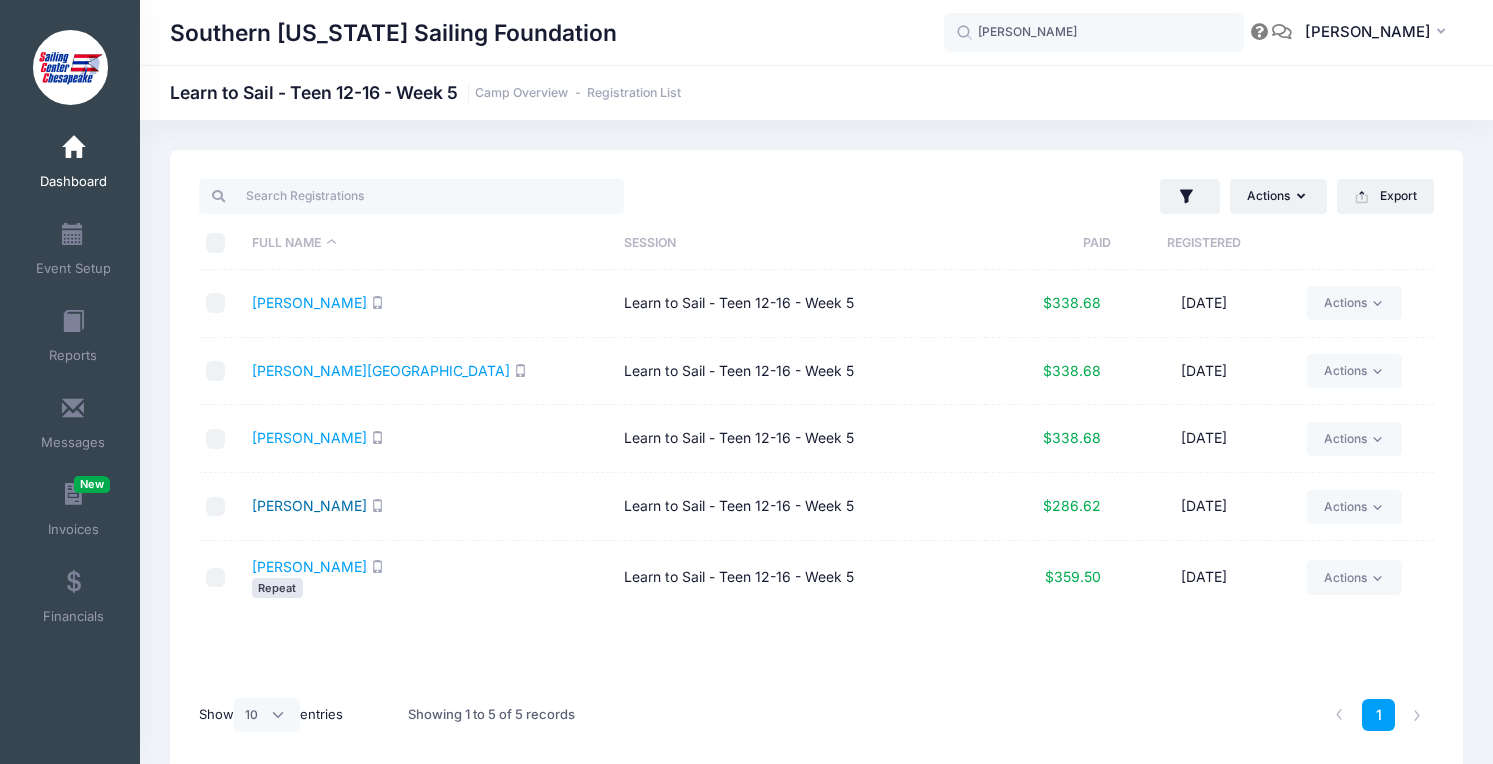 click on "Marshall, Zachary" at bounding box center (309, 505) 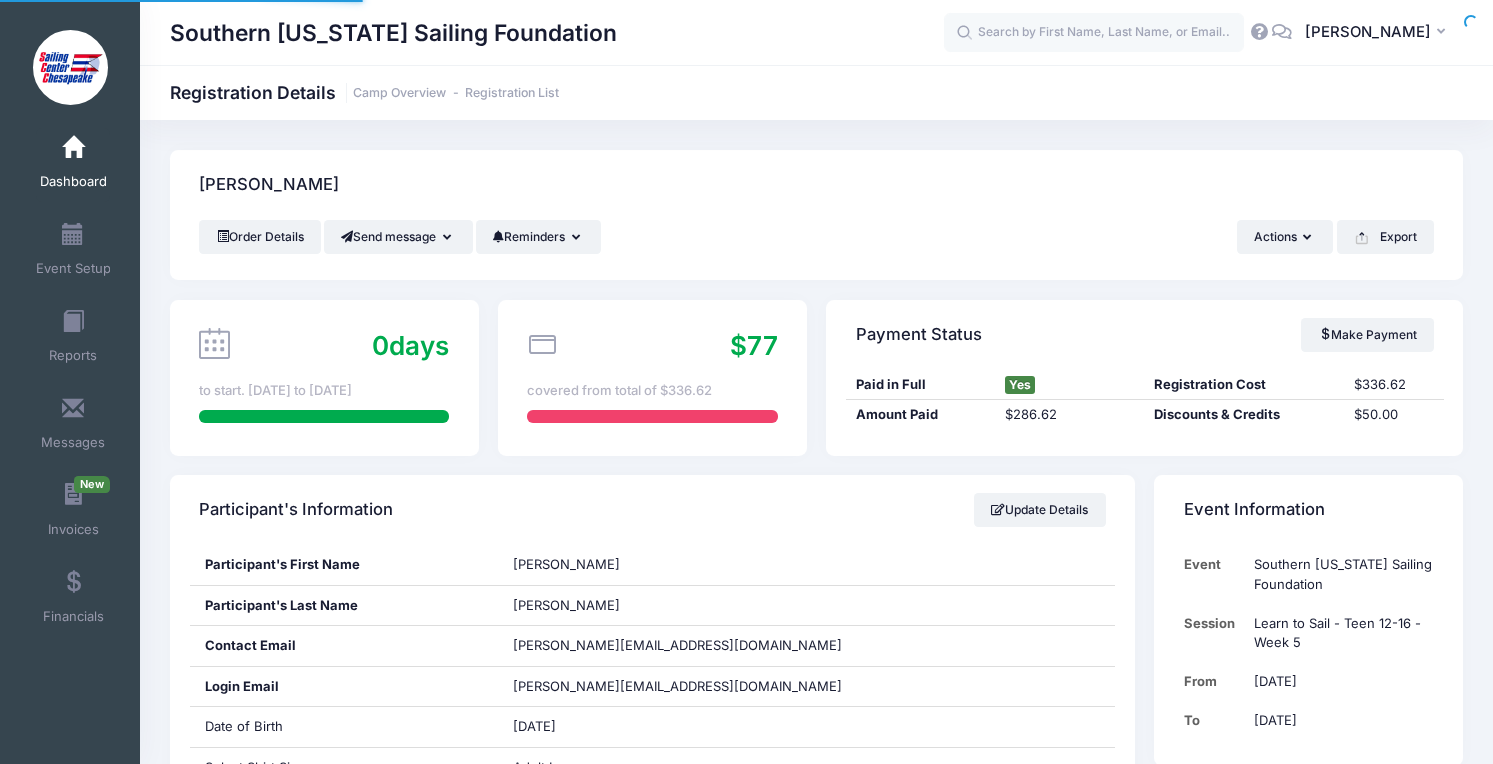 scroll, scrollTop: 0, scrollLeft: 0, axis: both 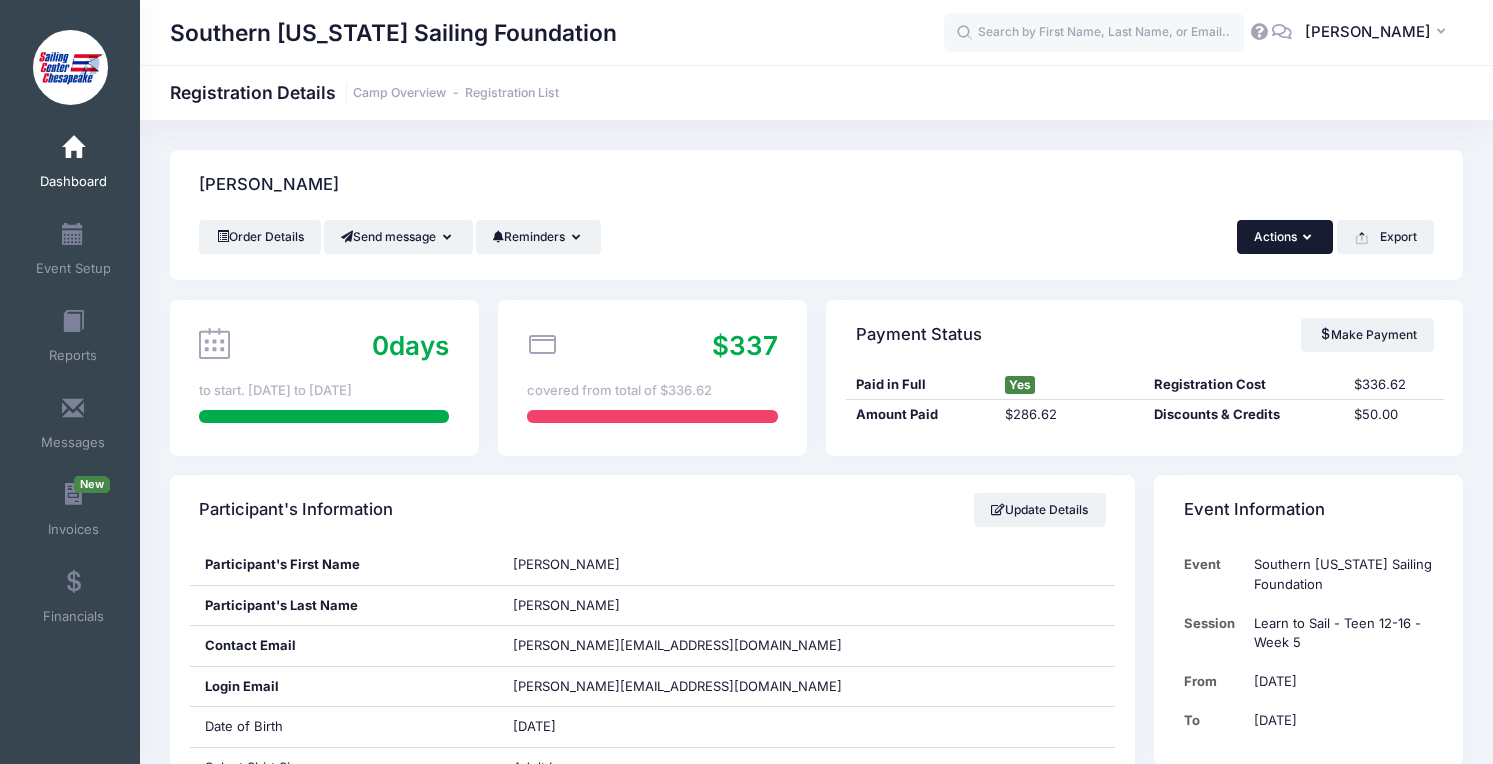 click on "Actions" at bounding box center (1285, 237) 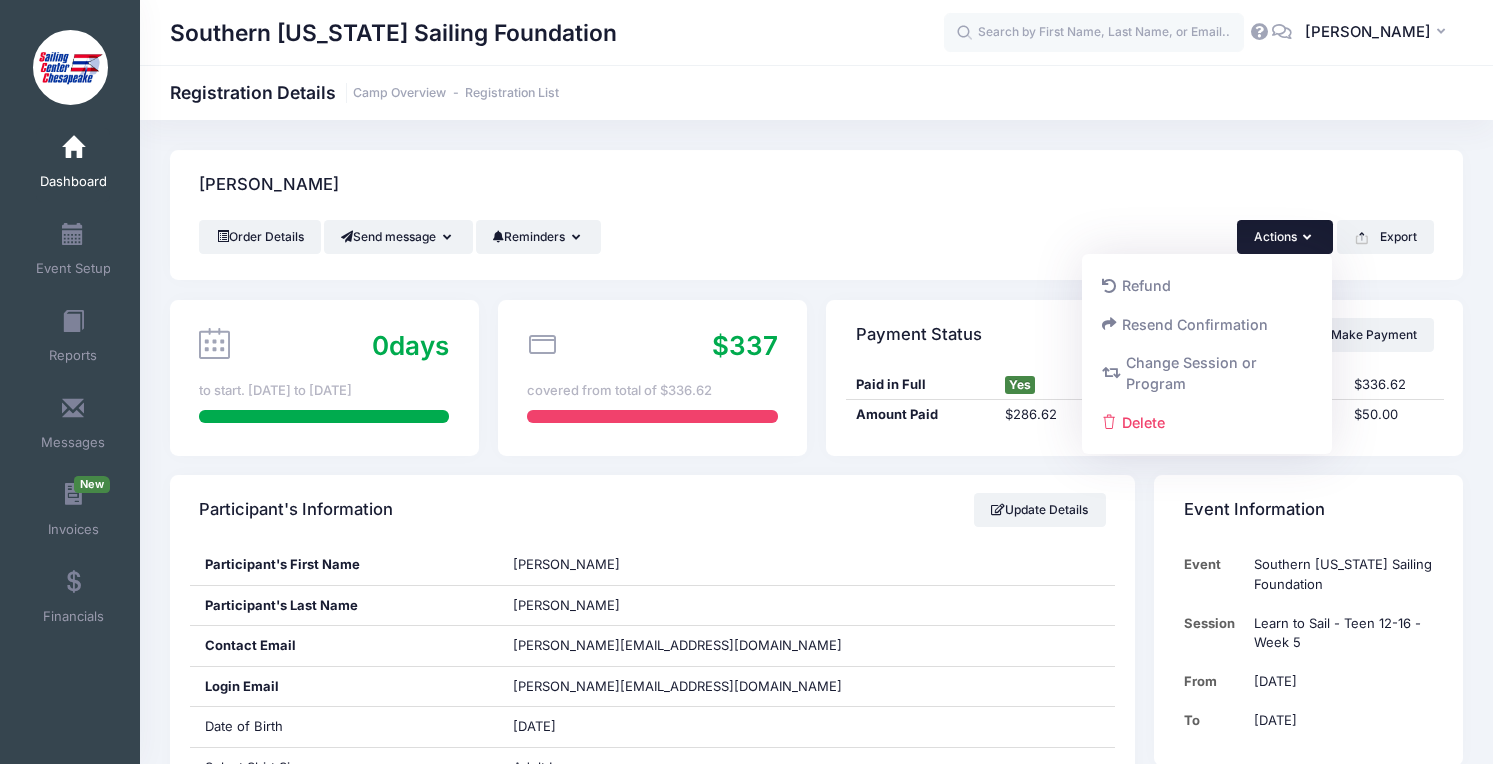 click on "Order Details
Send message      Send Email
Send SMS
Reminders      Send Payment Reminder
Send Document Reminder
Actions      Refund
Resend Confirmation
Delete" at bounding box center [816, 237] 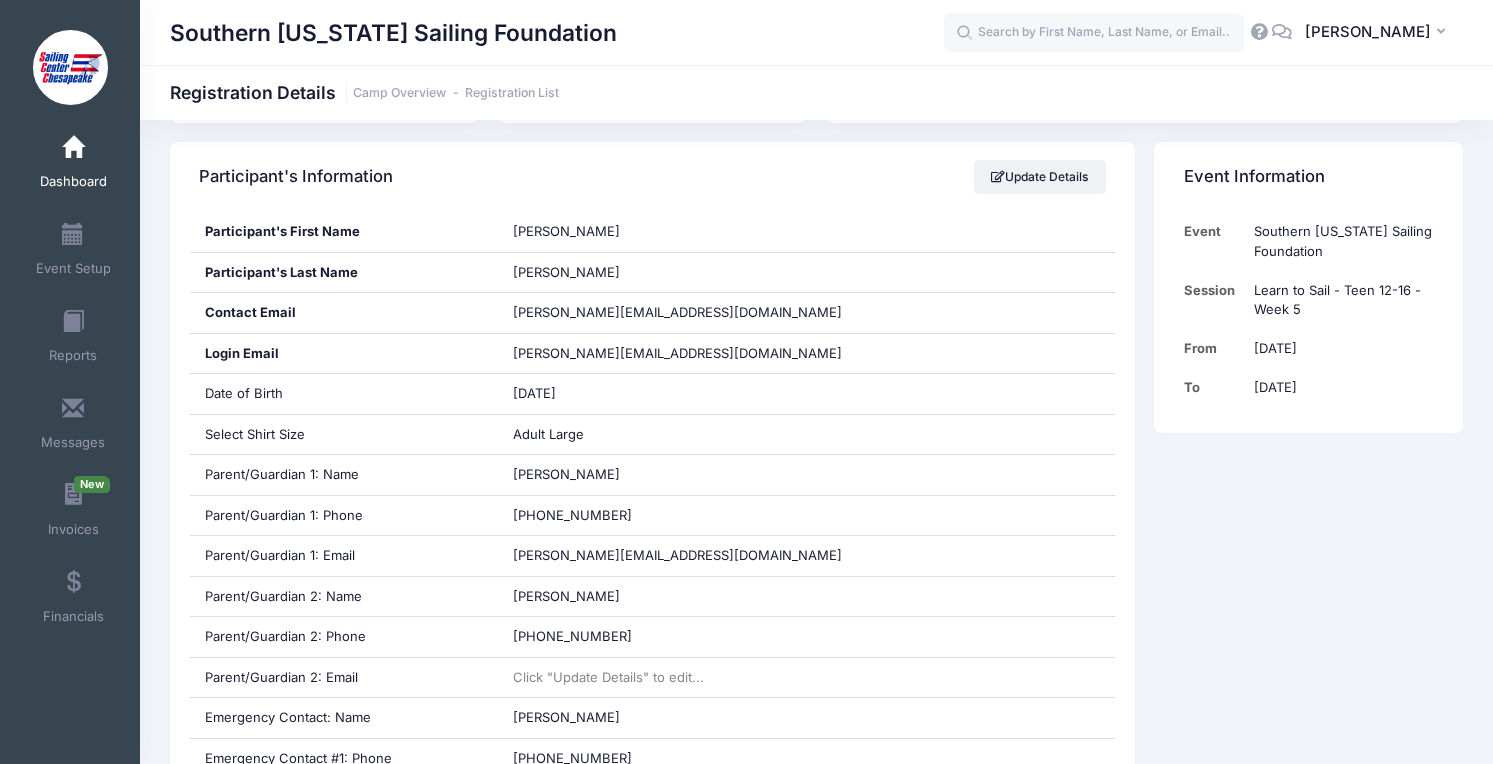 scroll, scrollTop: 314, scrollLeft: 0, axis: vertical 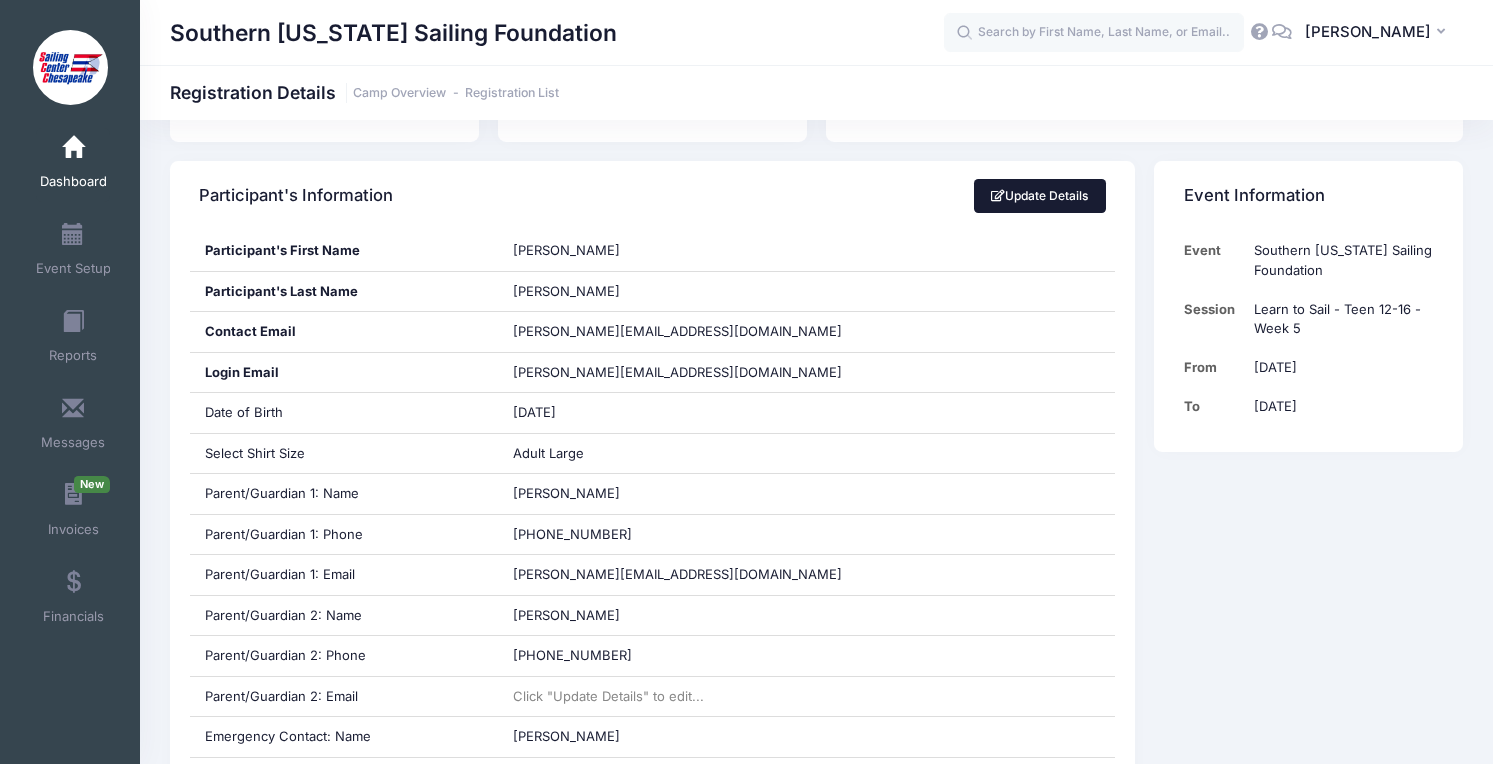 click on "Update Details" at bounding box center (1040, 196) 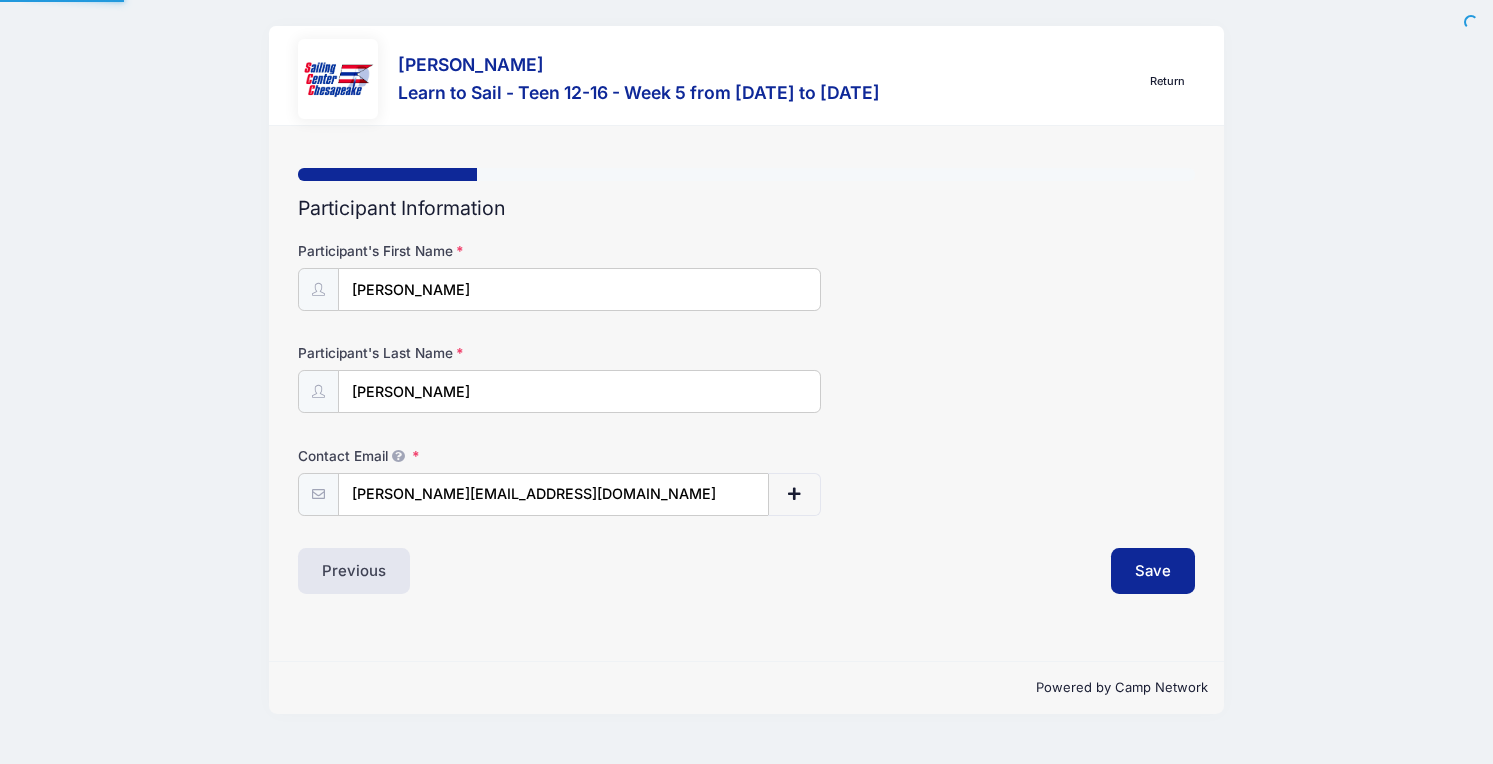 scroll, scrollTop: 0, scrollLeft: 0, axis: both 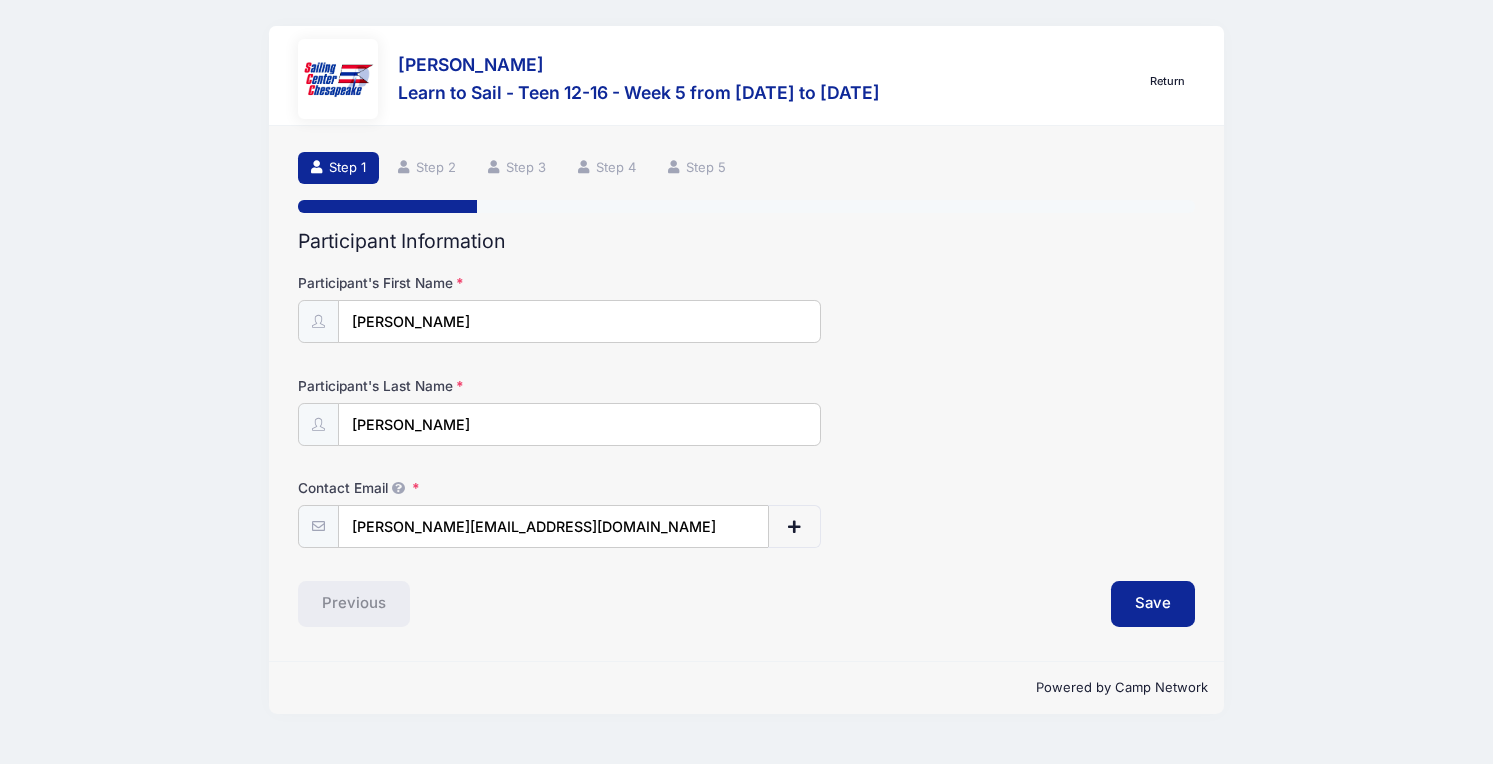 click on "Return" at bounding box center [1167, 82] 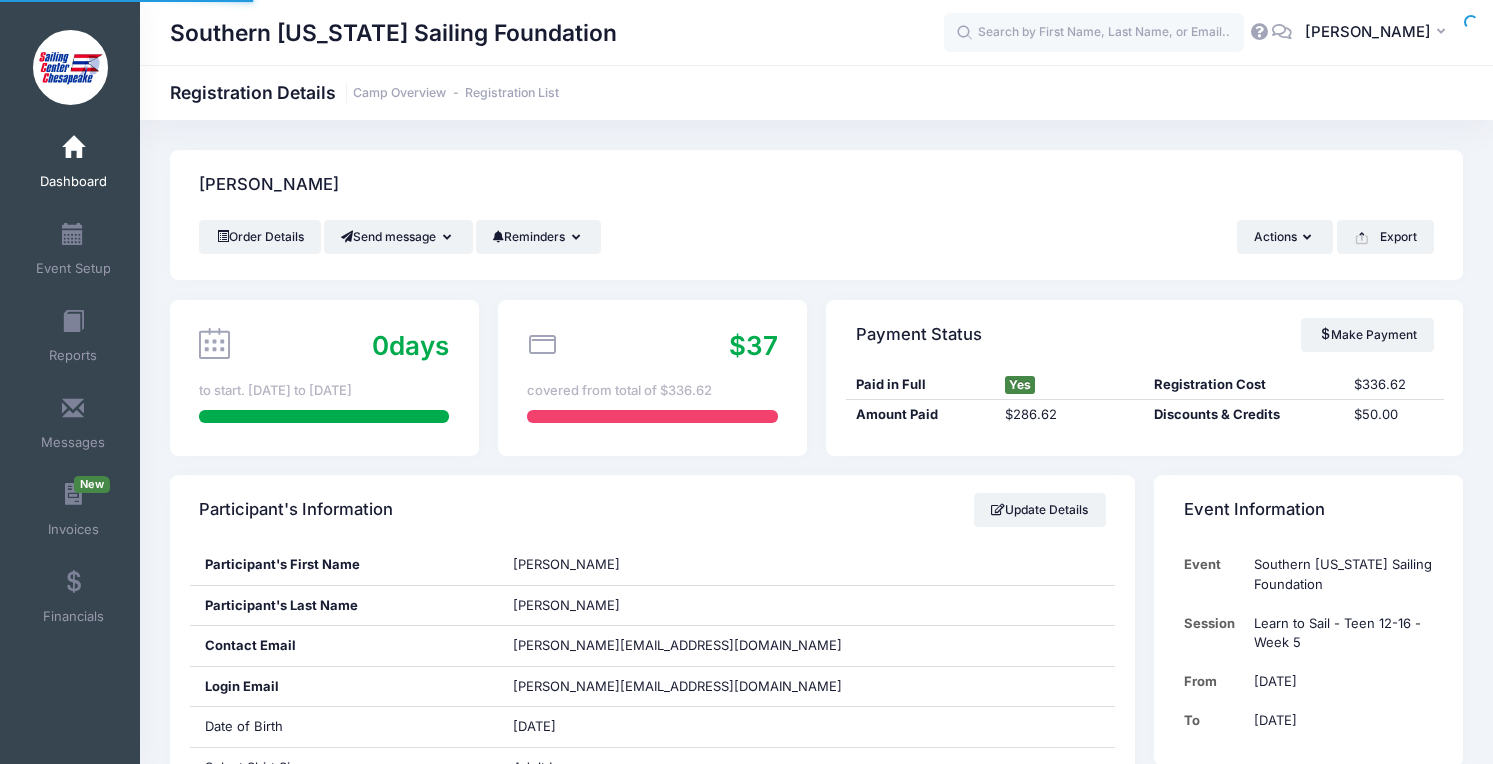 scroll, scrollTop: 57, scrollLeft: 0, axis: vertical 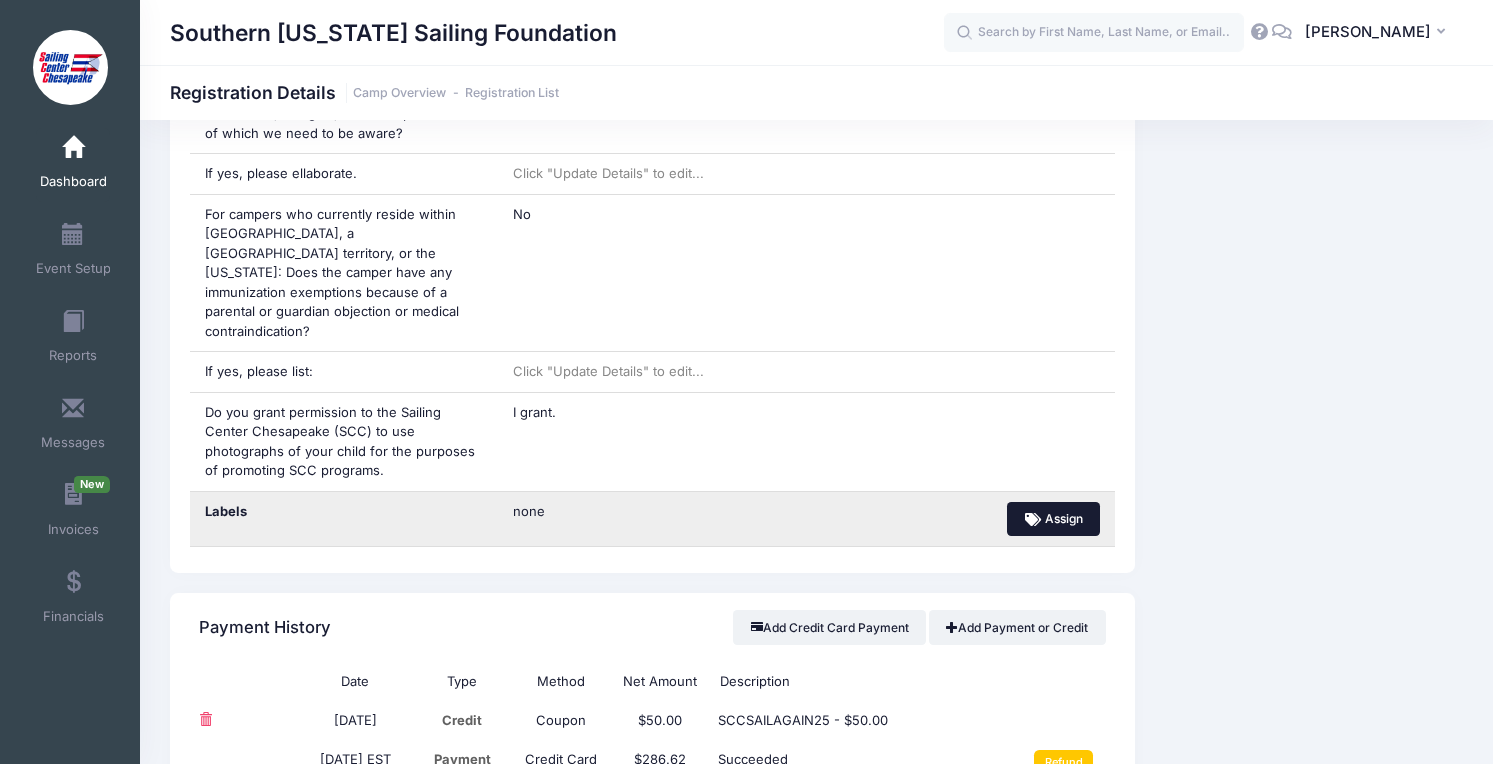 click on "Assign" at bounding box center [1053, 519] 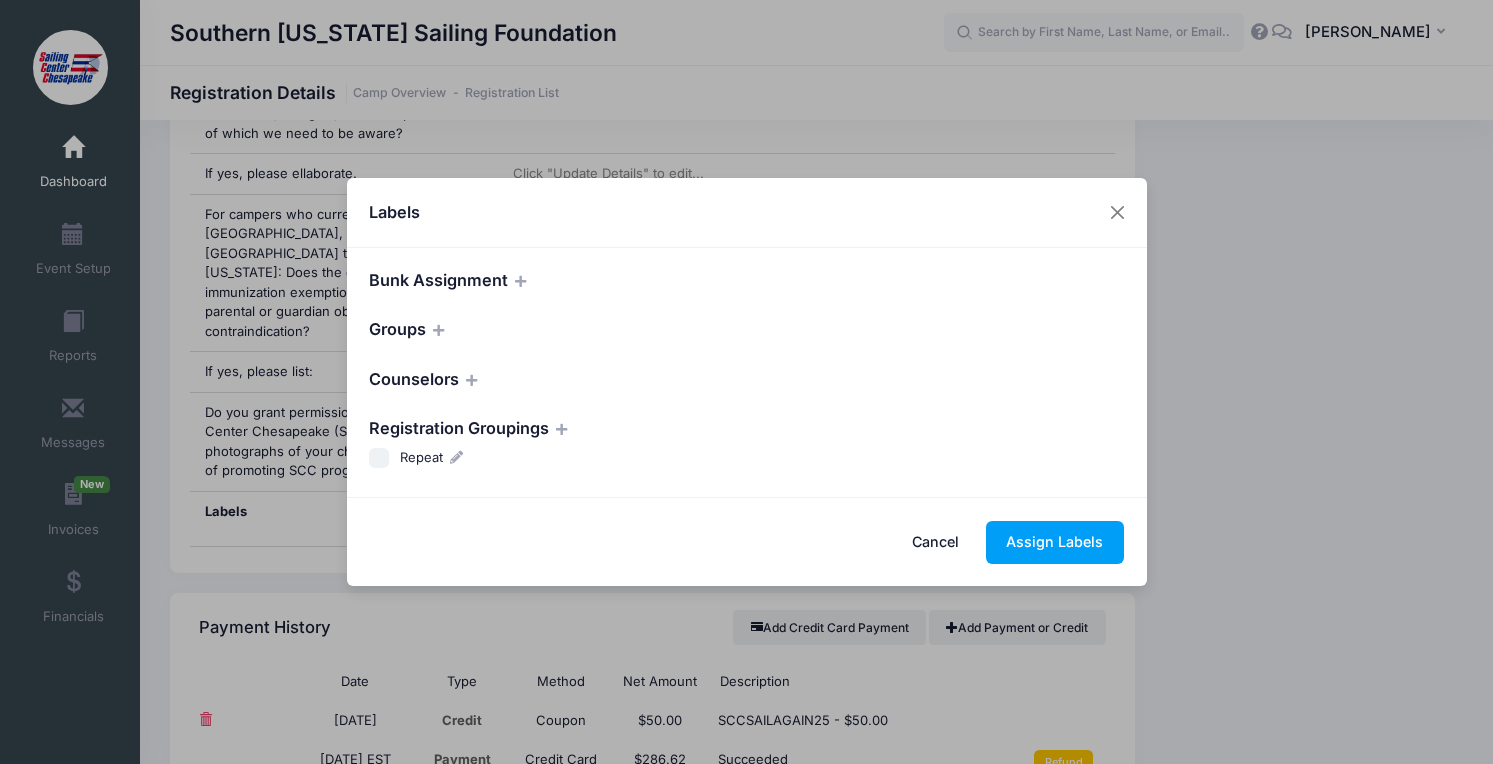 click on "Repeat
4" at bounding box center [747, 461] 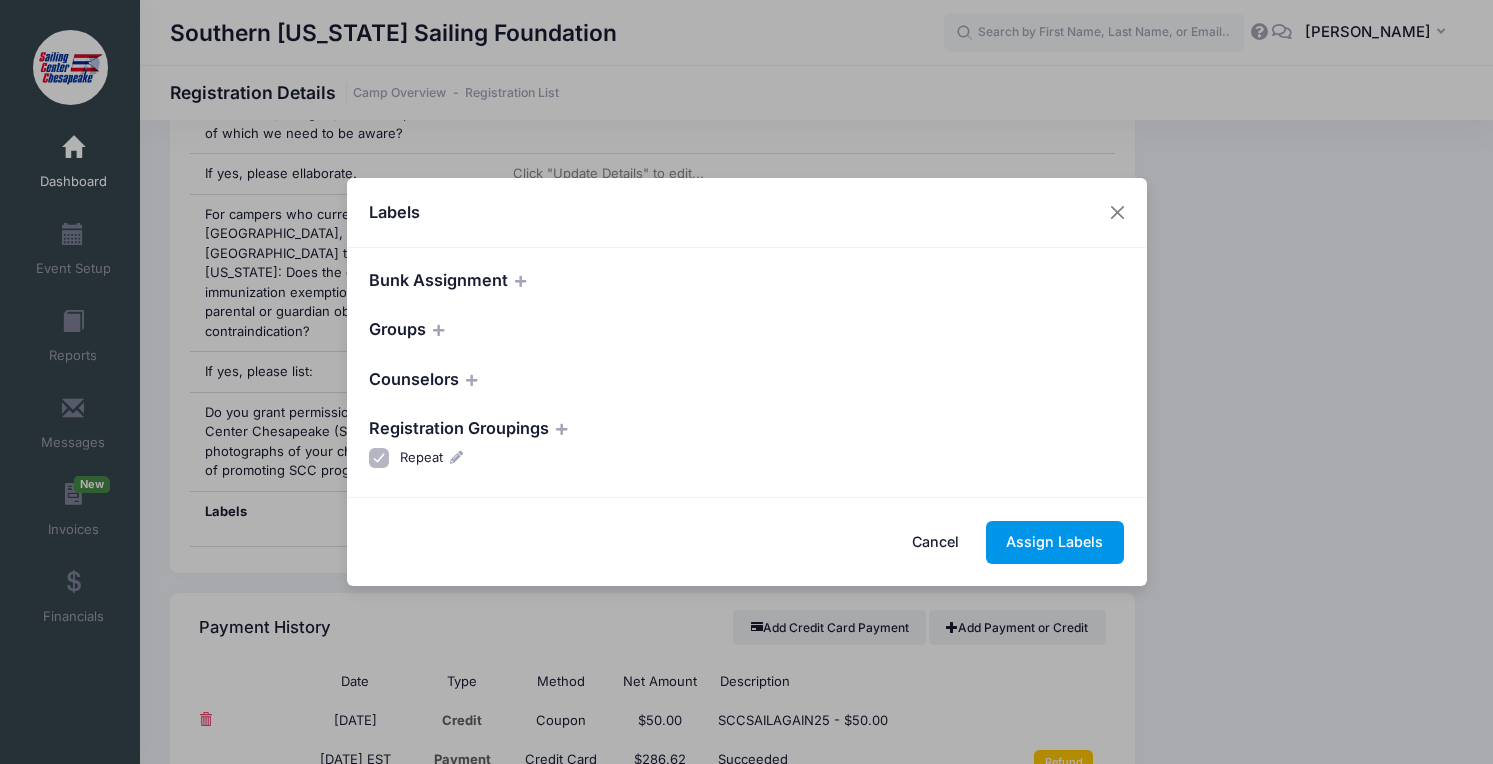 click on "Assign Labels" at bounding box center (1055, 542) 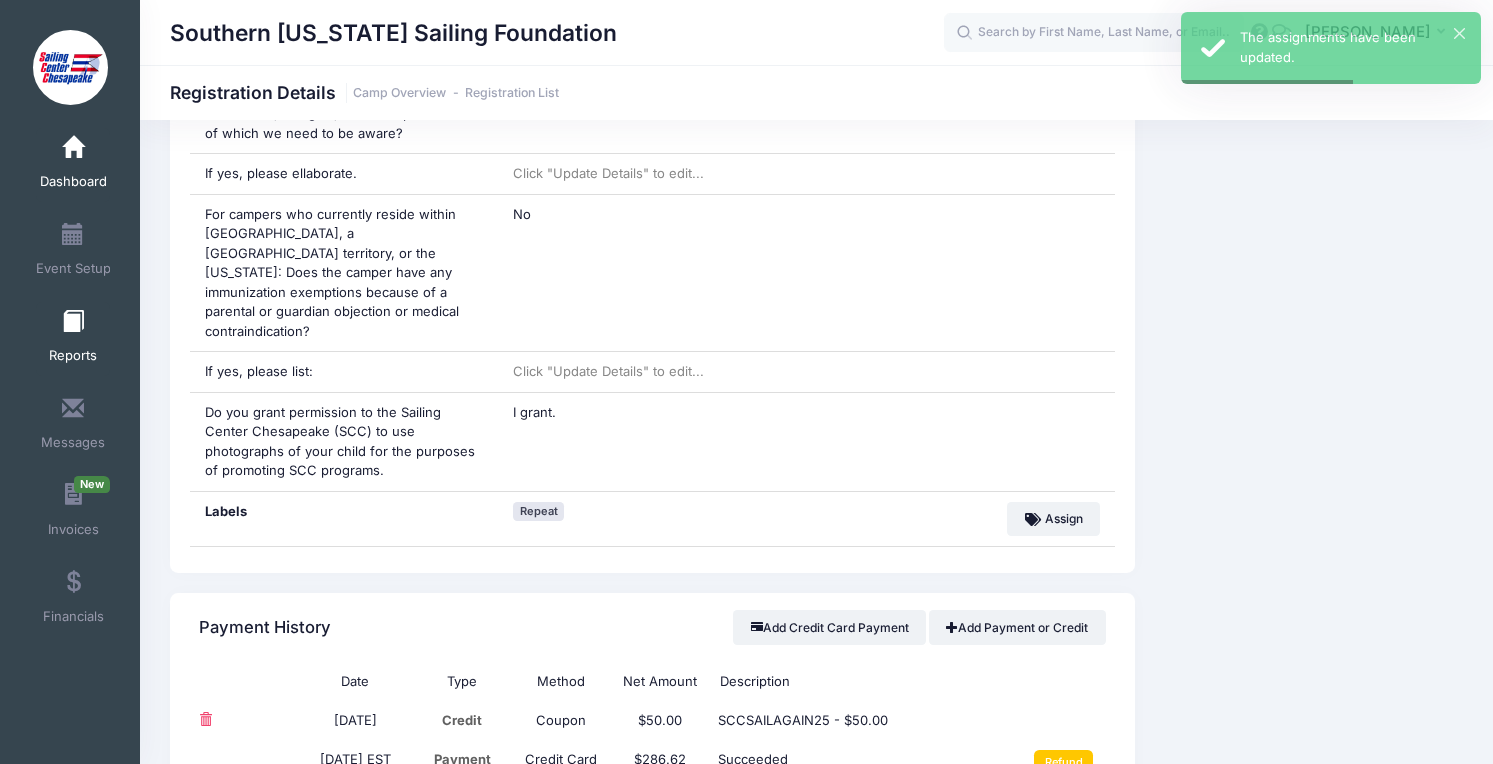 click at bounding box center (73, 322) 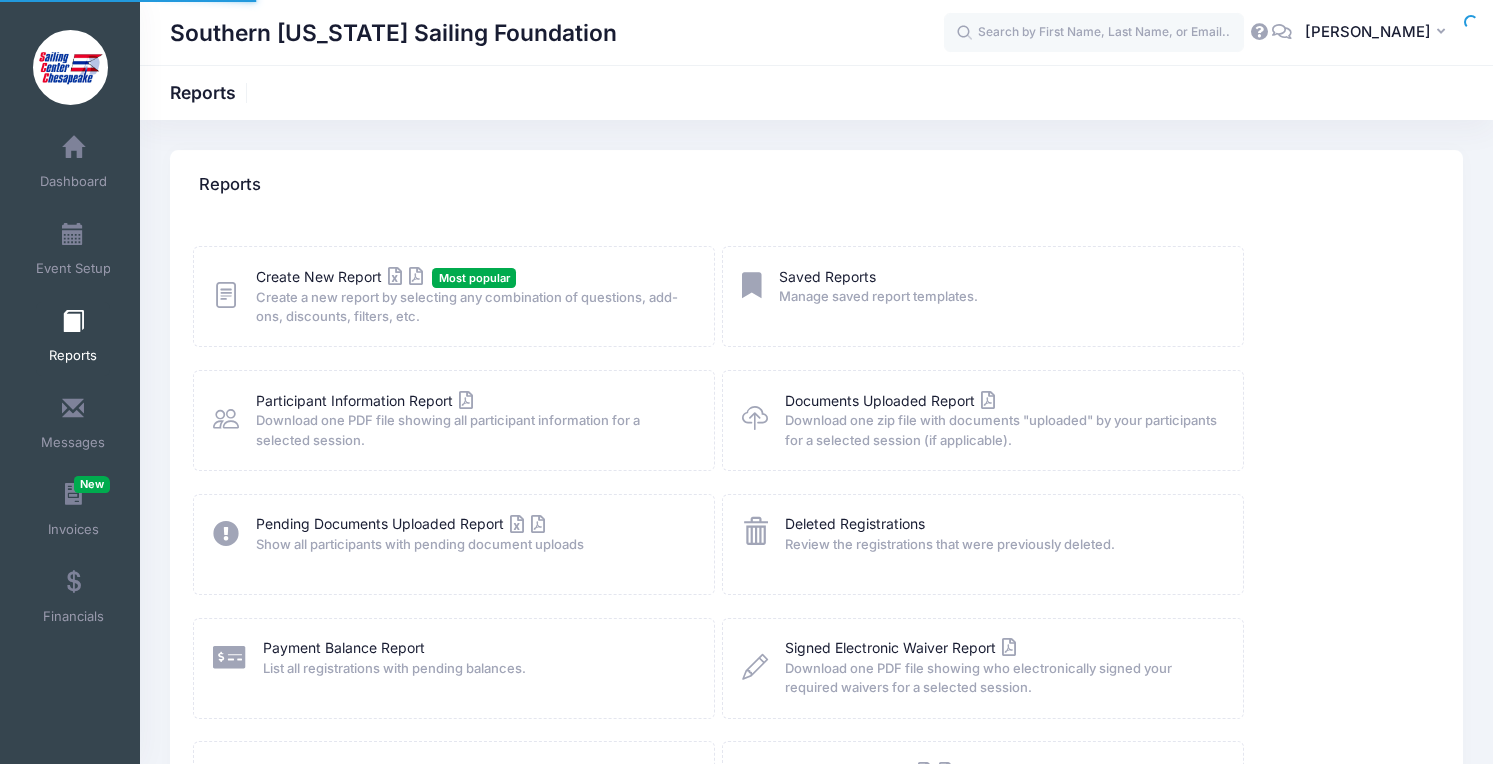scroll, scrollTop: 0, scrollLeft: 0, axis: both 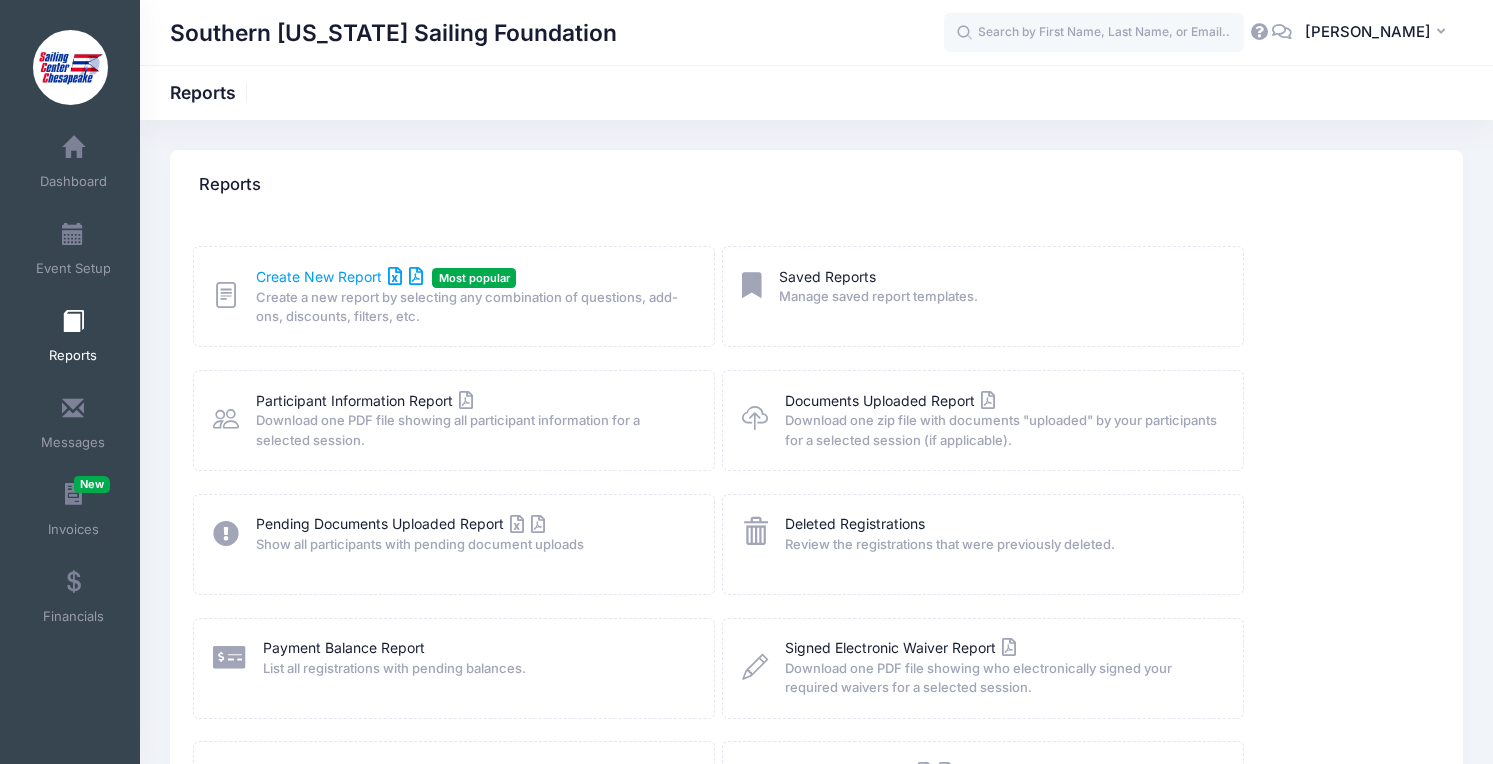 click on "Create New Report" at bounding box center [339, 276] 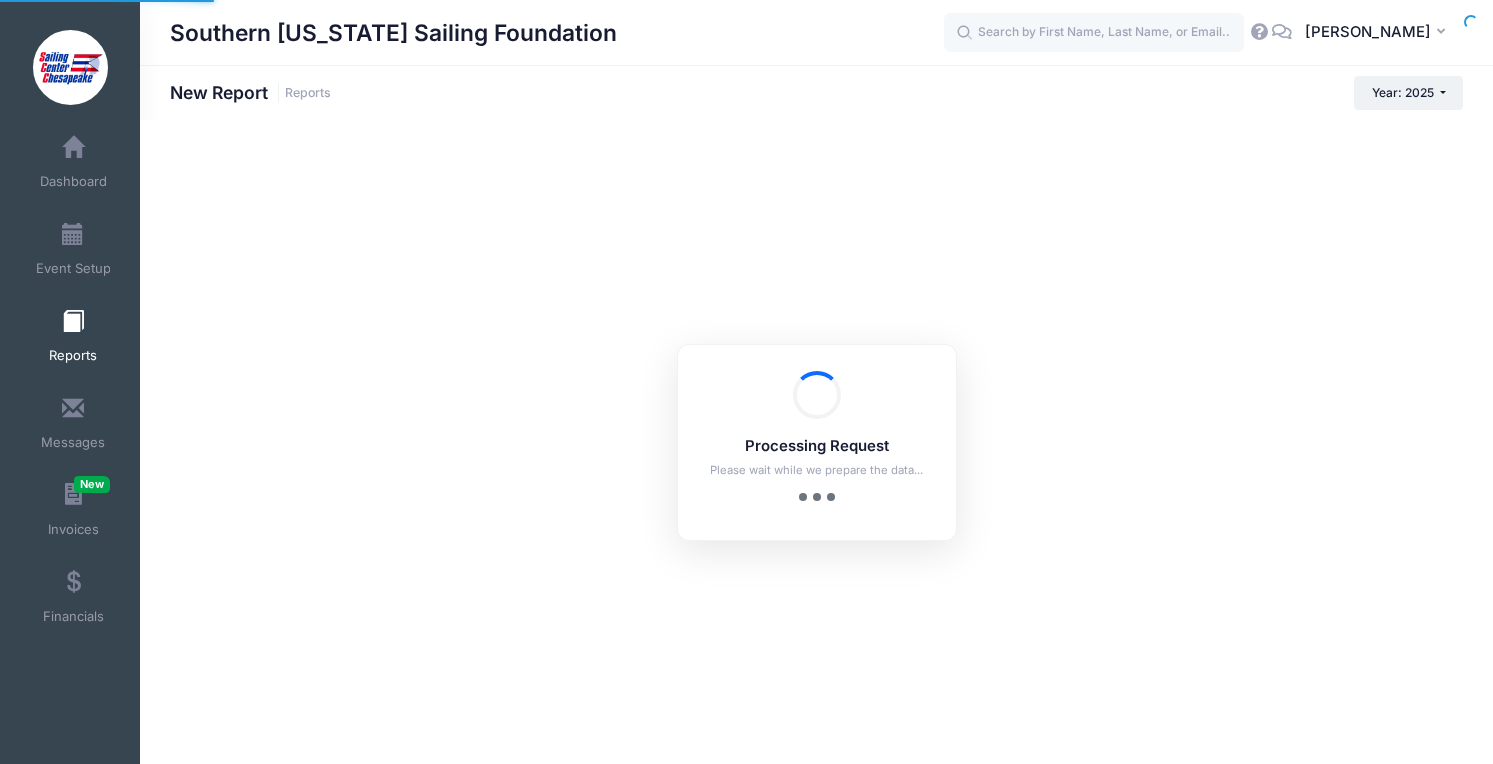 scroll, scrollTop: 0, scrollLeft: 0, axis: both 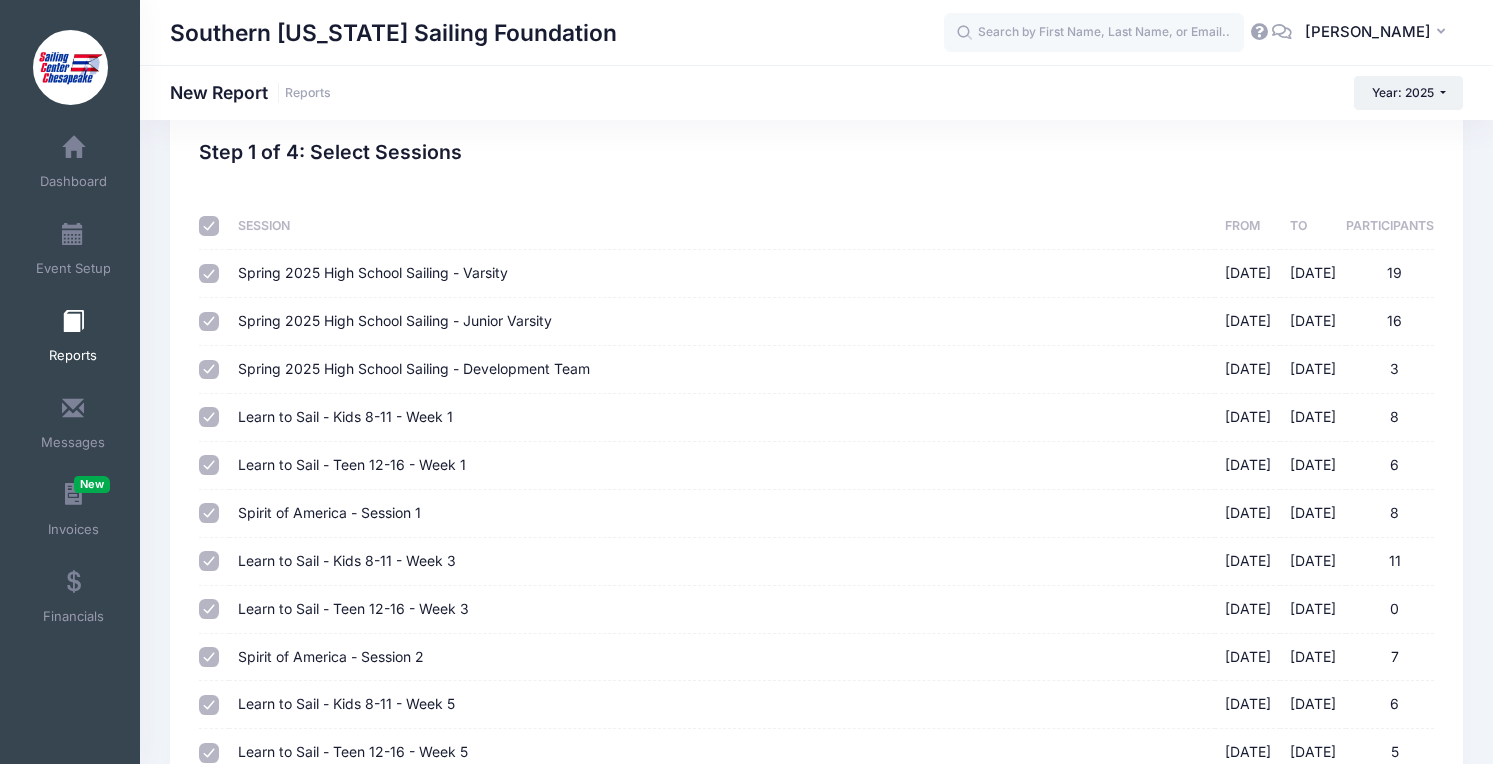 click at bounding box center (209, 226) 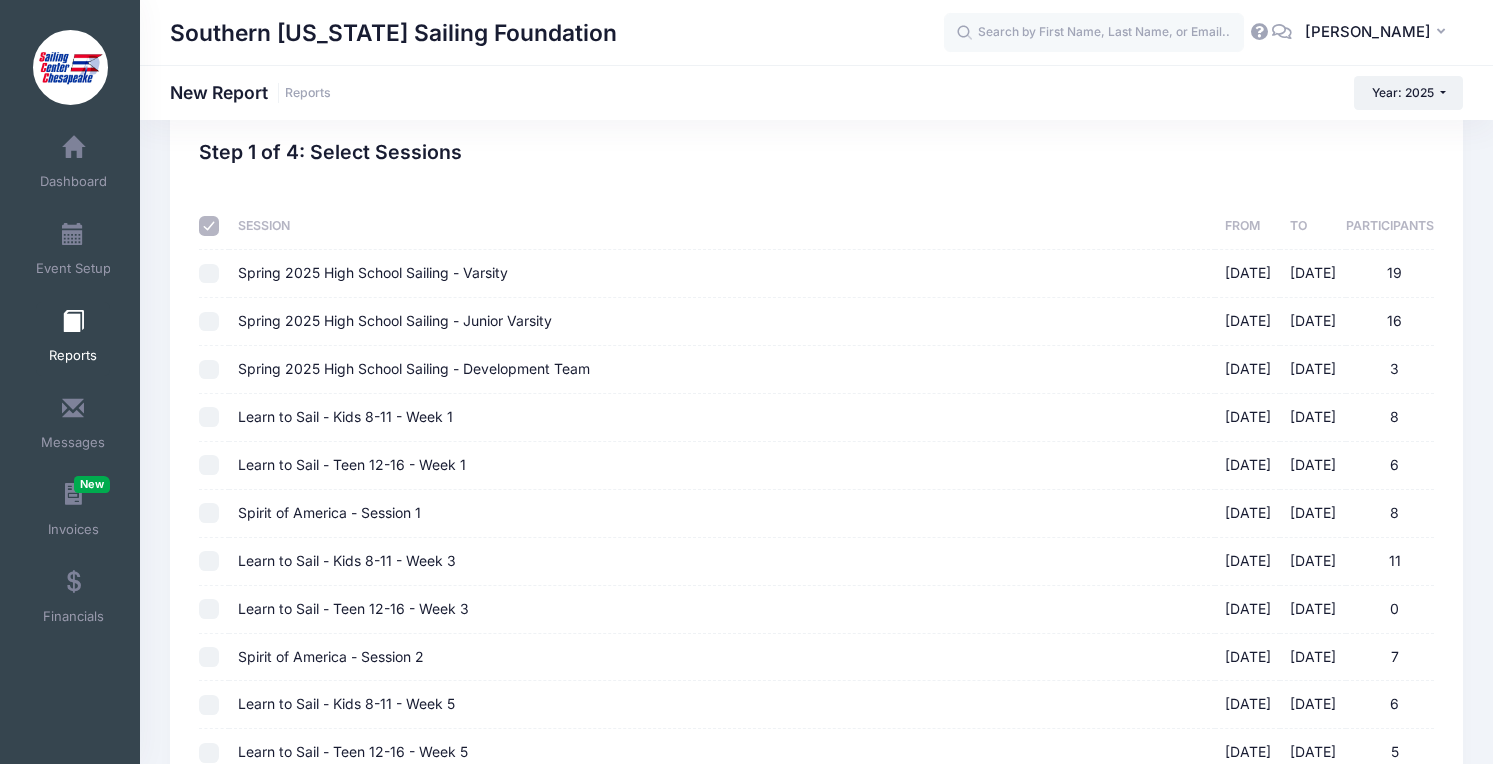 checkbox on "false" 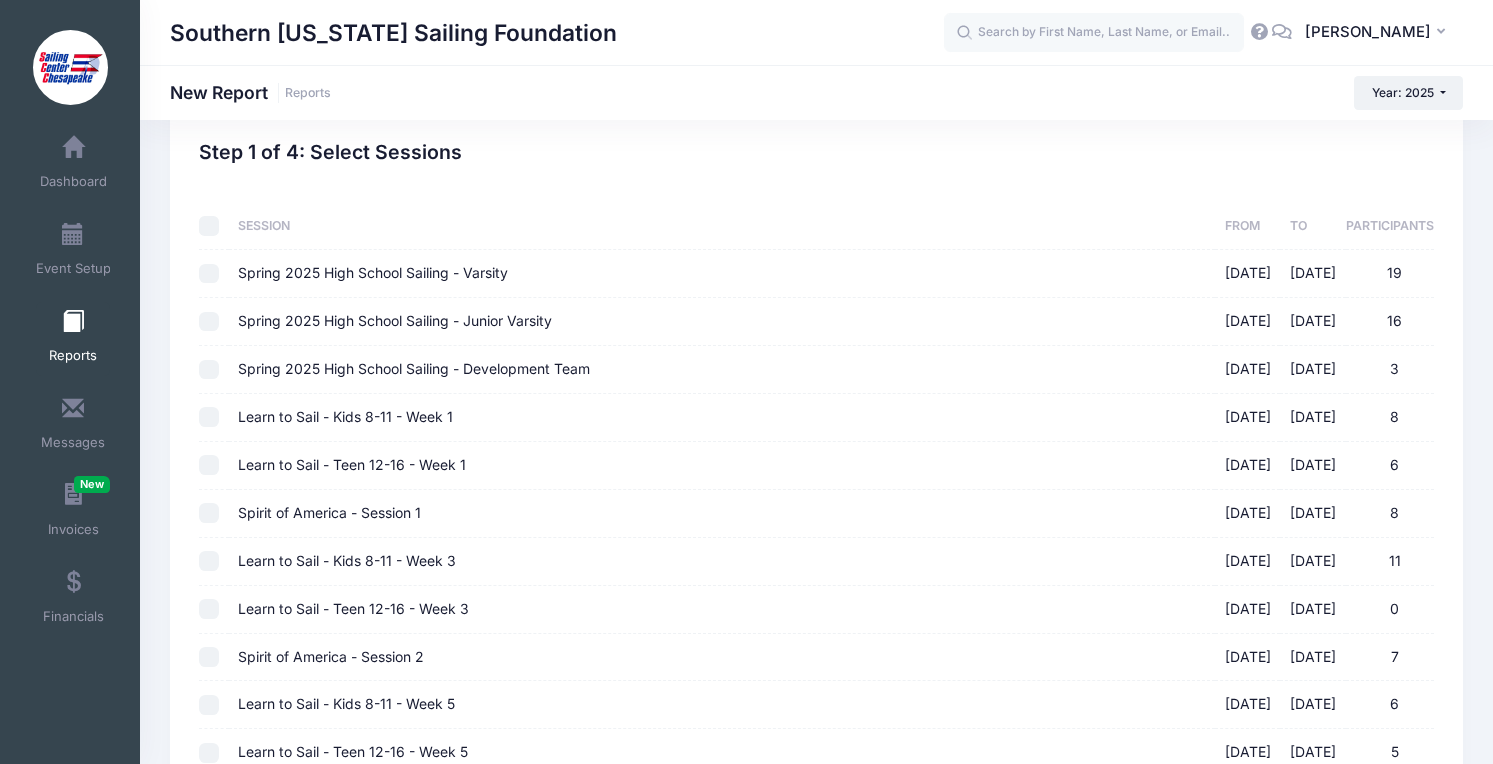 checkbox on "false" 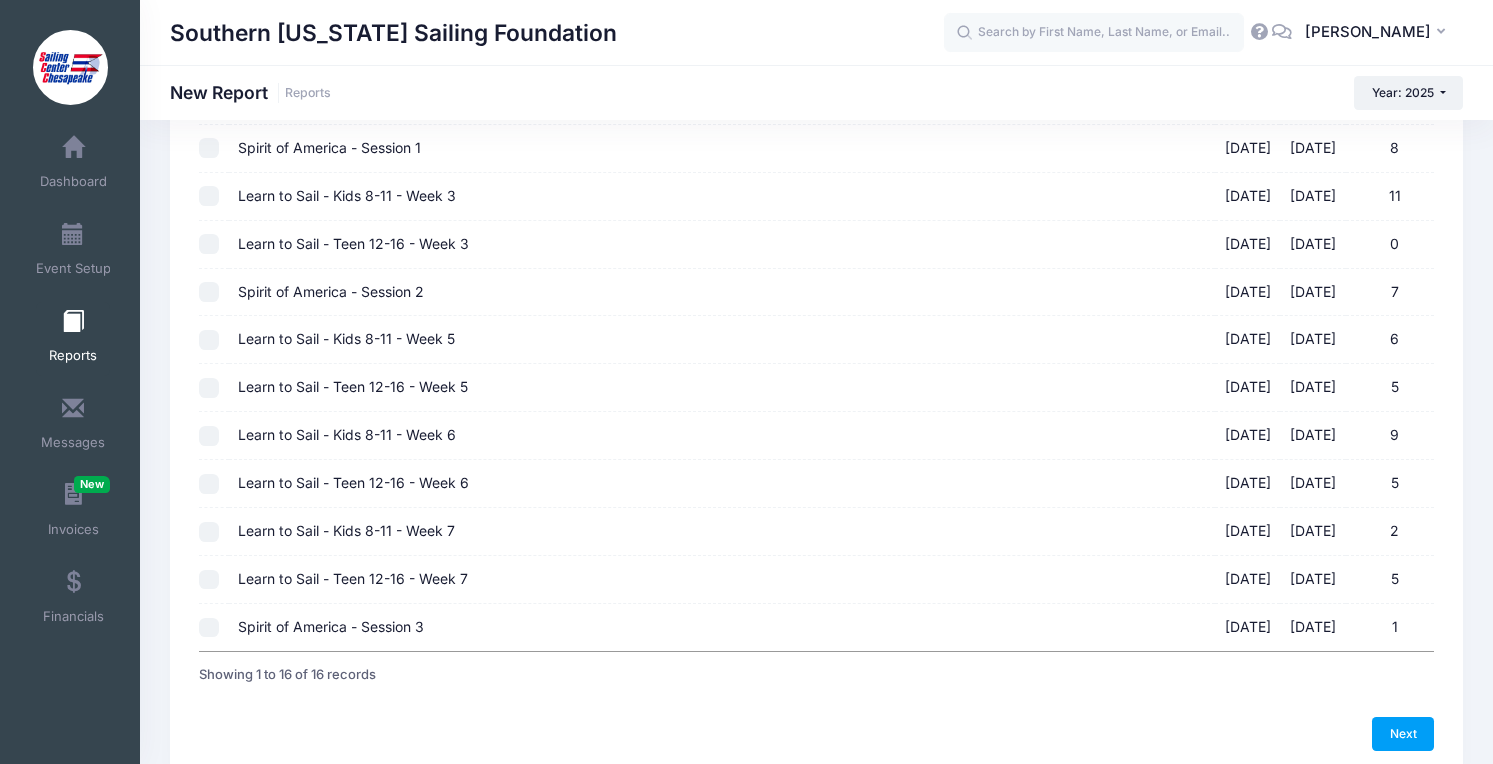 scroll, scrollTop: 421, scrollLeft: 0, axis: vertical 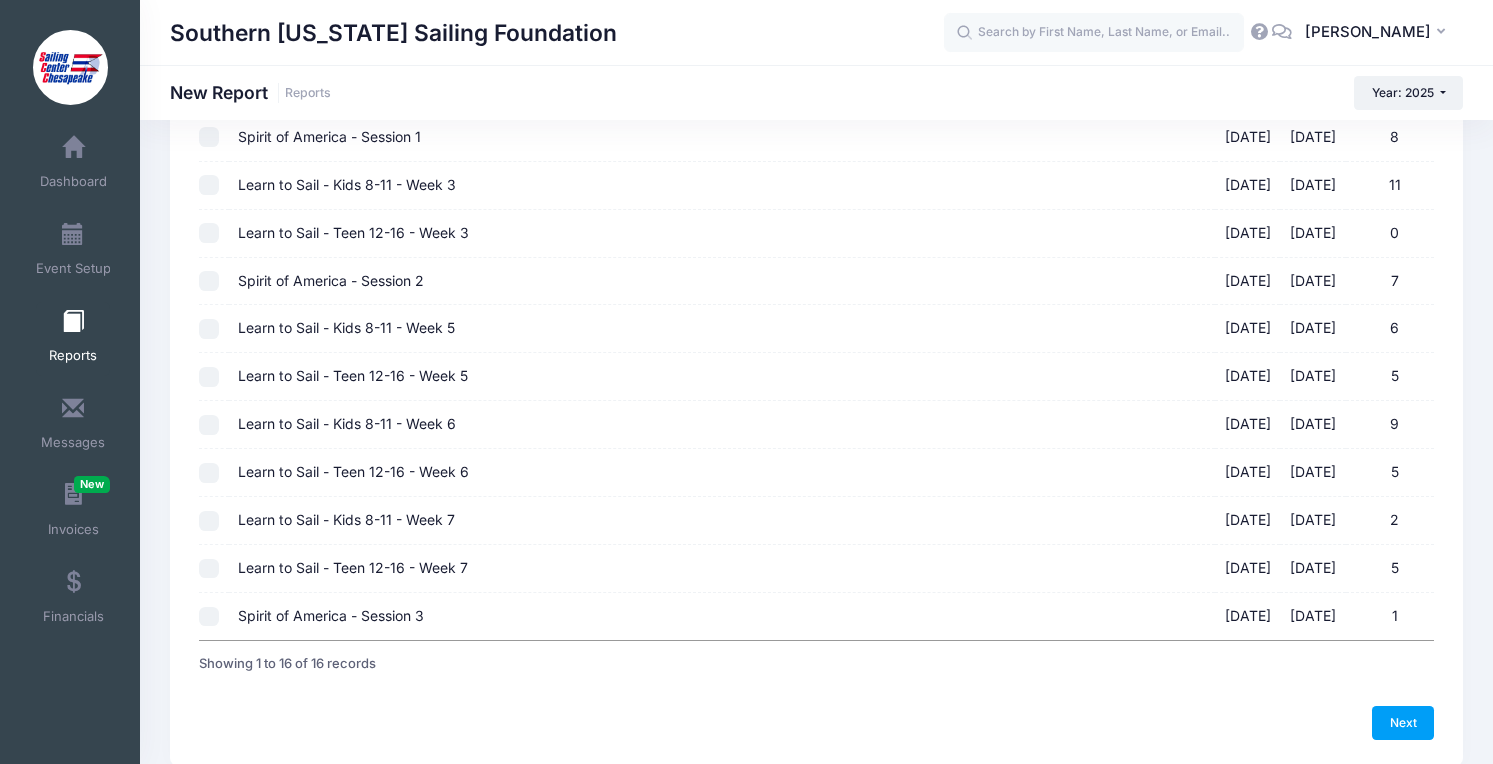 click on "Learn to Sail - Teen 12-16 - Week 5 [DATE] - [DATE]  5" at bounding box center [722, 377] 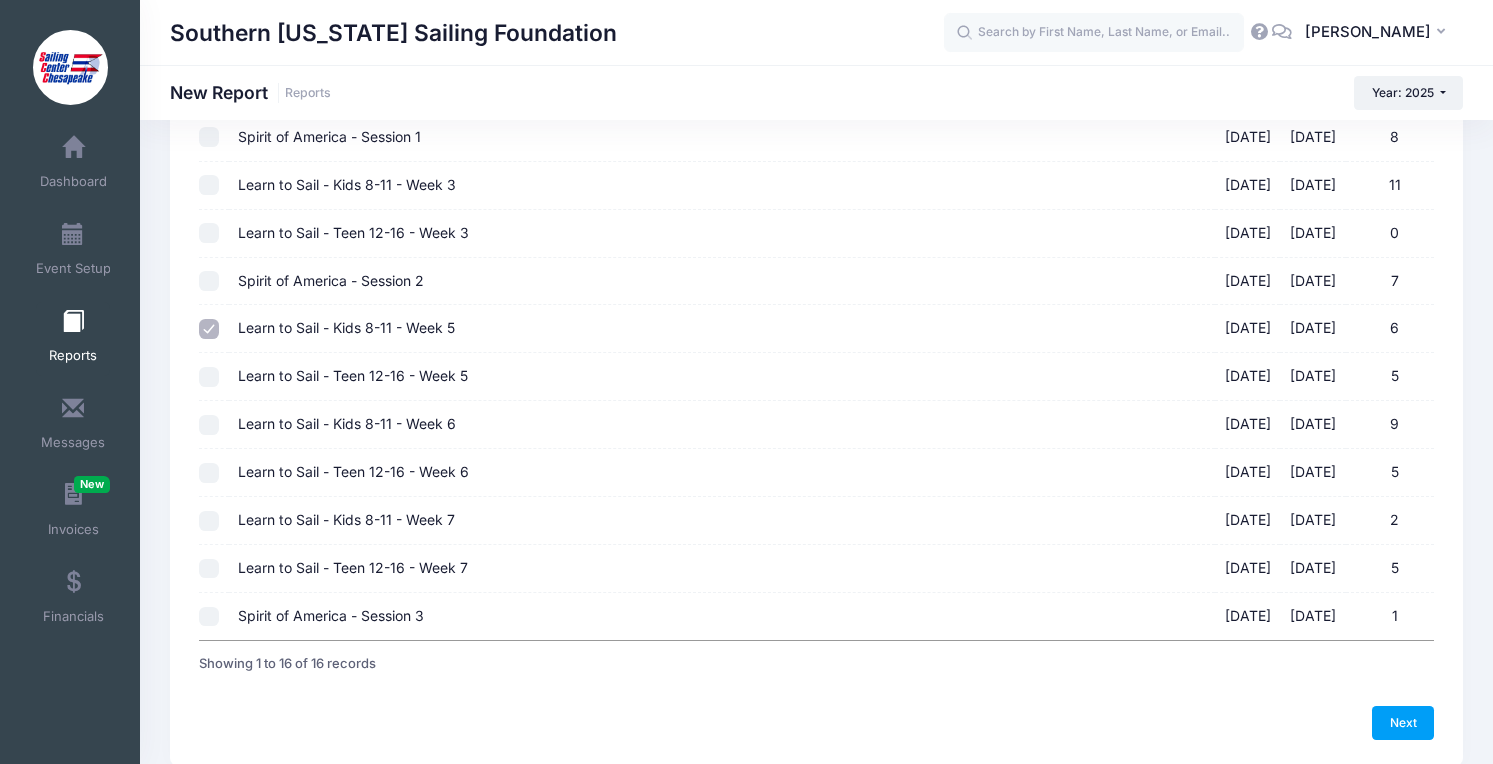click on "Learn to Sail - Teen 12-16 - Week 5" at bounding box center [353, 375] 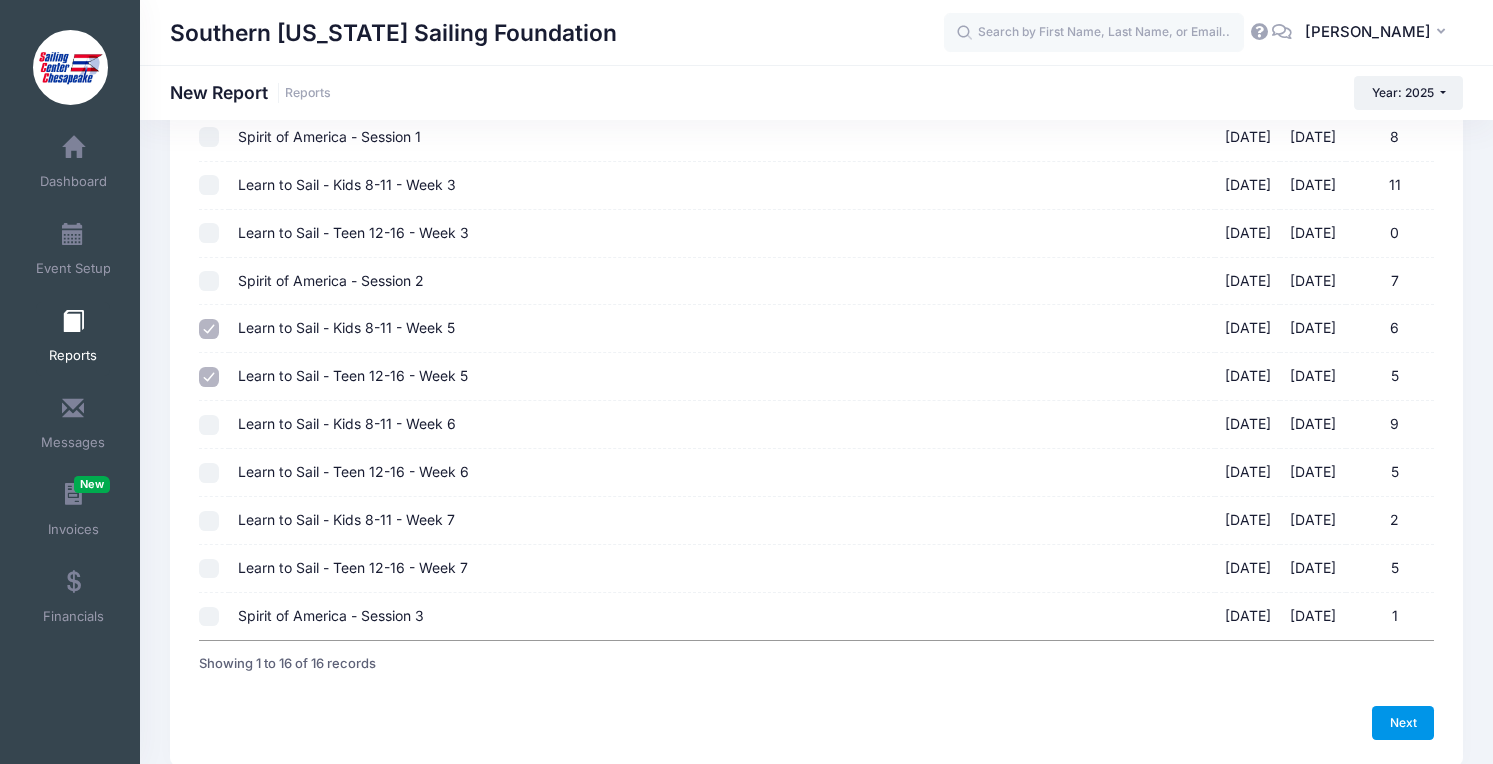 click on "Next" at bounding box center [1403, 723] 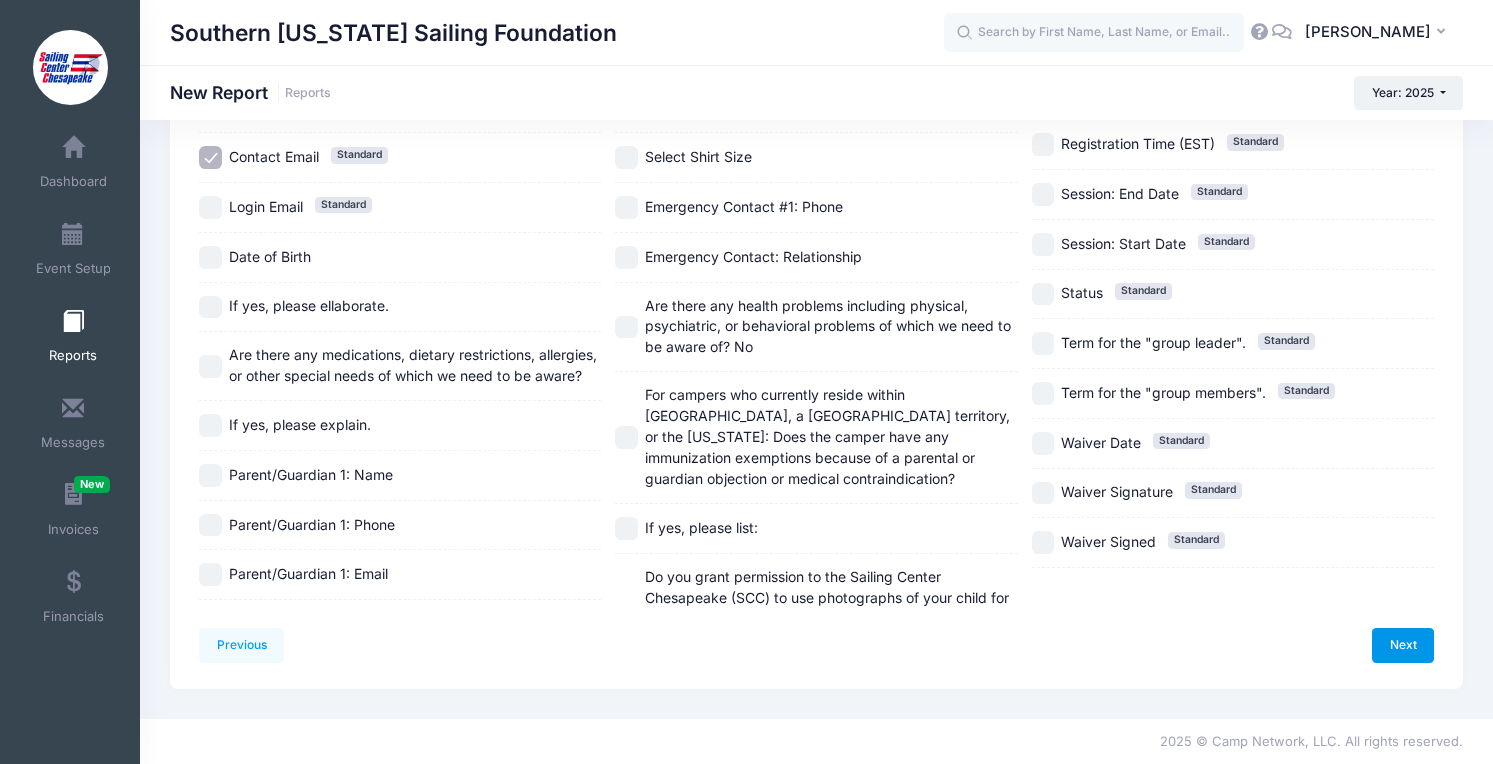 scroll, scrollTop: 0, scrollLeft: 0, axis: both 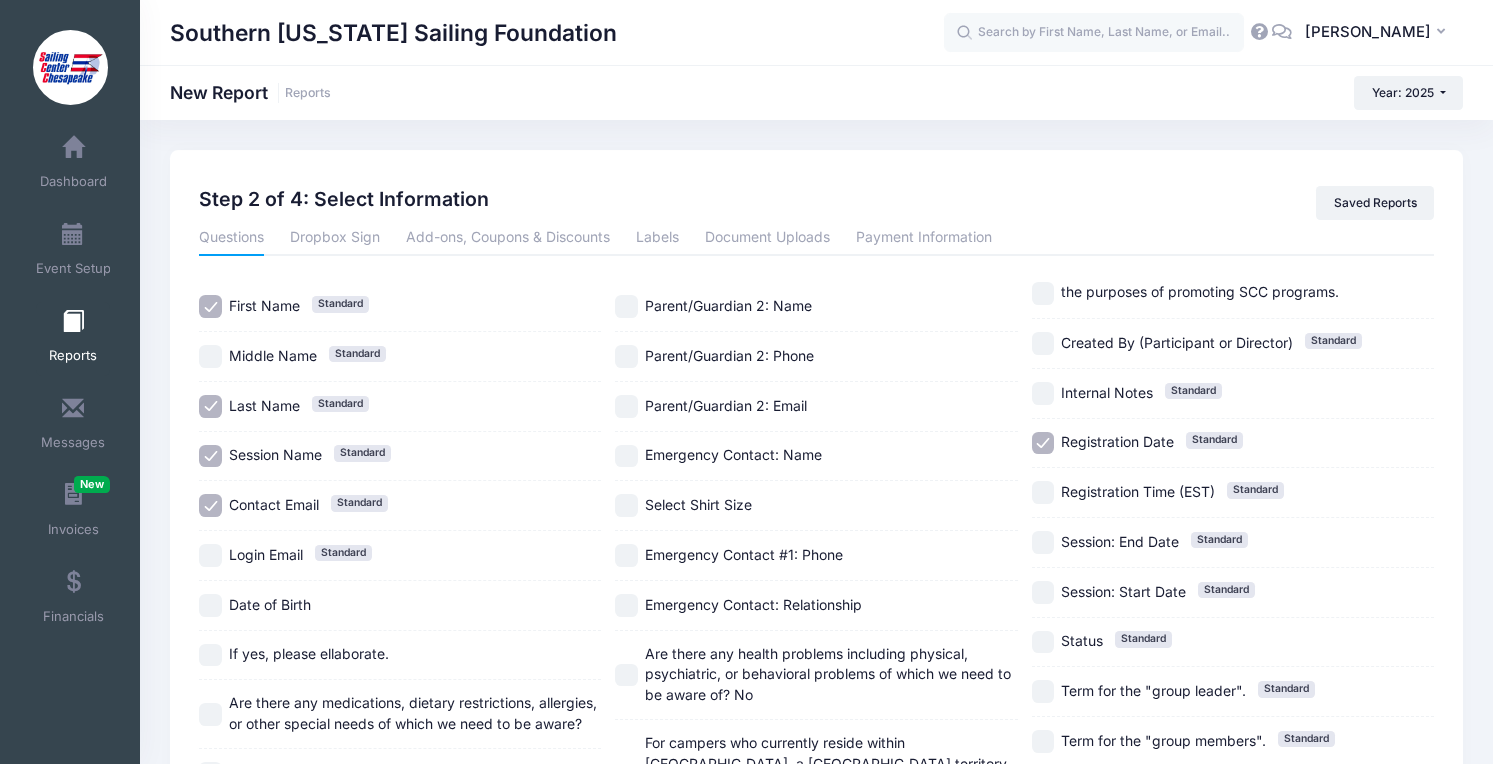 click on "Select Shirt Size" at bounding box center (698, 504) 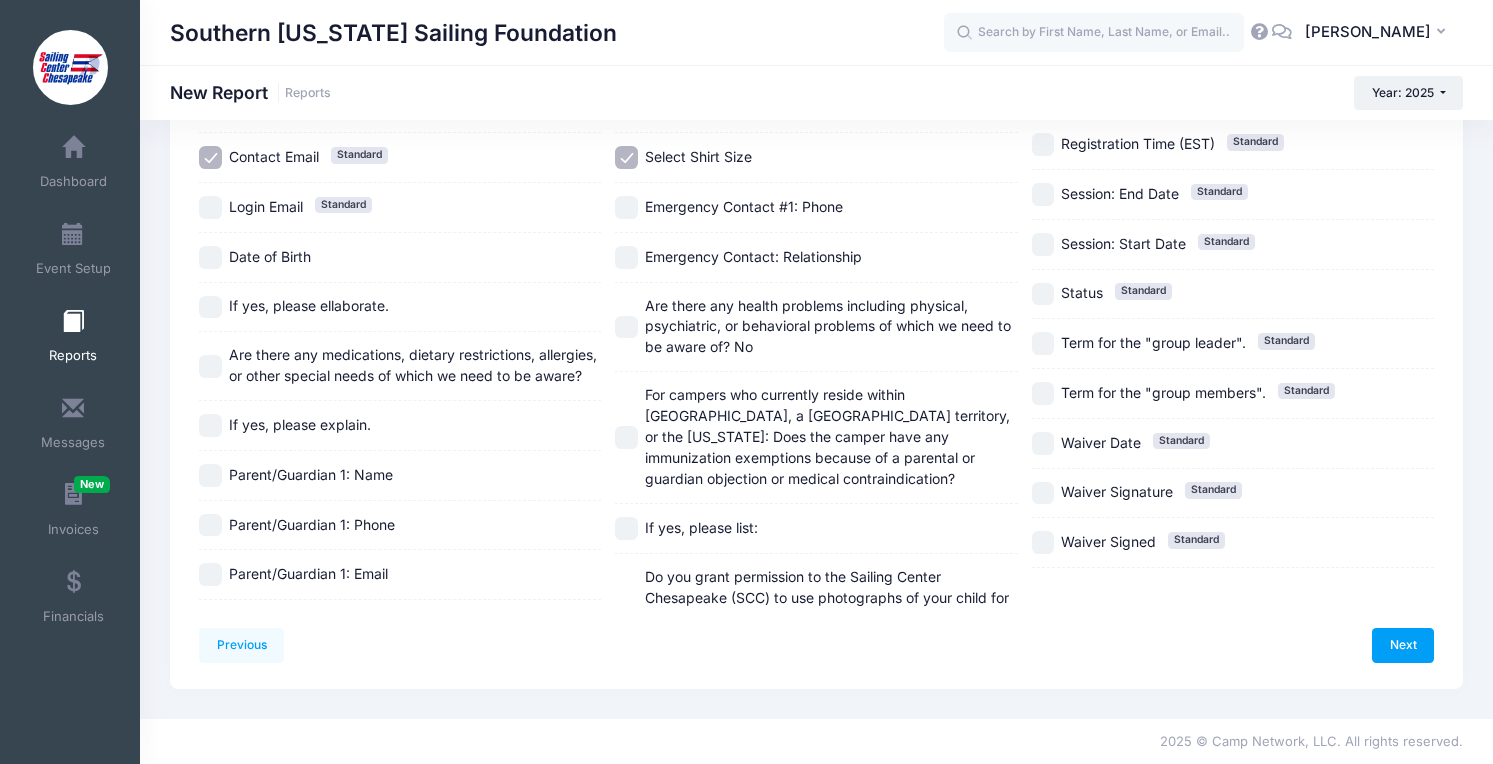 scroll, scrollTop: 0, scrollLeft: 0, axis: both 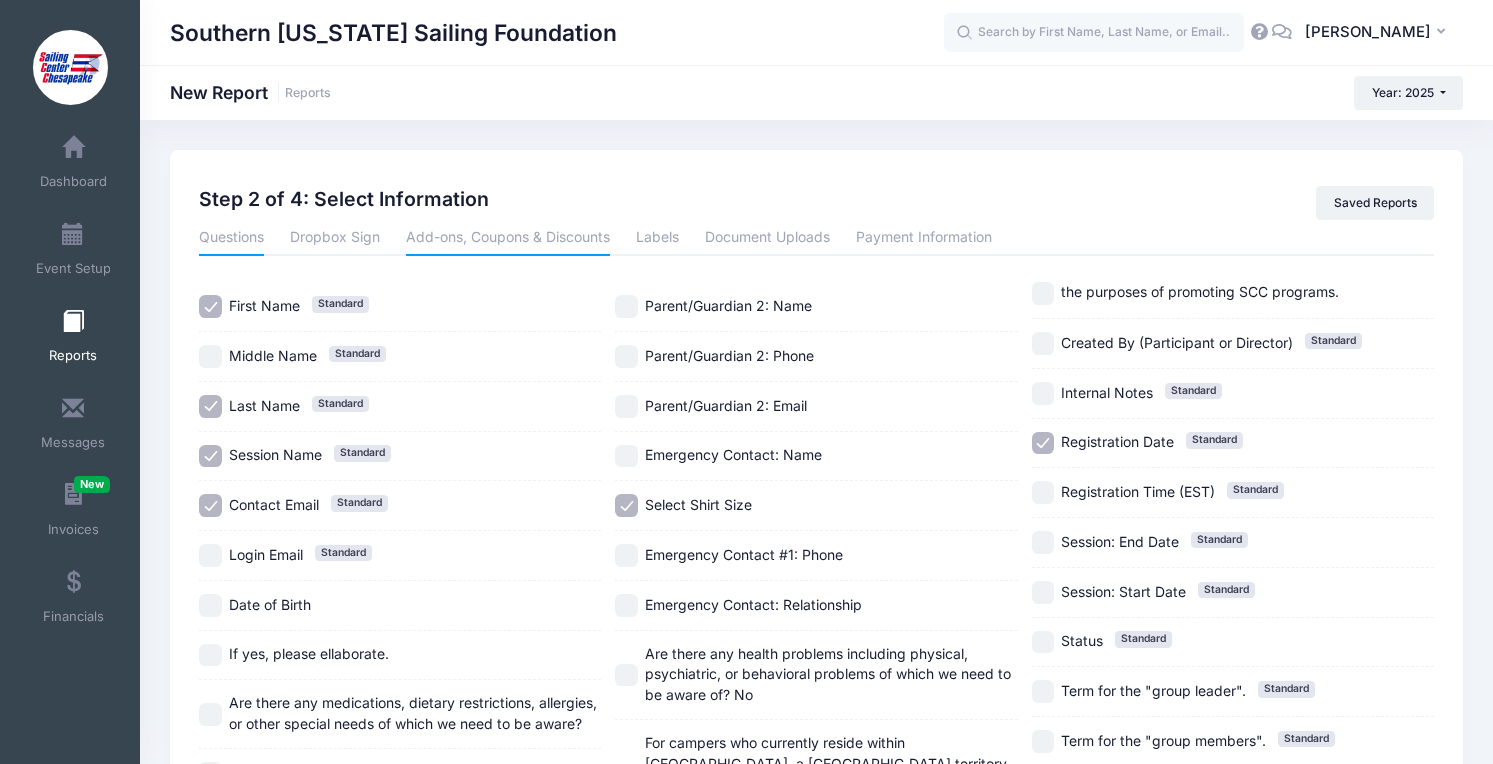 click on "Add-ons, Coupons & Discounts" at bounding box center (508, 238) 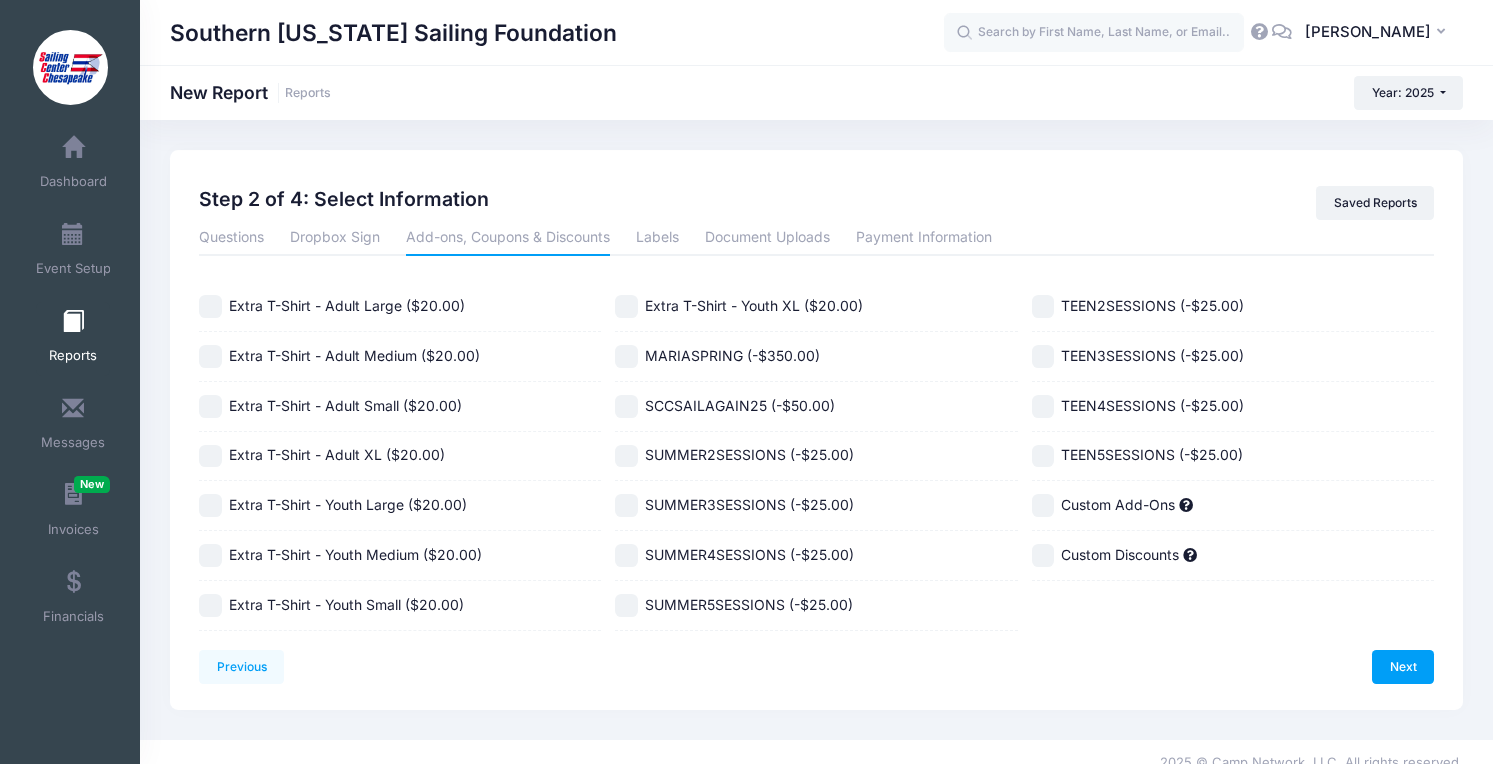 click on "Extra T-Shirt - Adult Large ($20.00)" at bounding box center (347, 305) 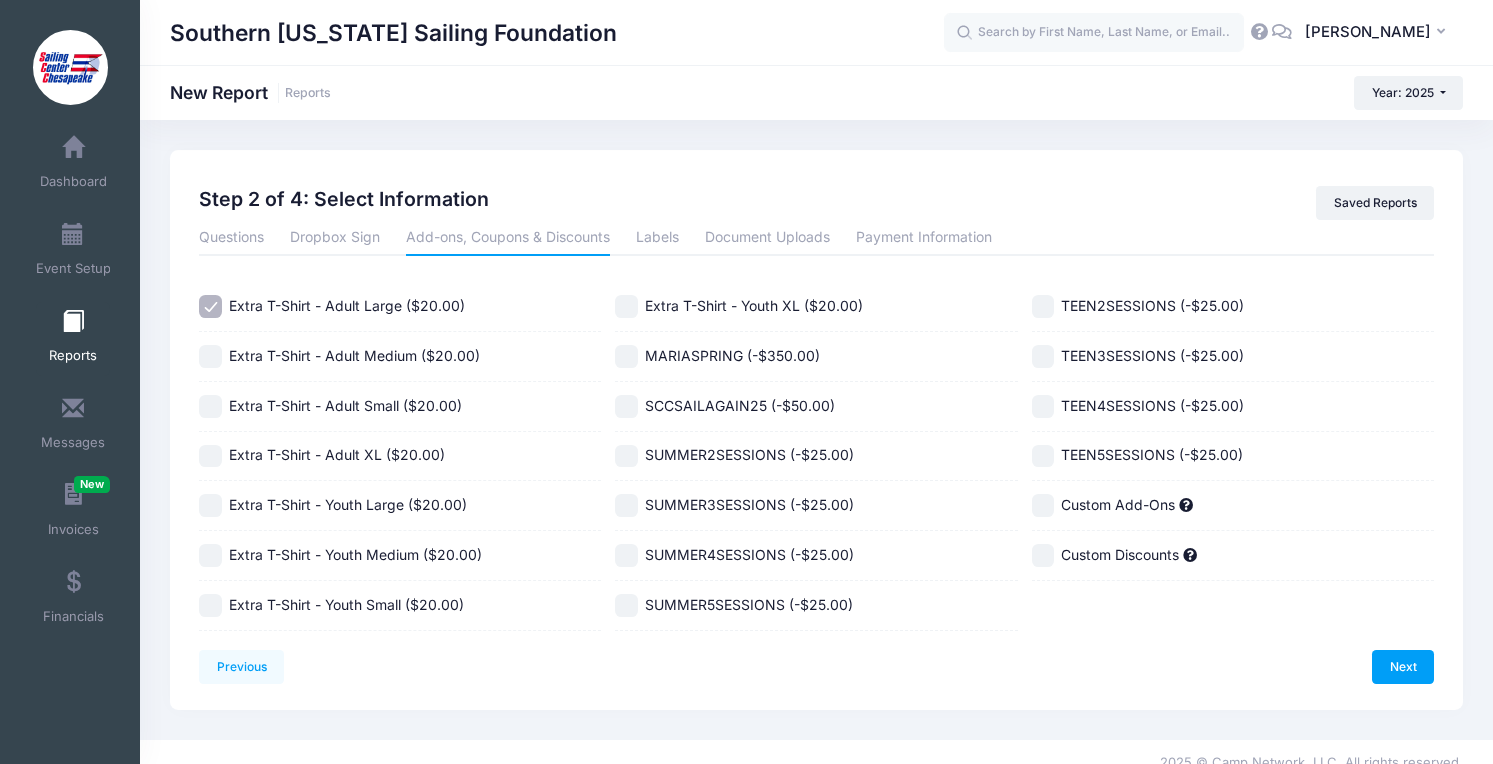 click on "Extra T-Shirt - Adult Medium ($20.00)" at bounding box center [354, 355] 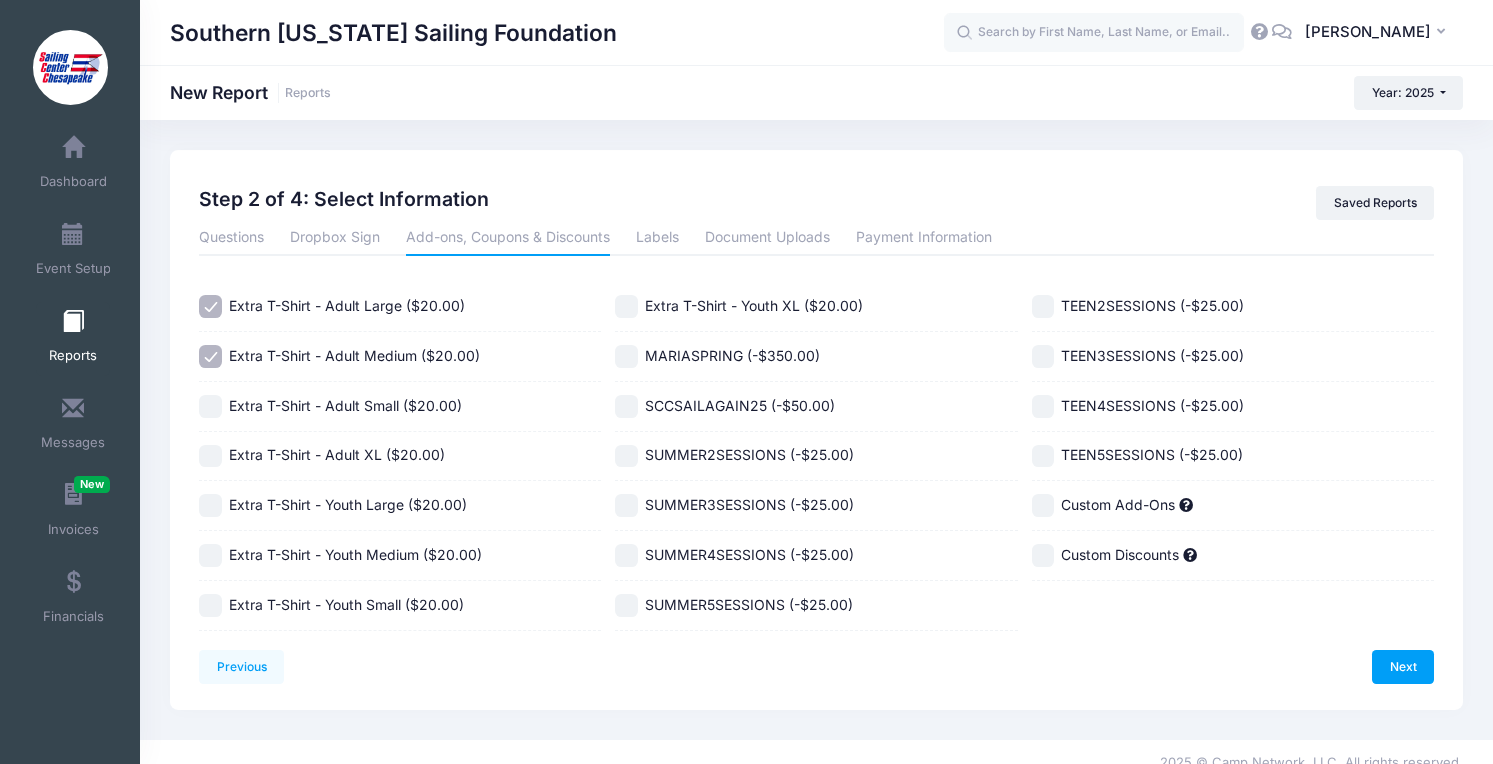 click on "Extra T-Shirt - Adult Small ($20.00)" at bounding box center [345, 405] 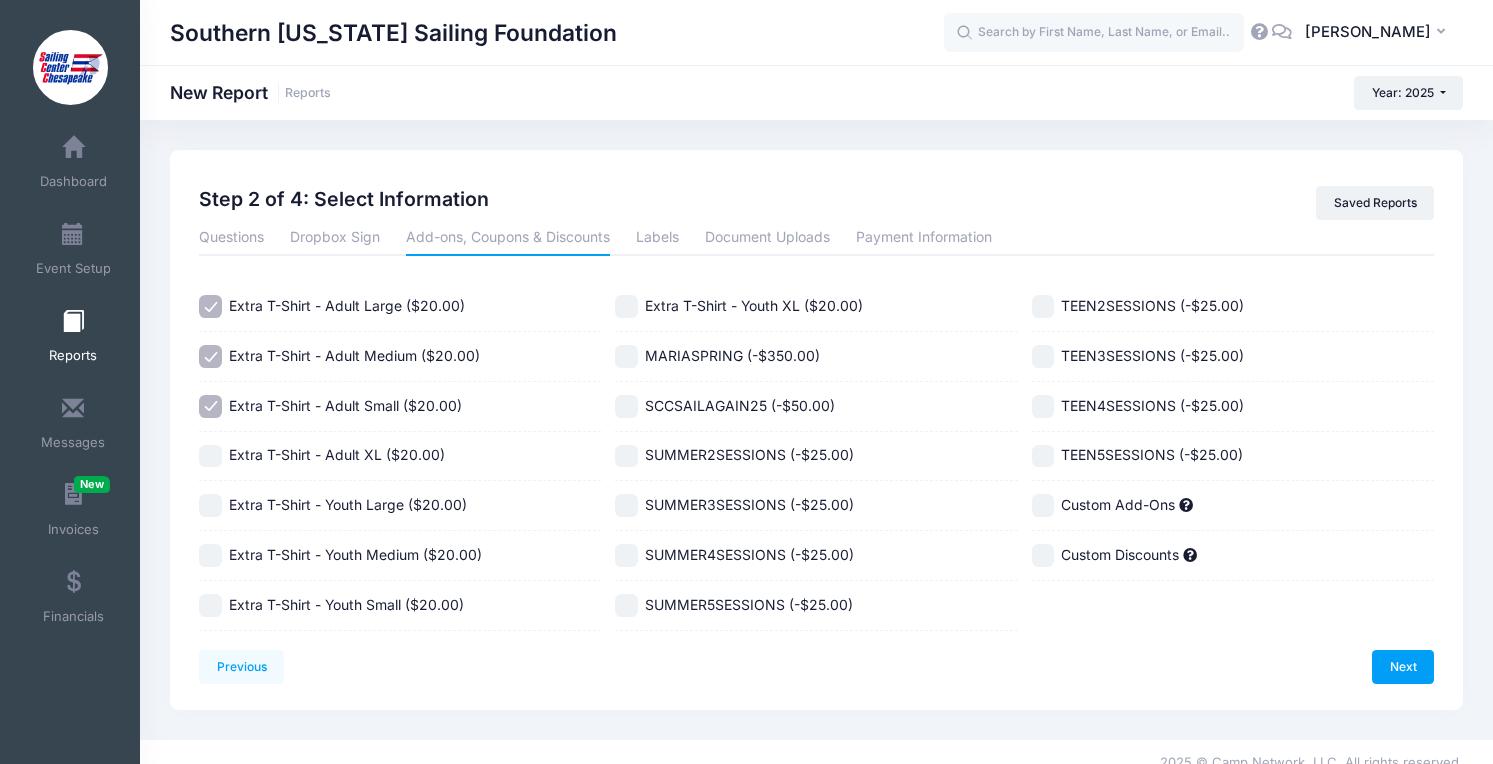 click on "Extra T-Shirt - Adult XL ($20.00)" at bounding box center (337, 454) 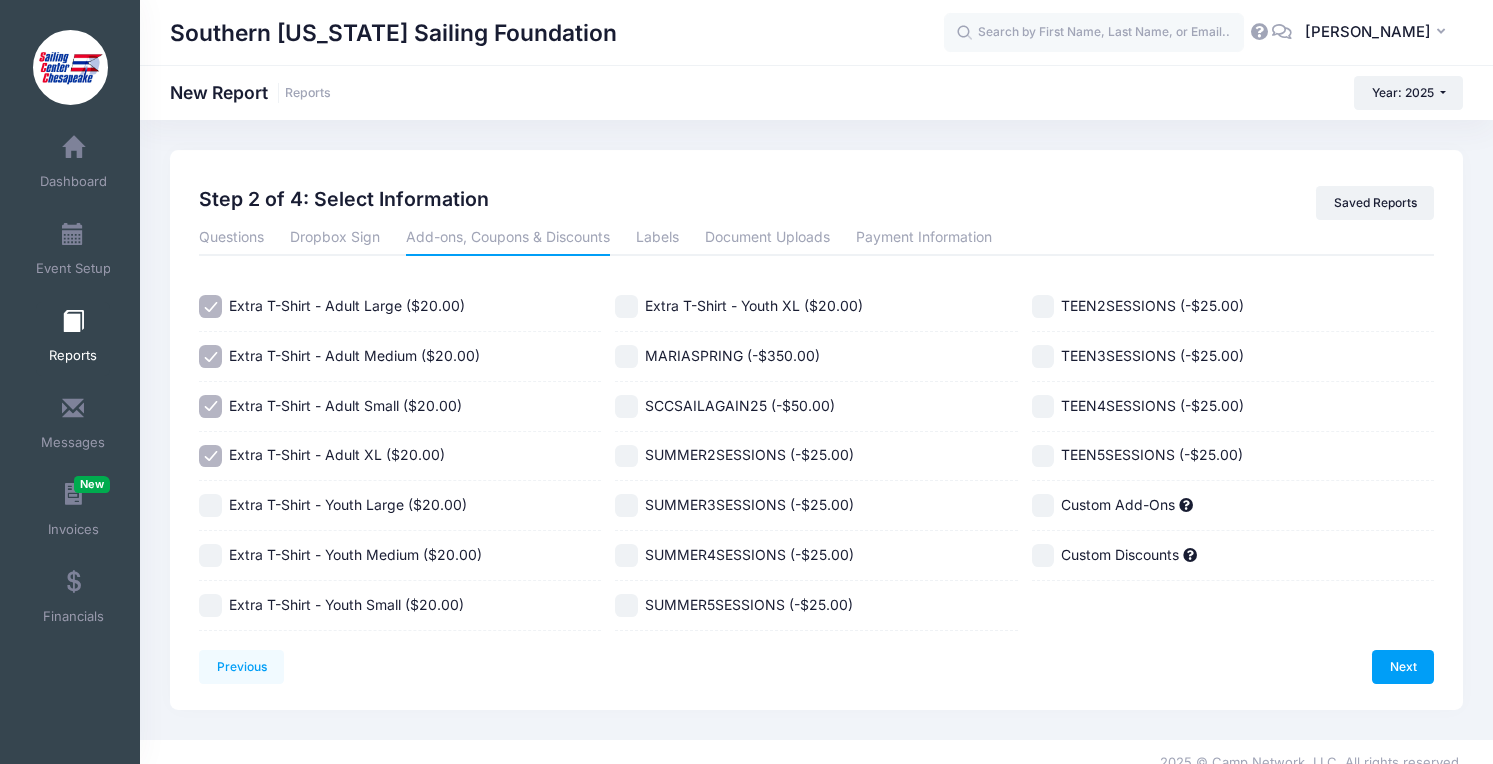 click on "Extra T-Shirt - Youth Large ($20.00)" at bounding box center (348, 504) 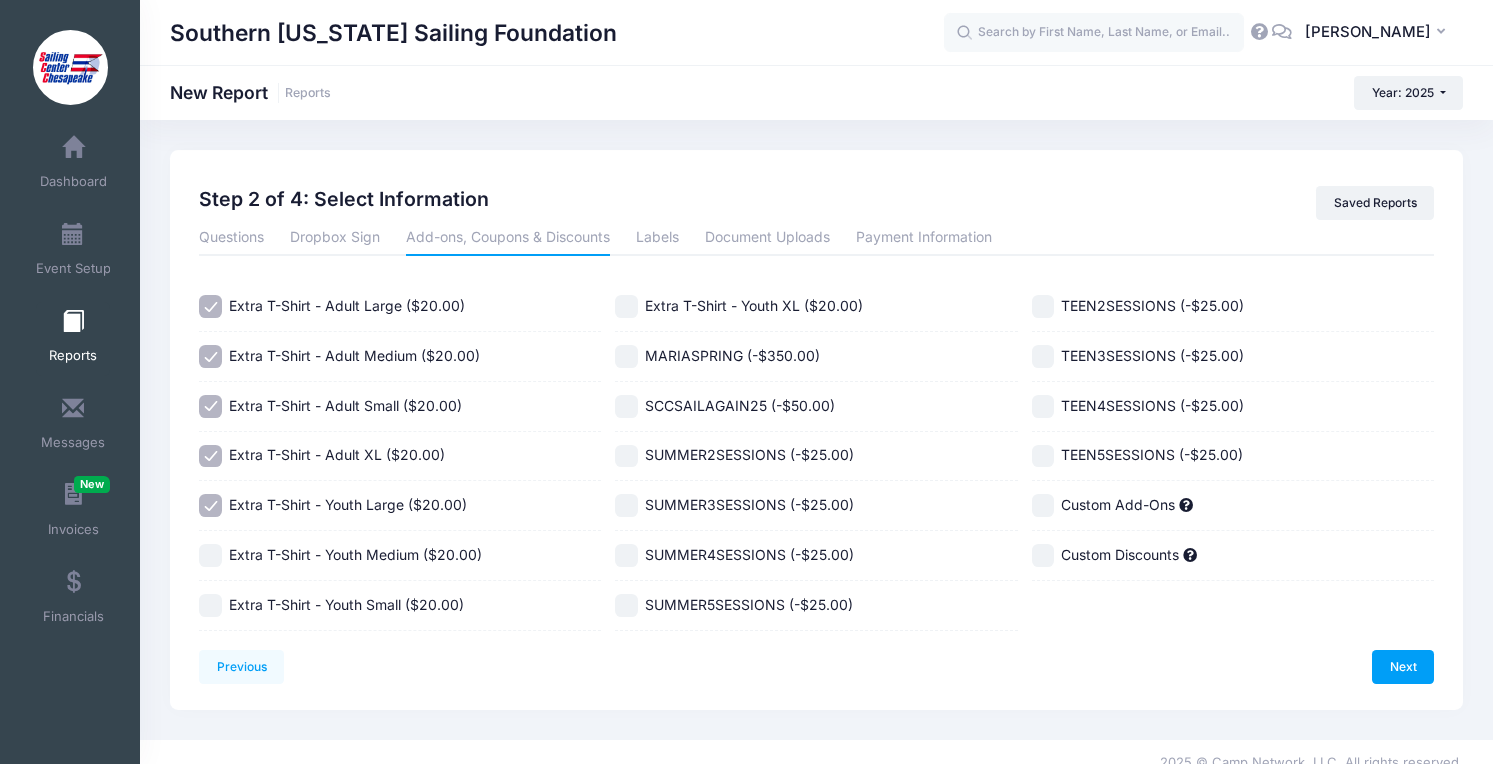 click on "Extra T-Shirt - Youth Medium ($20.00)" at bounding box center (355, 554) 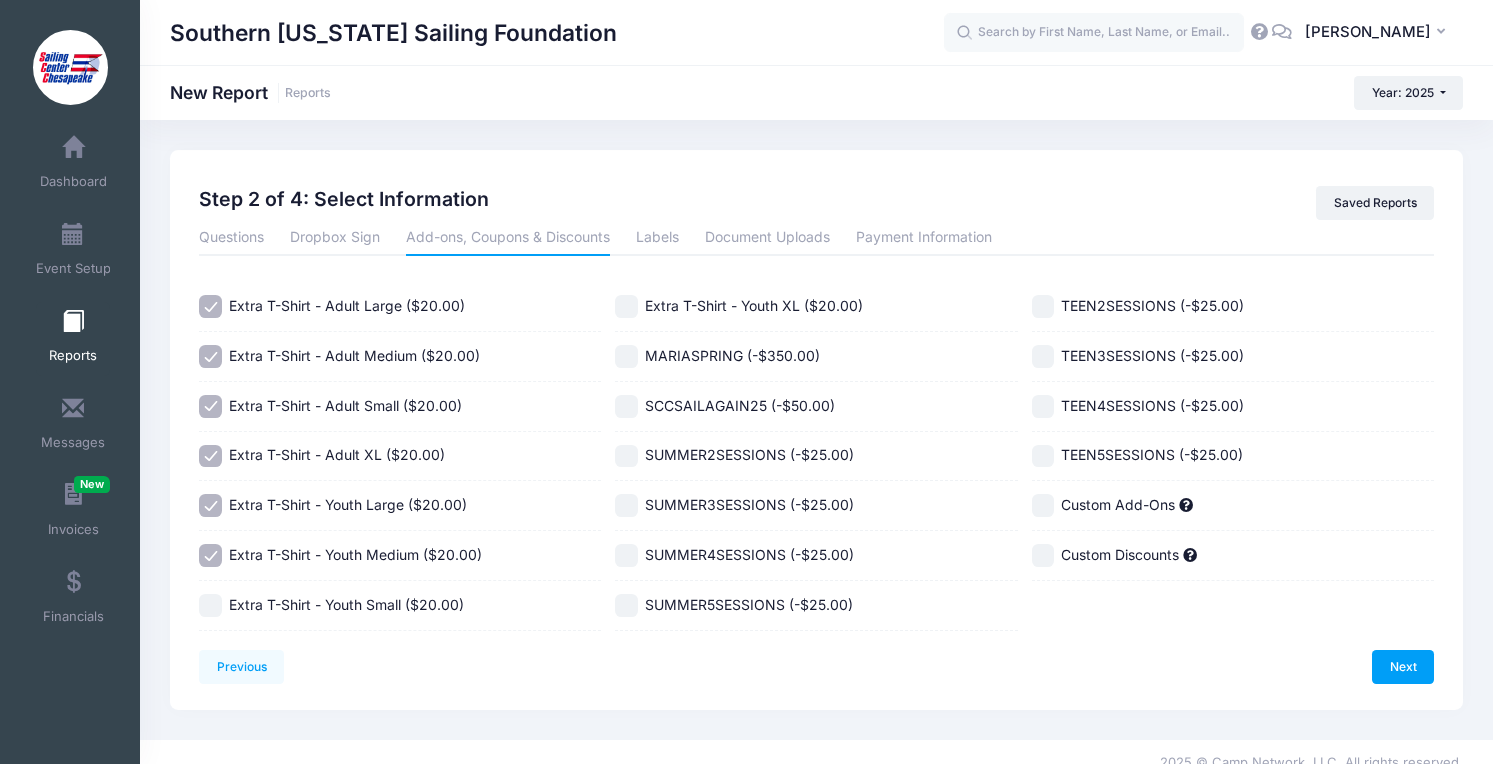 click on "Extra T-Shirt - Youth Small ($20.00)" at bounding box center [346, 604] 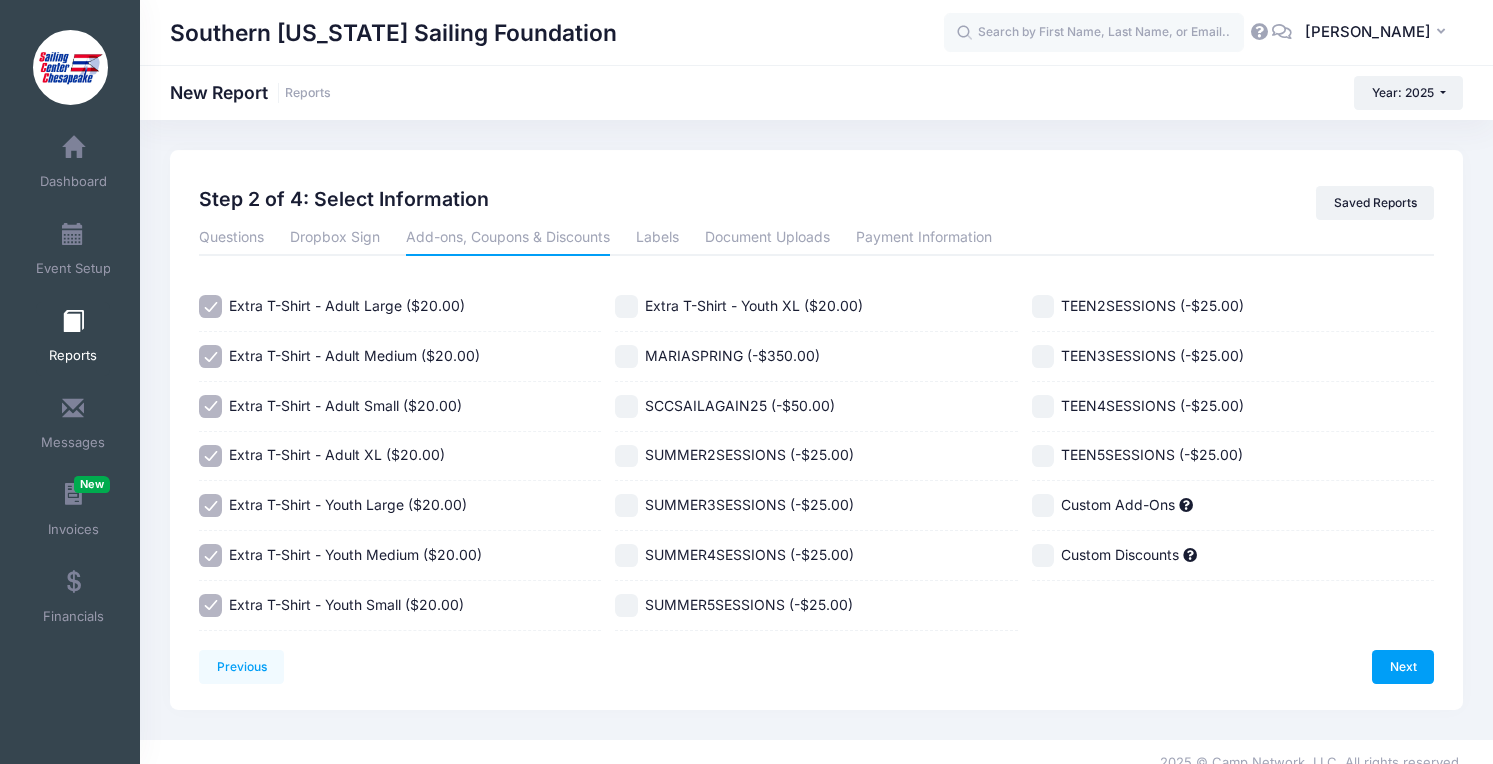 click on "Extra T-Shirt - Youth XL ($20.00)" at bounding box center [754, 305] 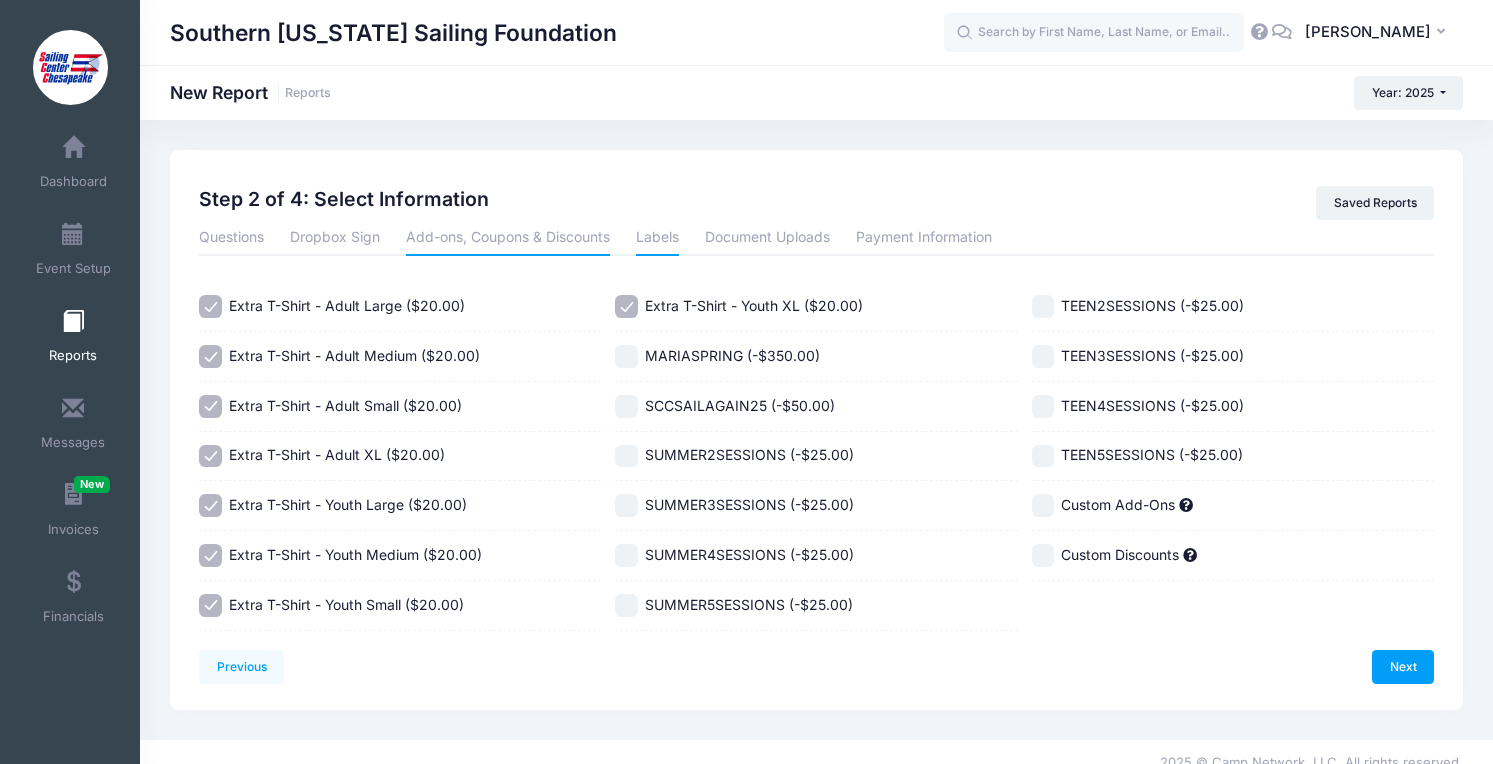 click on "Labels" at bounding box center (657, 238) 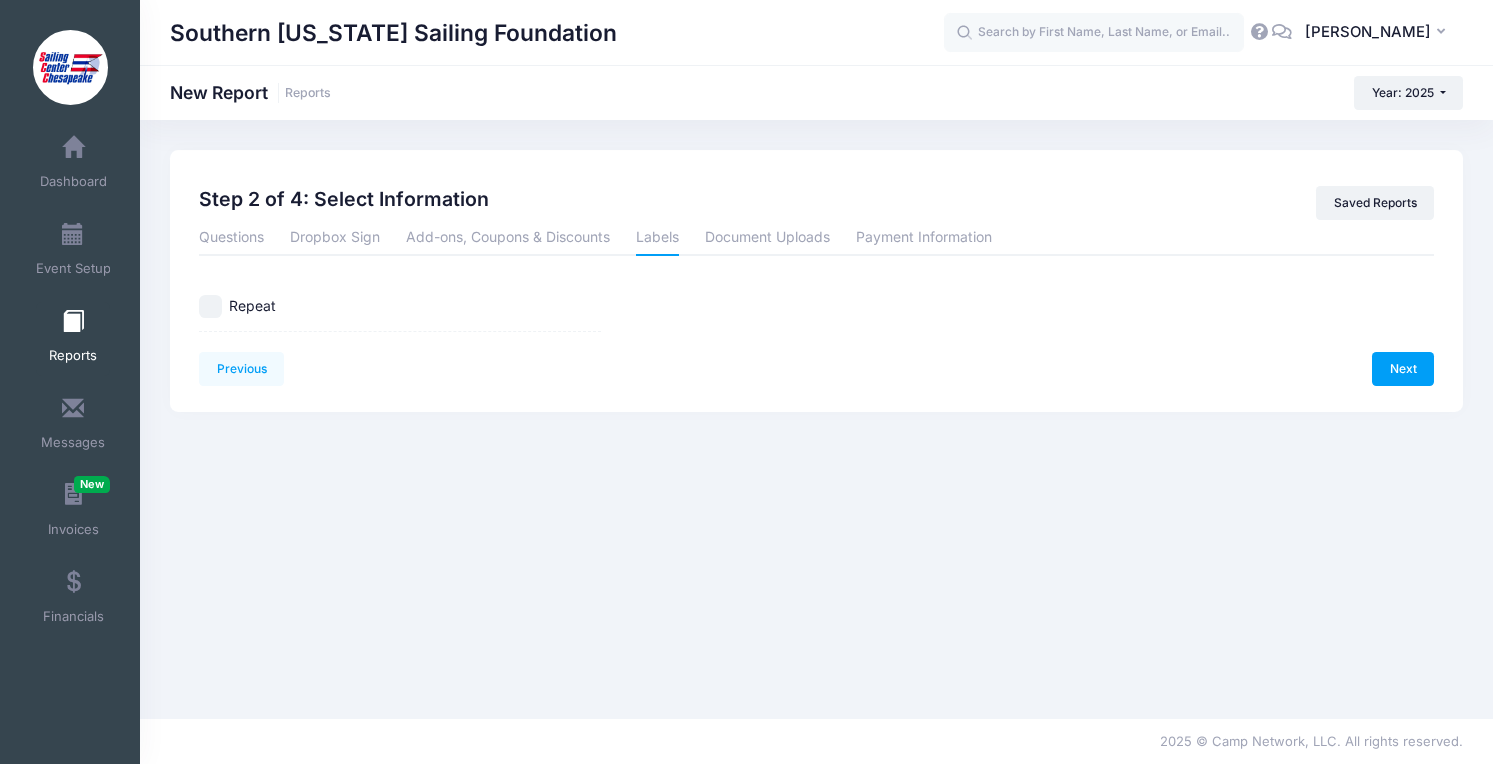 click on "Repeat" at bounding box center (252, 305) 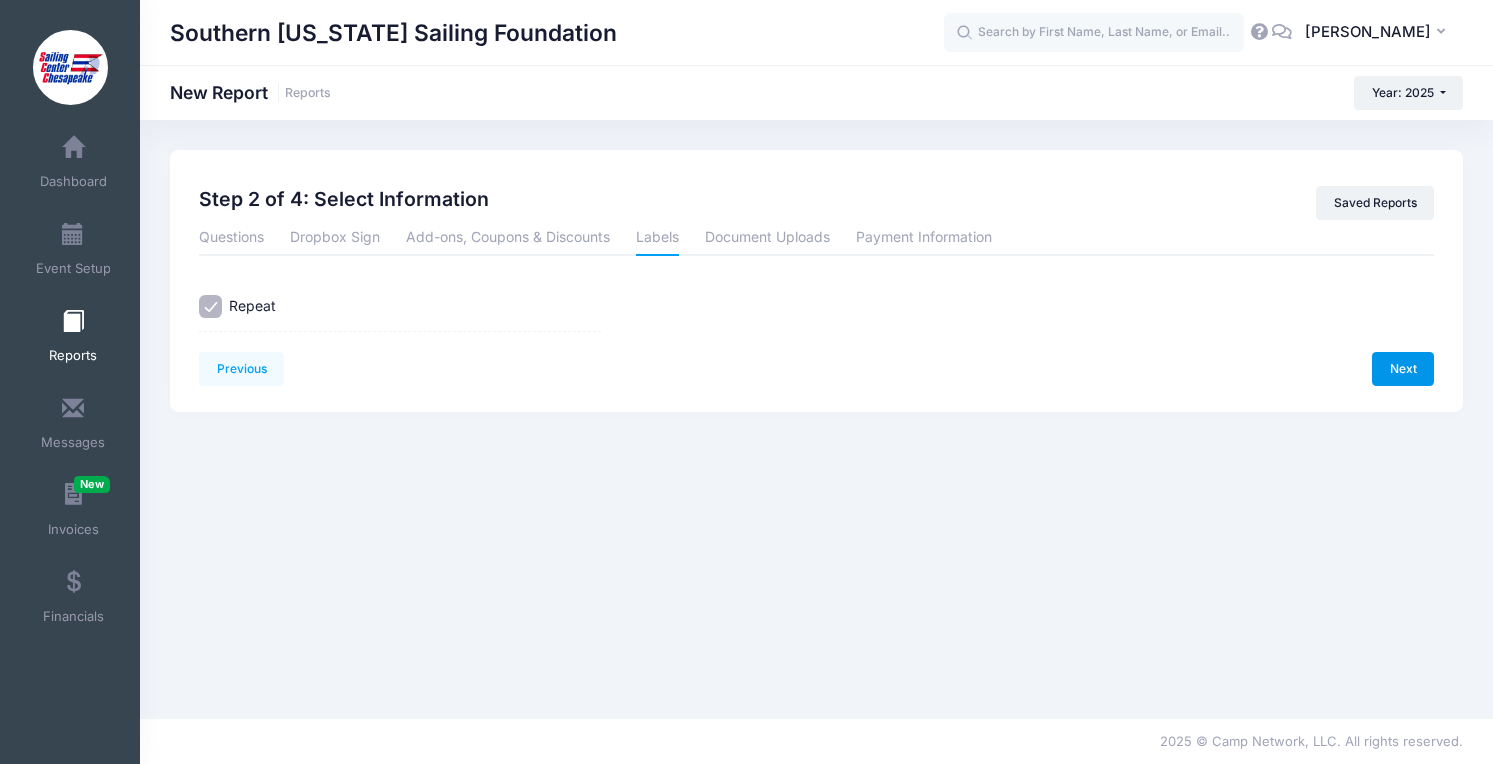 click on "Next" at bounding box center [1403, 369] 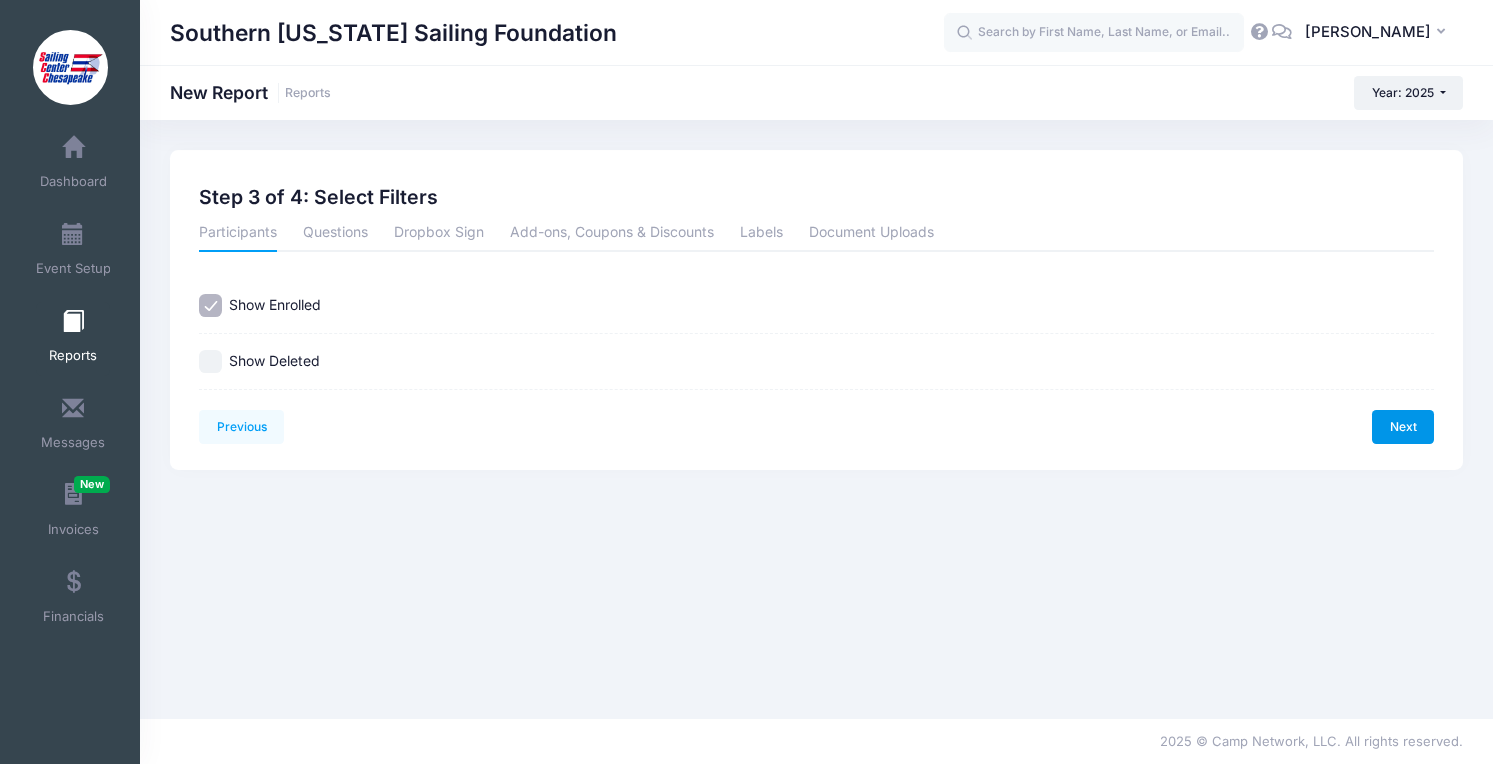 click on "Next" at bounding box center [1403, 427] 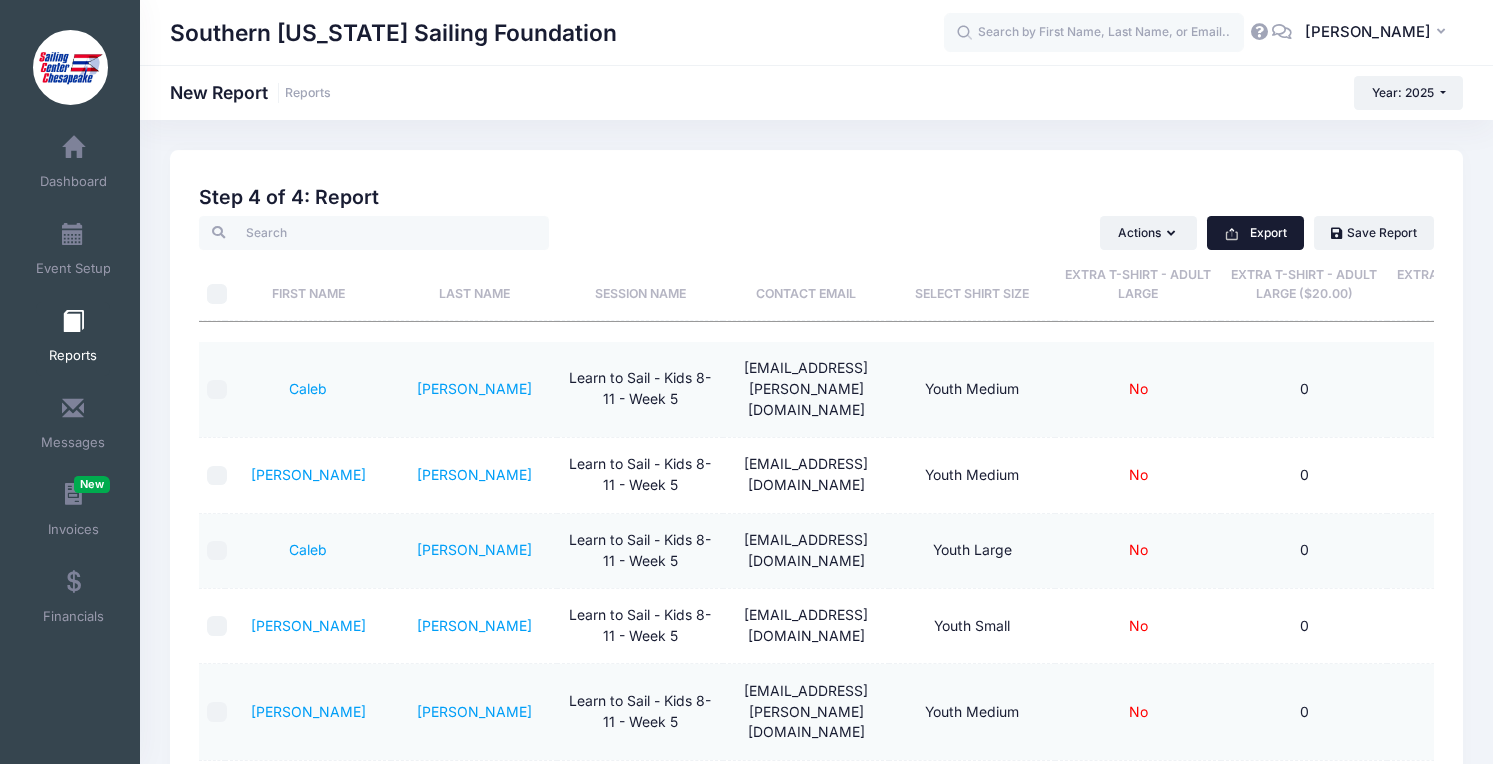 click on "Export" at bounding box center [1255, 233] 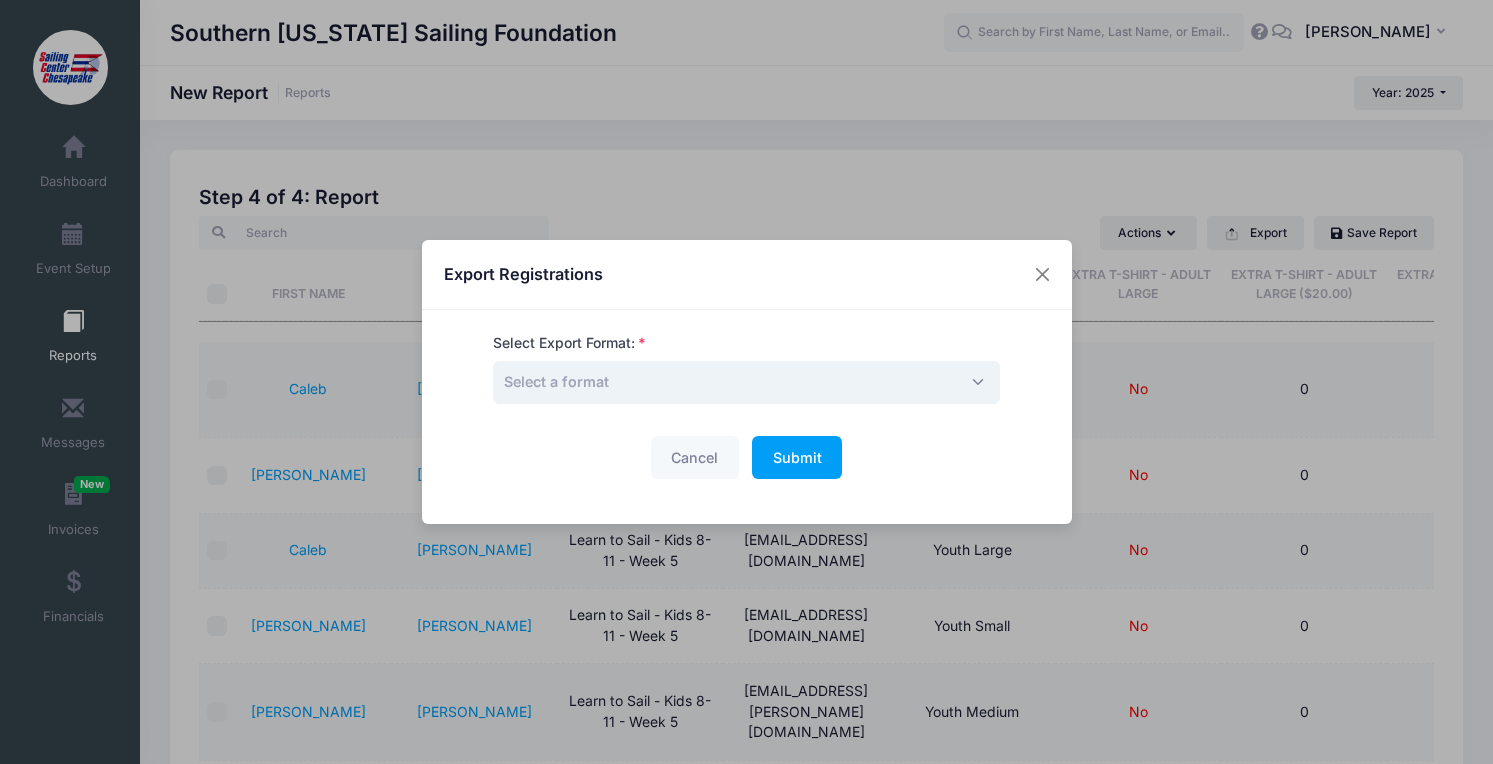 click on "Select a format" at bounding box center (746, 382) 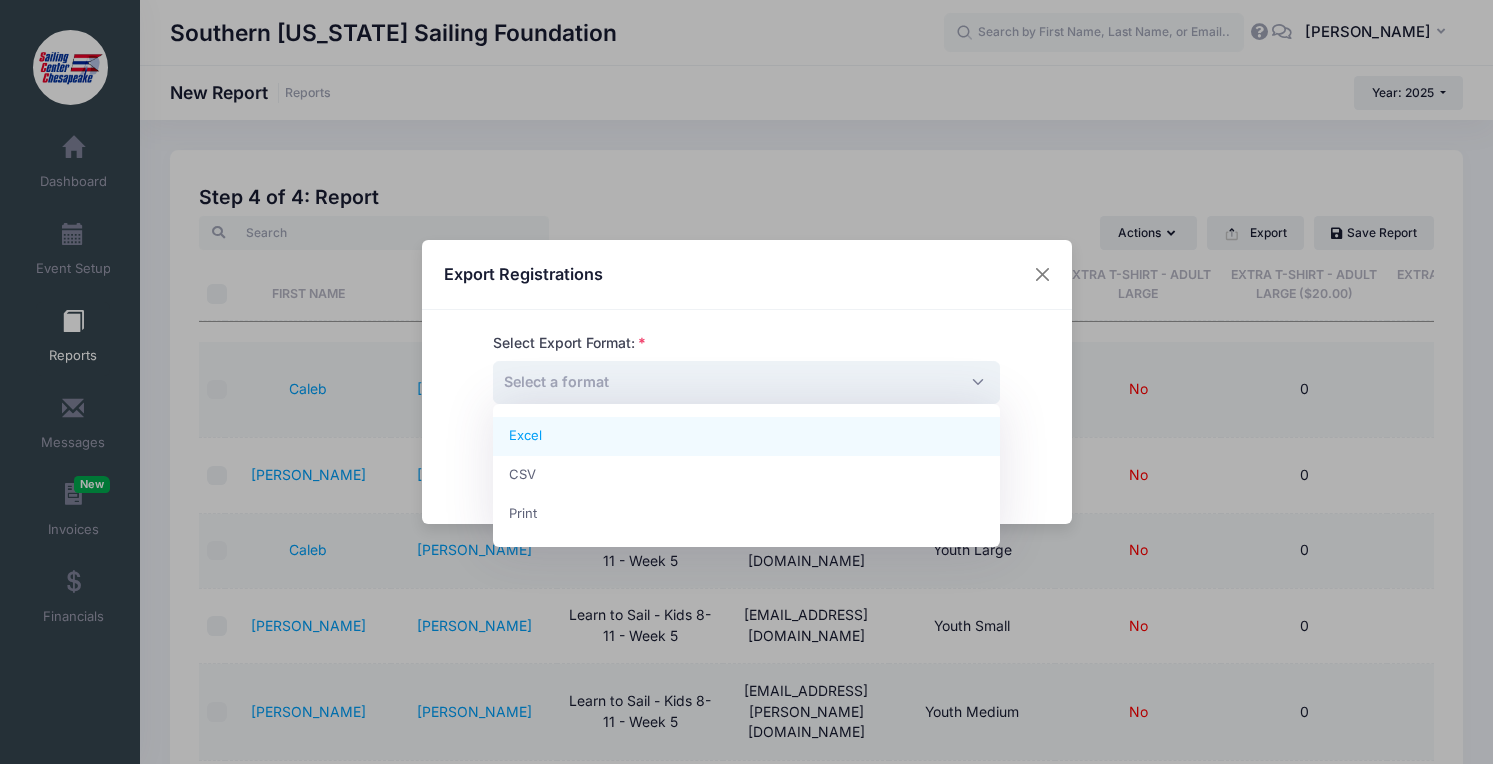 select on "excel" 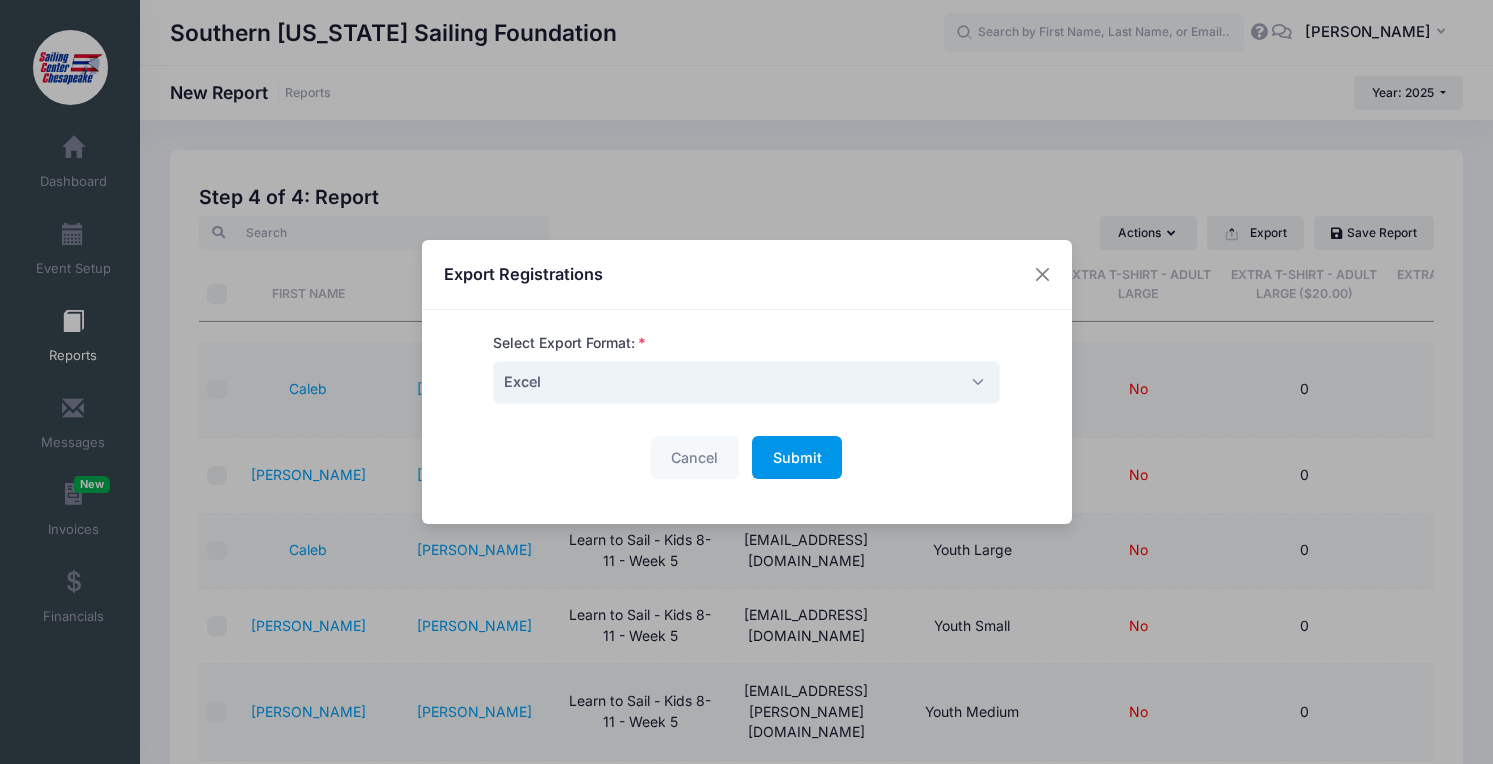 click on "Submit" at bounding box center (797, 457) 